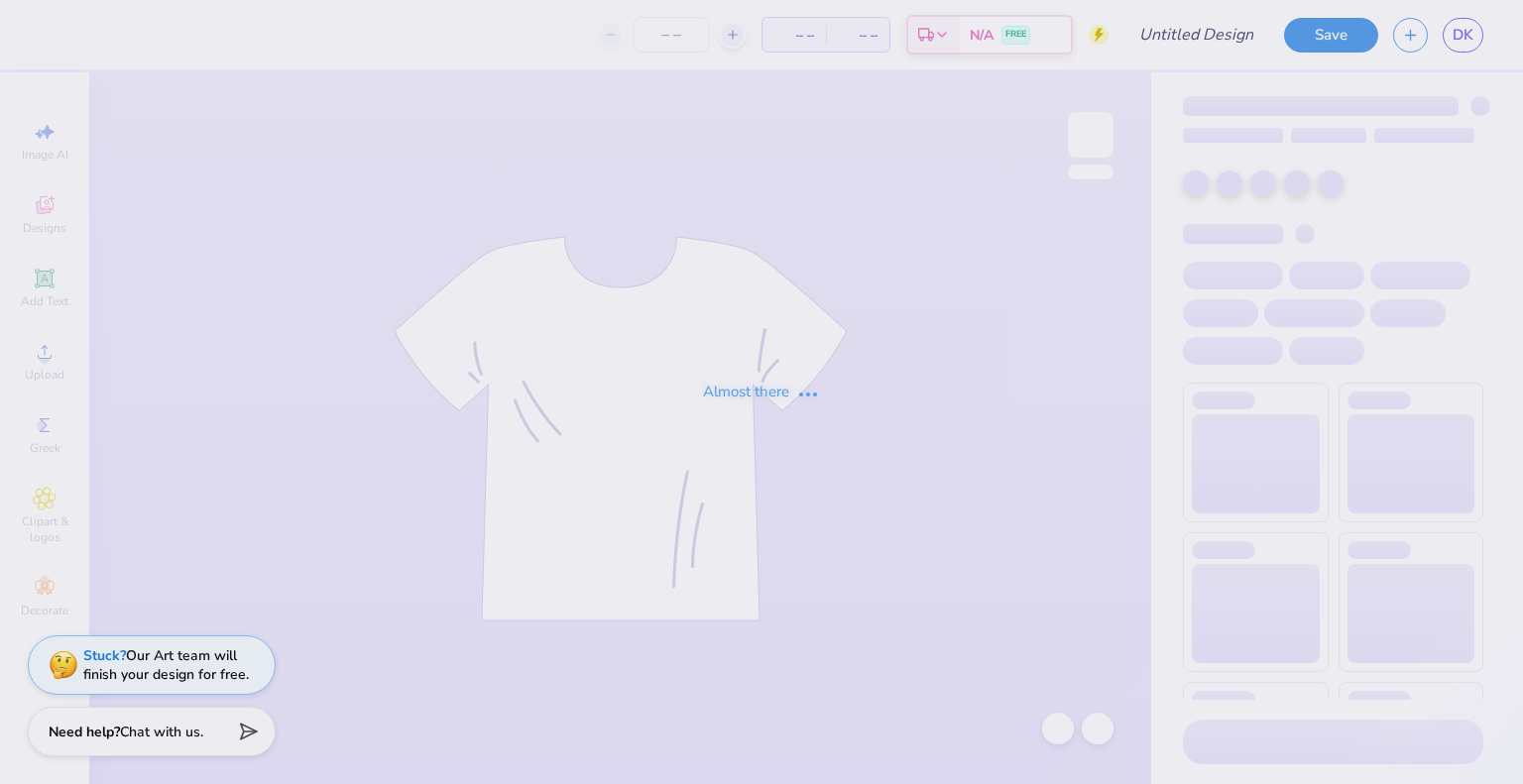 scroll, scrollTop: 0, scrollLeft: 0, axis: both 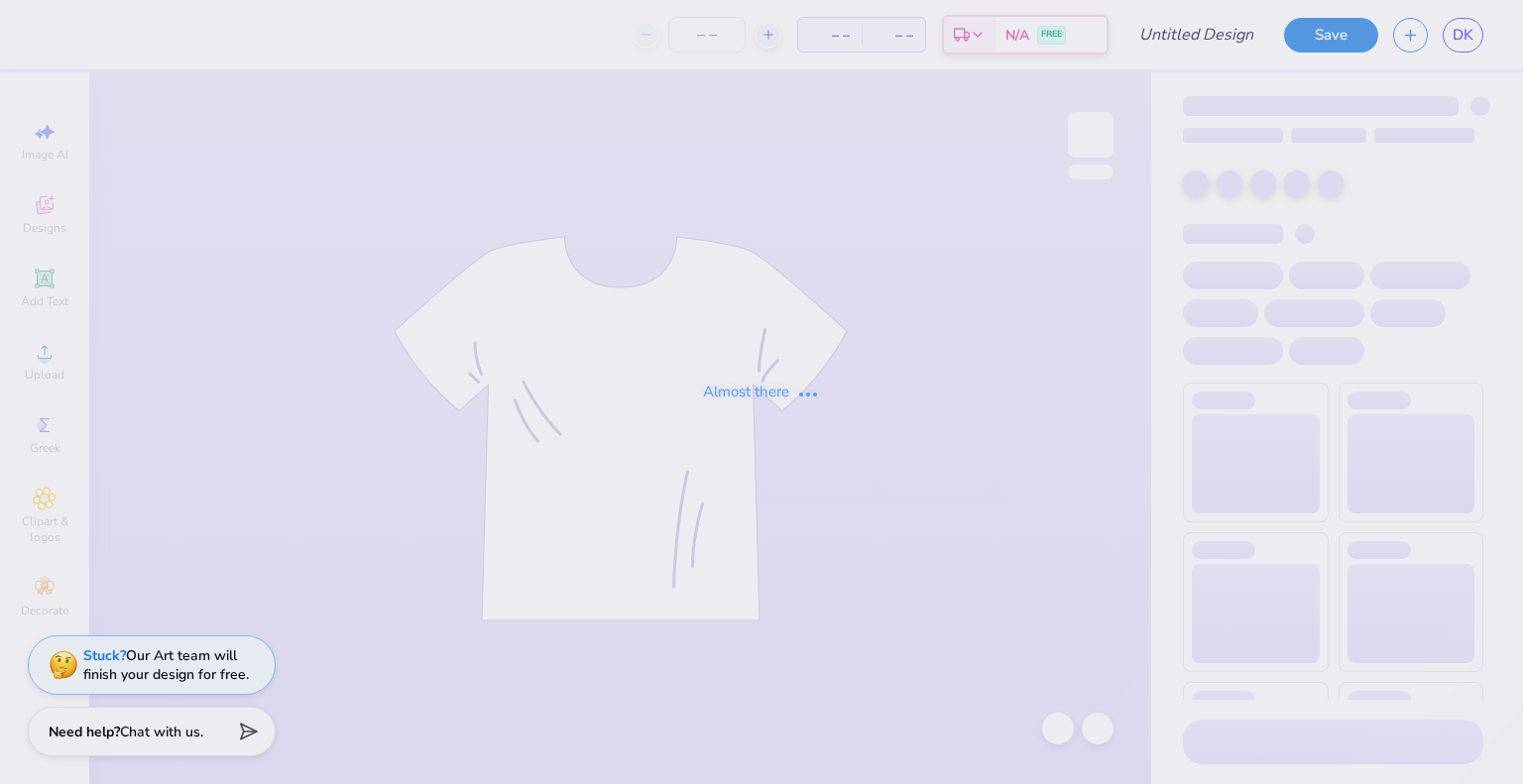 type on "Summer idea 1" 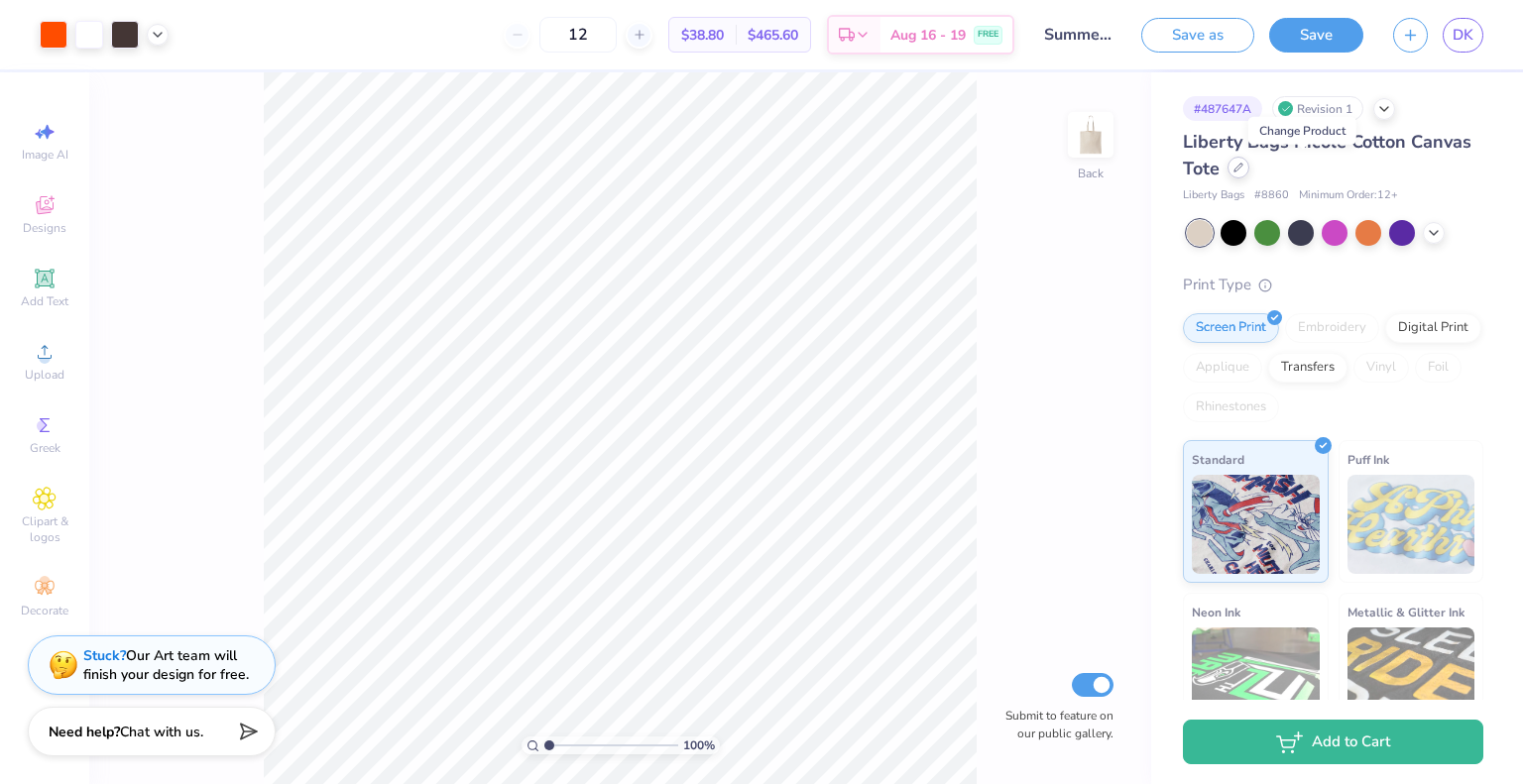 click 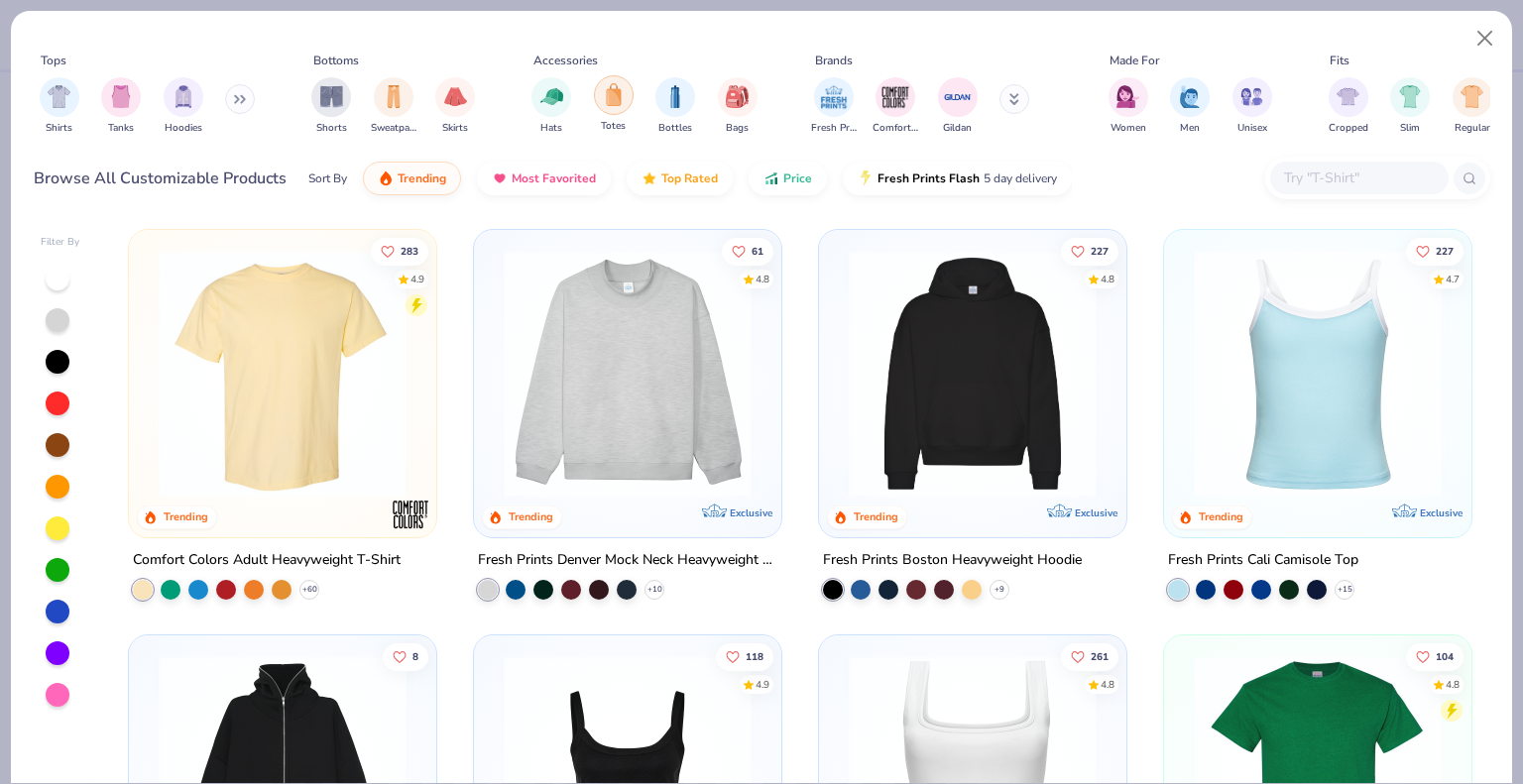 click at bounding box center [614, 95] 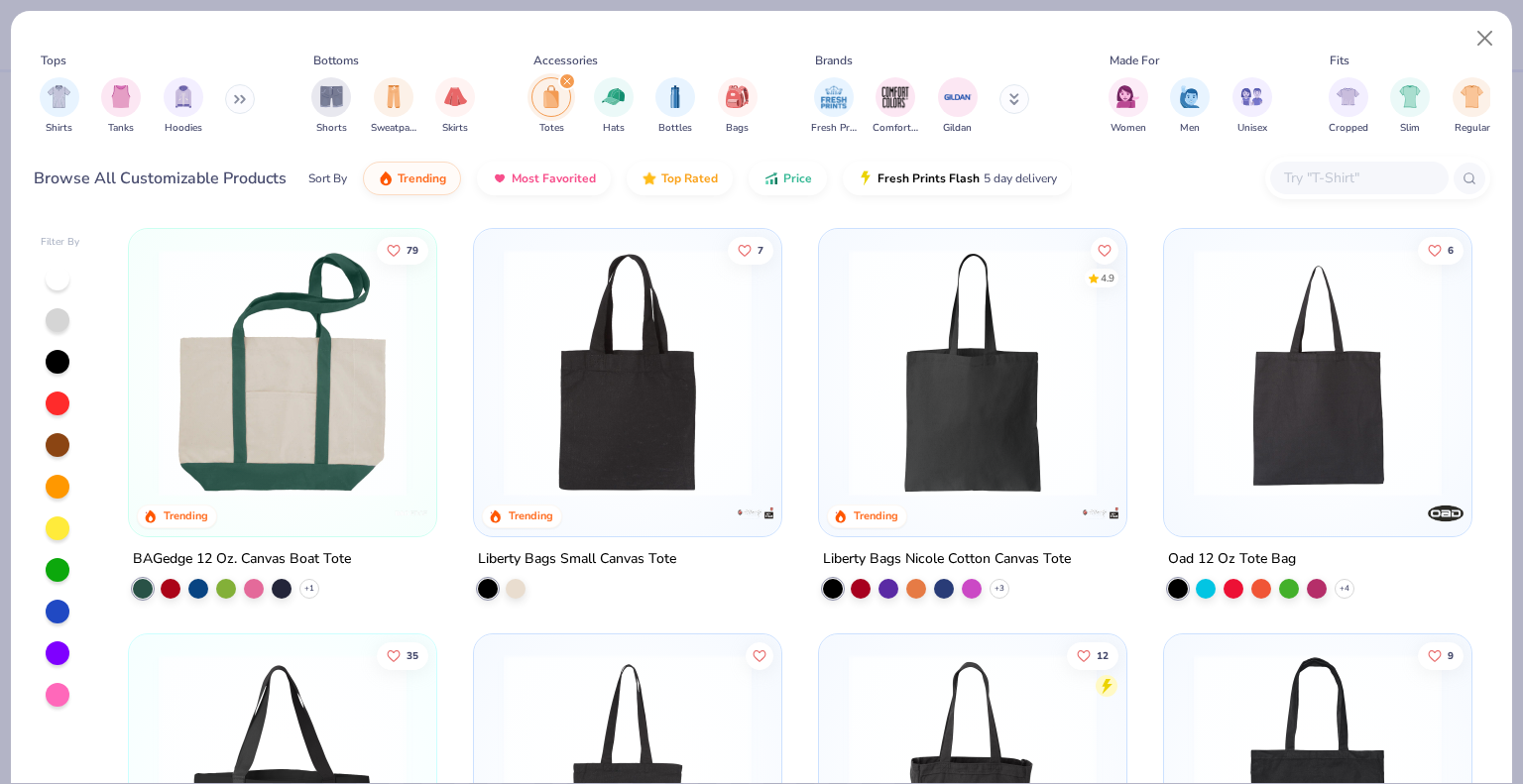 scroll, scrollTop: 0, scrollLeft: 0, axis: both 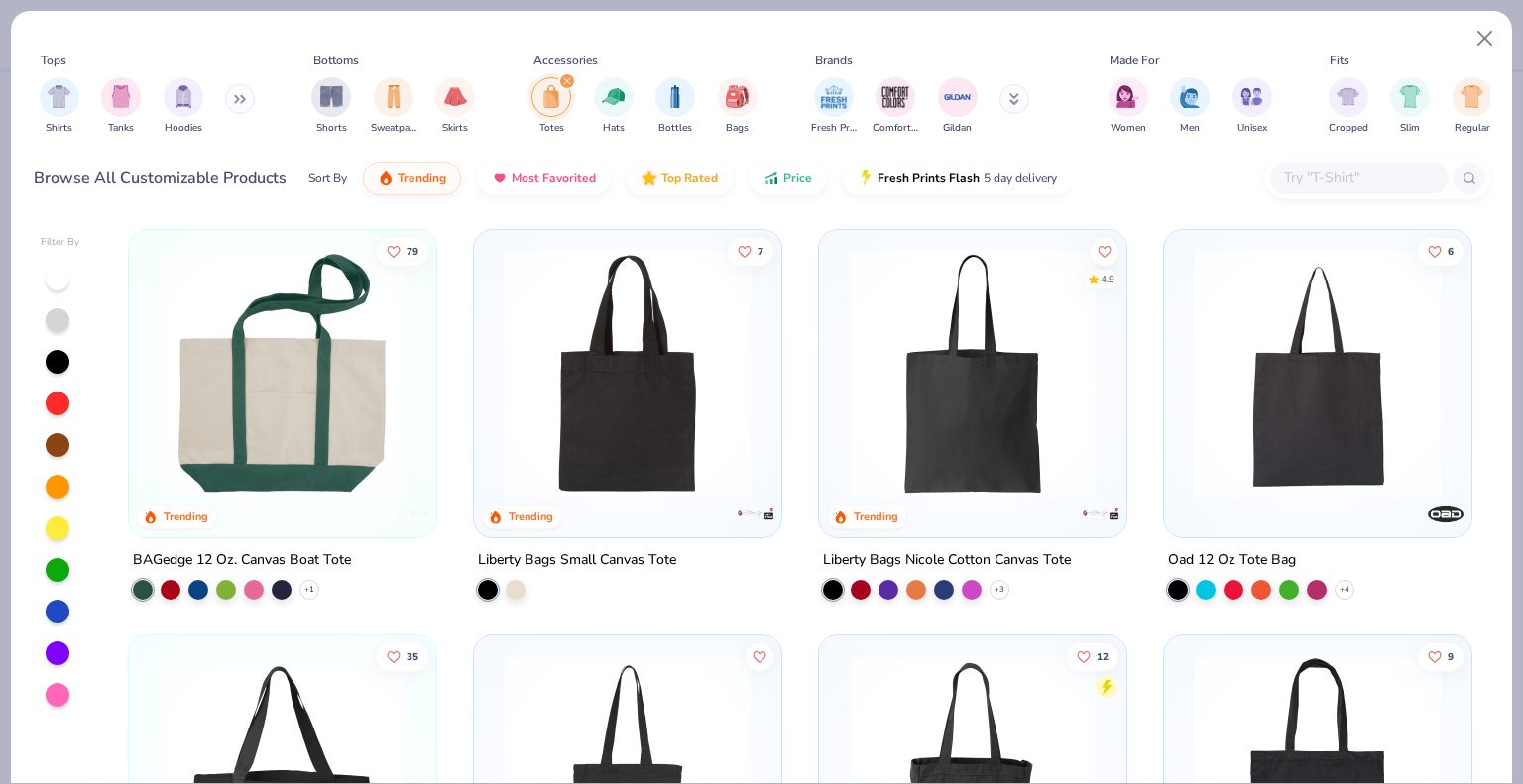 click at bounding box center [973, 374] 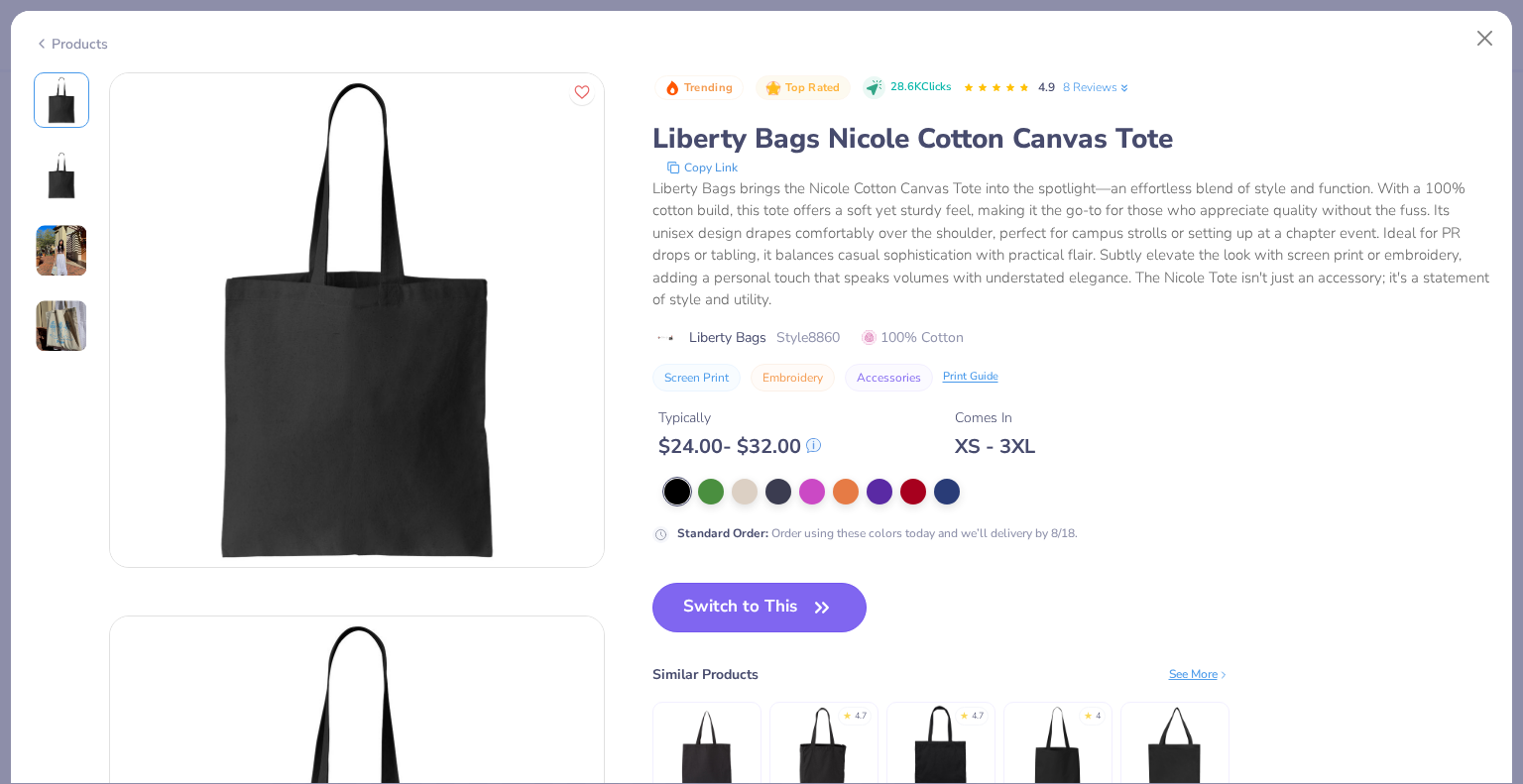 click on "Switch to This" at bounding box center [760, 608] 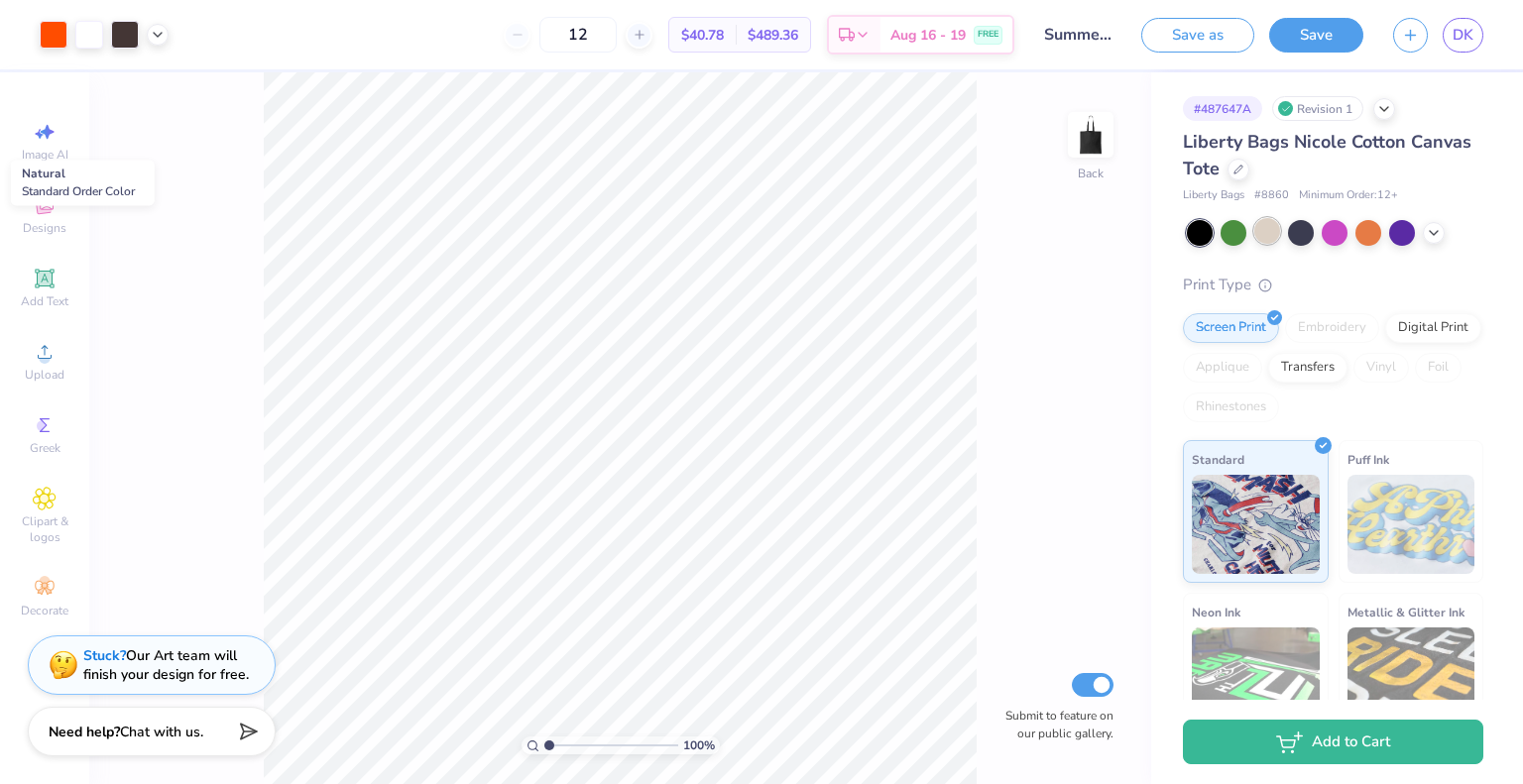 click at bounding box center [1267, 231] 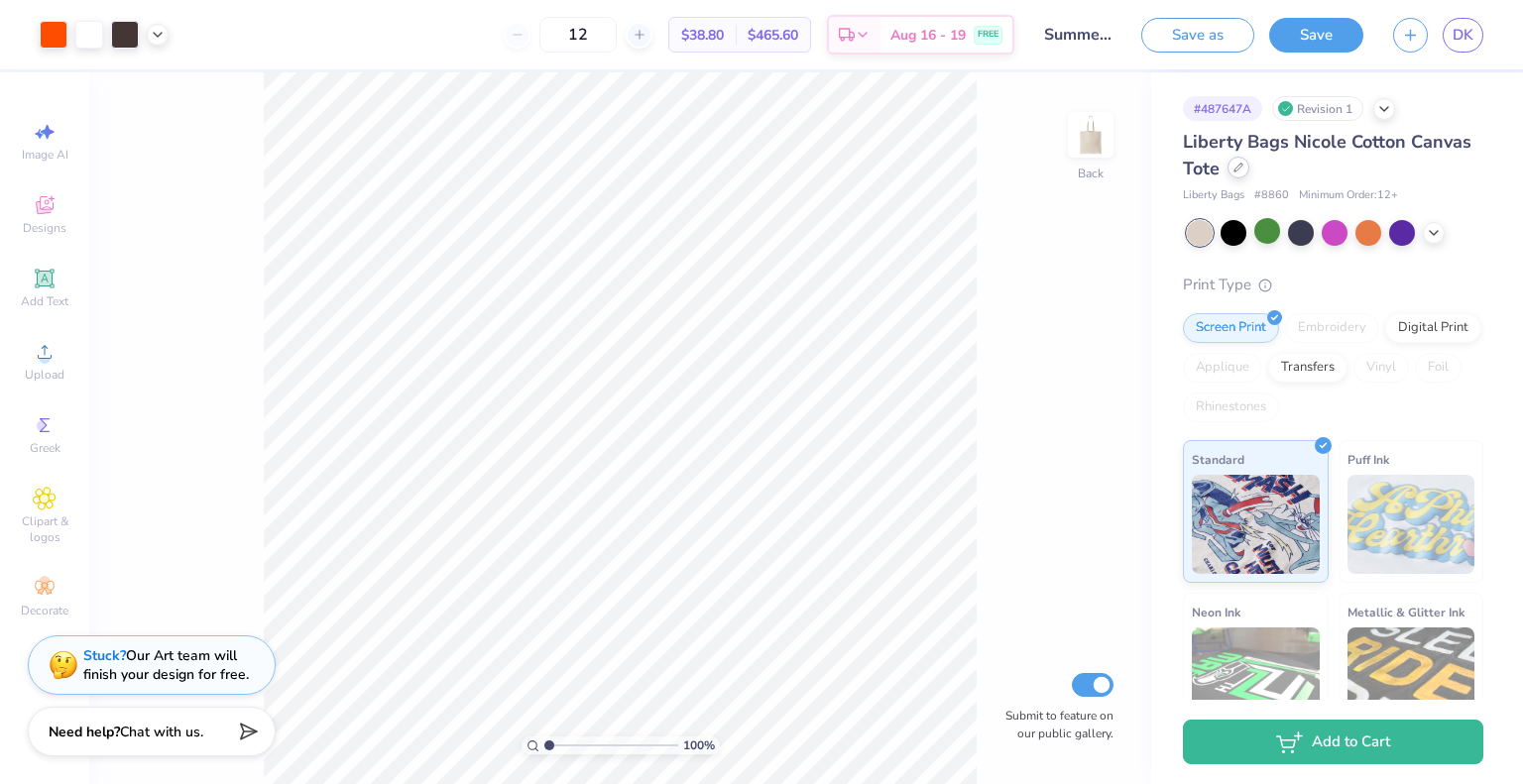 click at bounding box center (1238, 168) 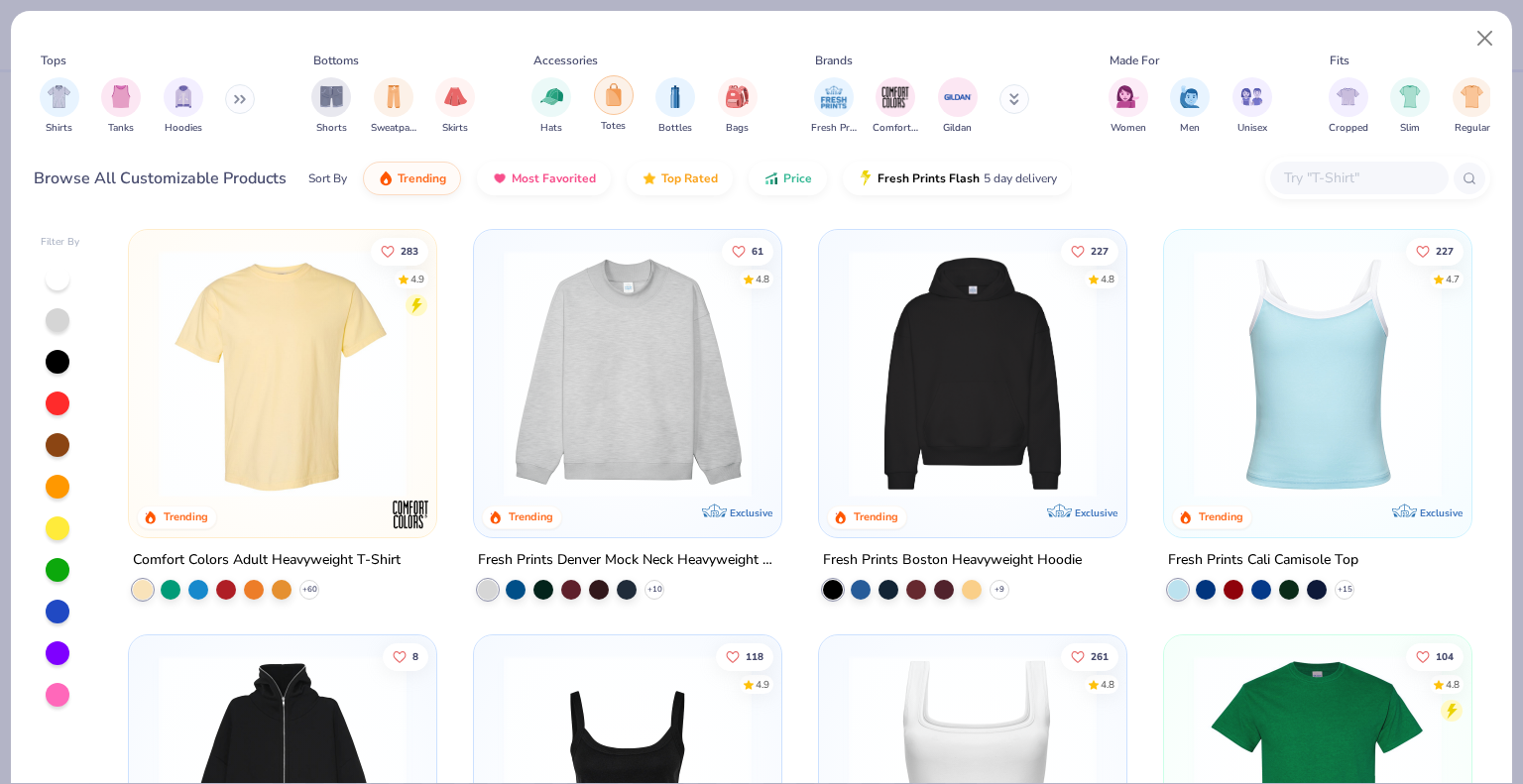 click at bounding box center [614, 94] 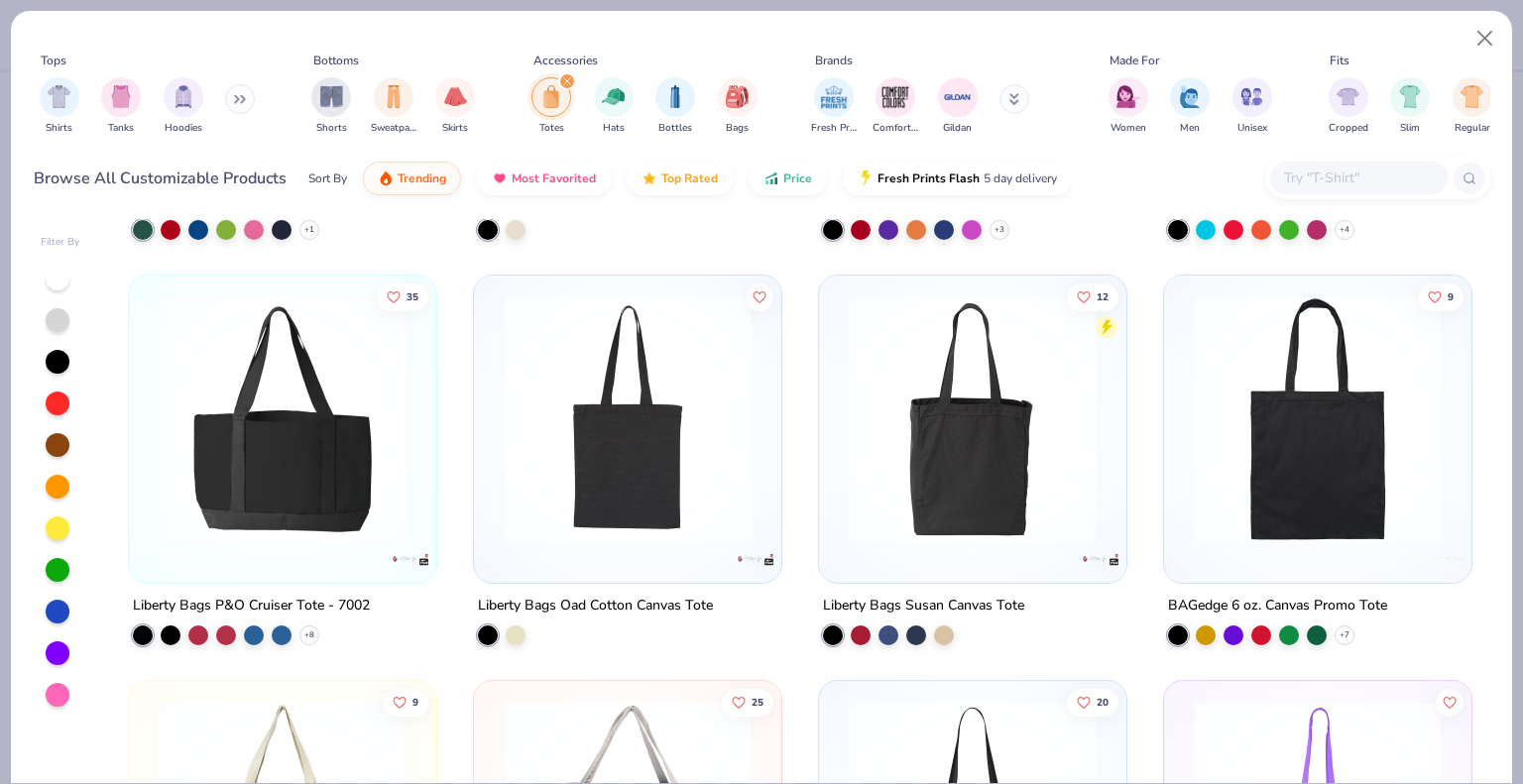 scroll, scrollTop: 396, scrollLeft: 0, axis: vertical 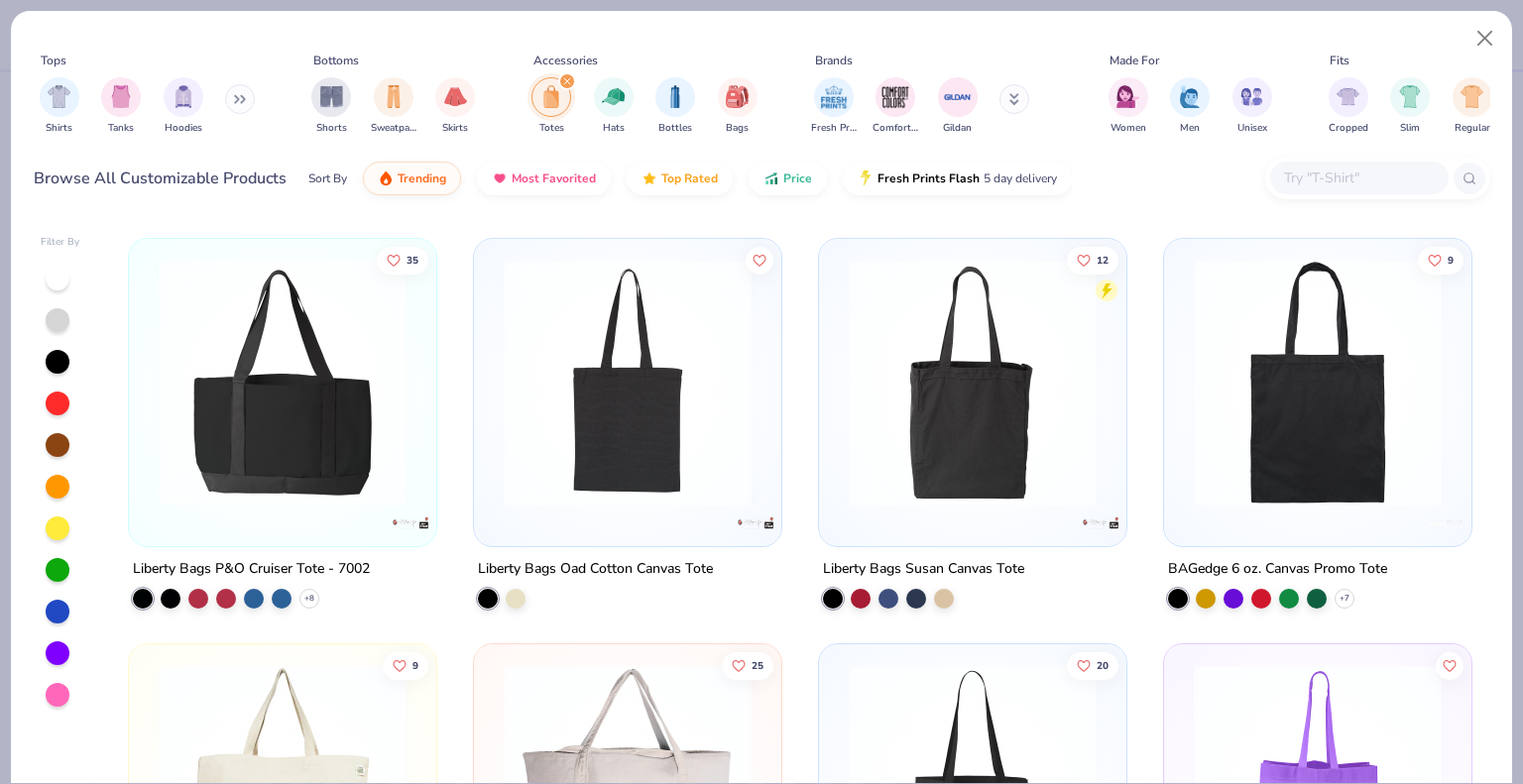 click at bounding box center (973, 383) 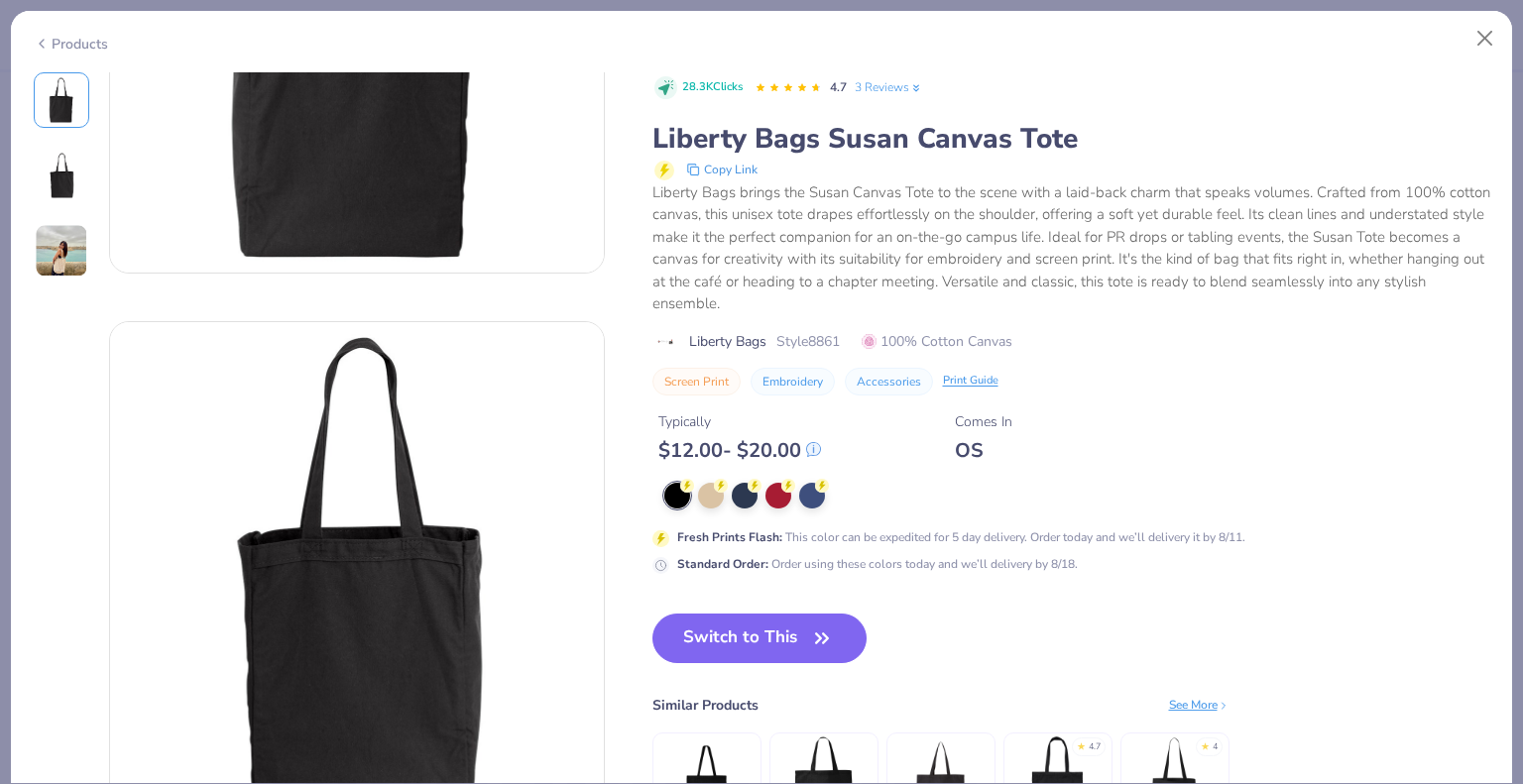 scroll, scrollTop: 297, scrollLeft: 0, axis: vertical 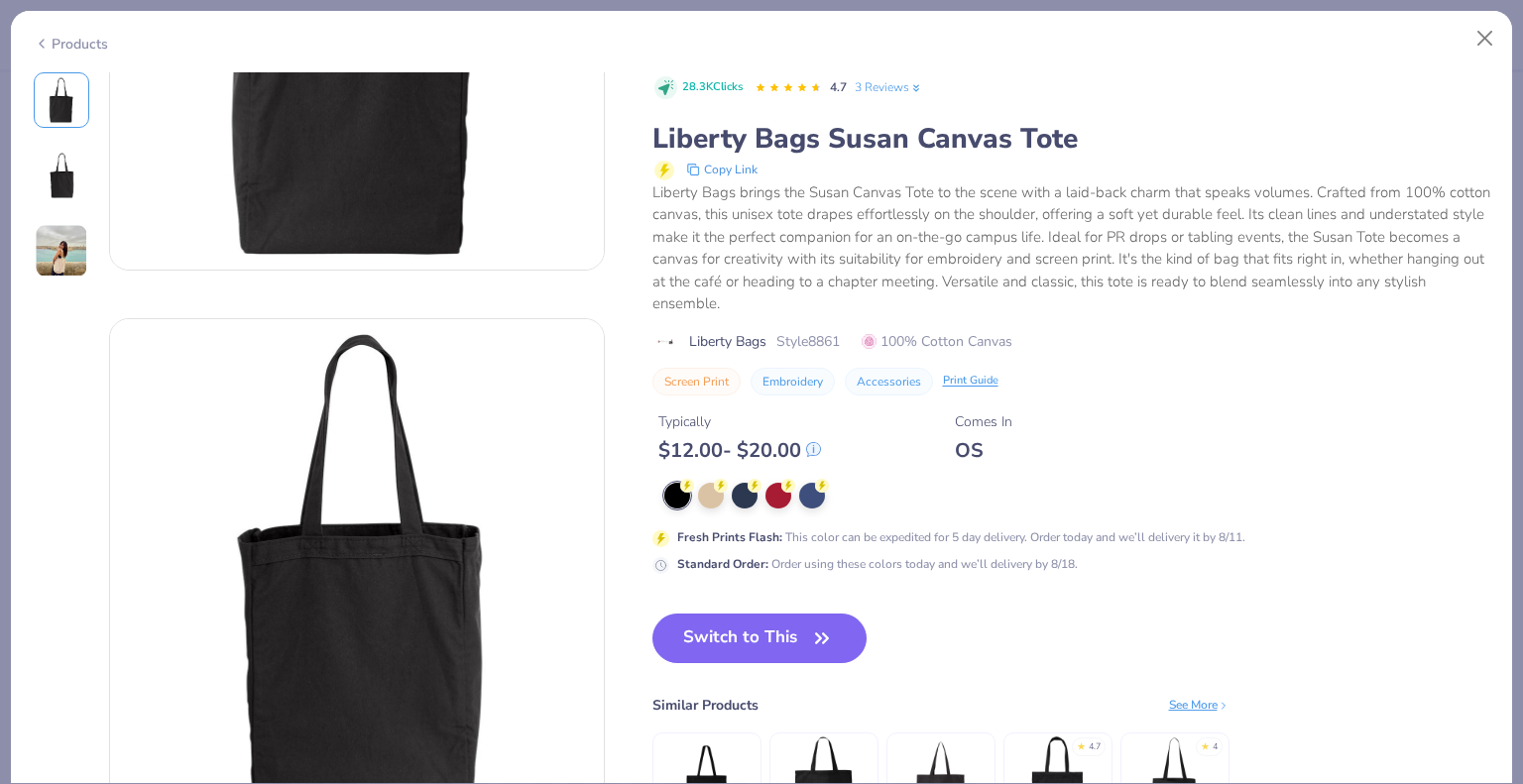 click at bounding box center [61, 251] 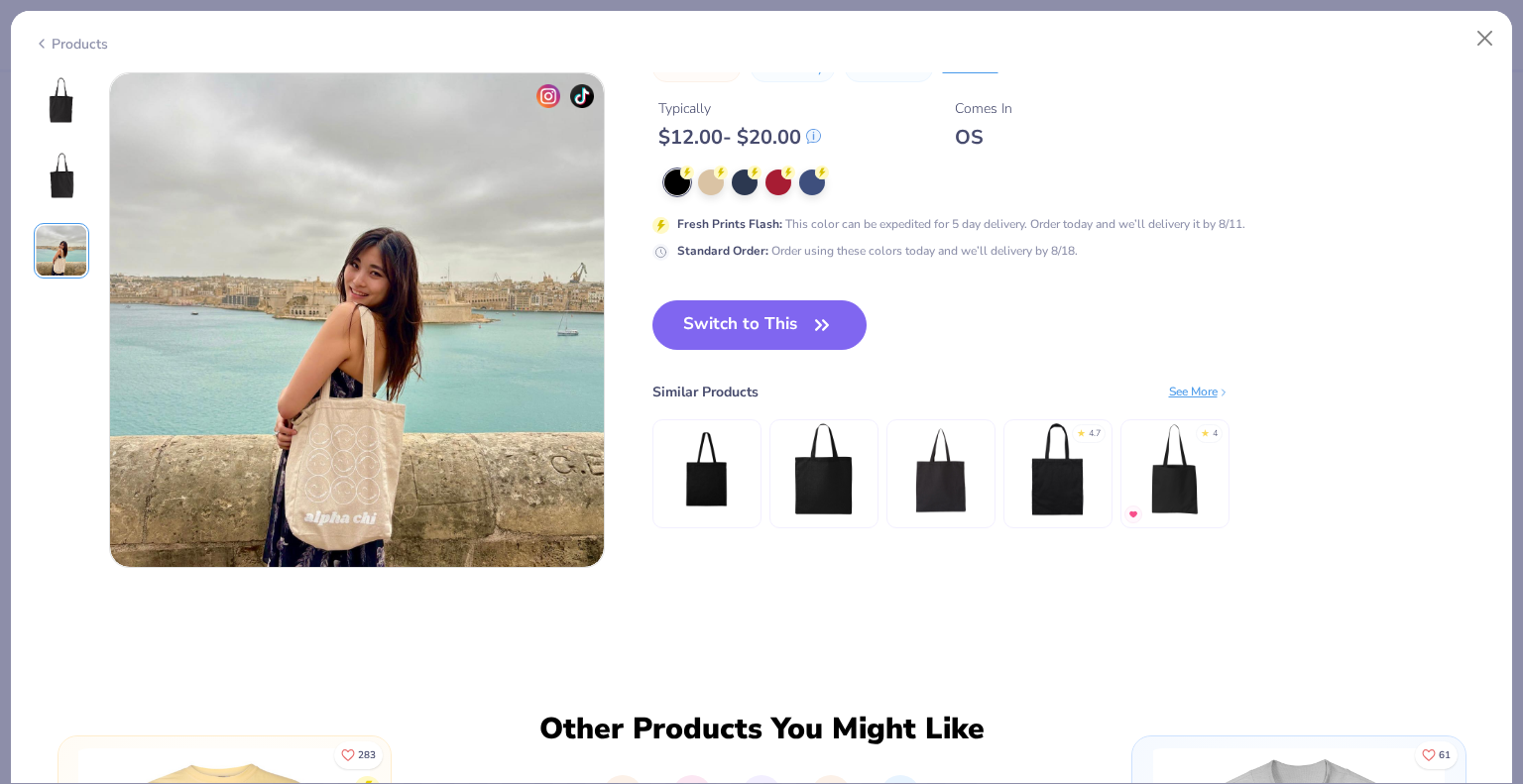 scroll, scrollTop: 1086, scrollLeft: 0, axis: vertical 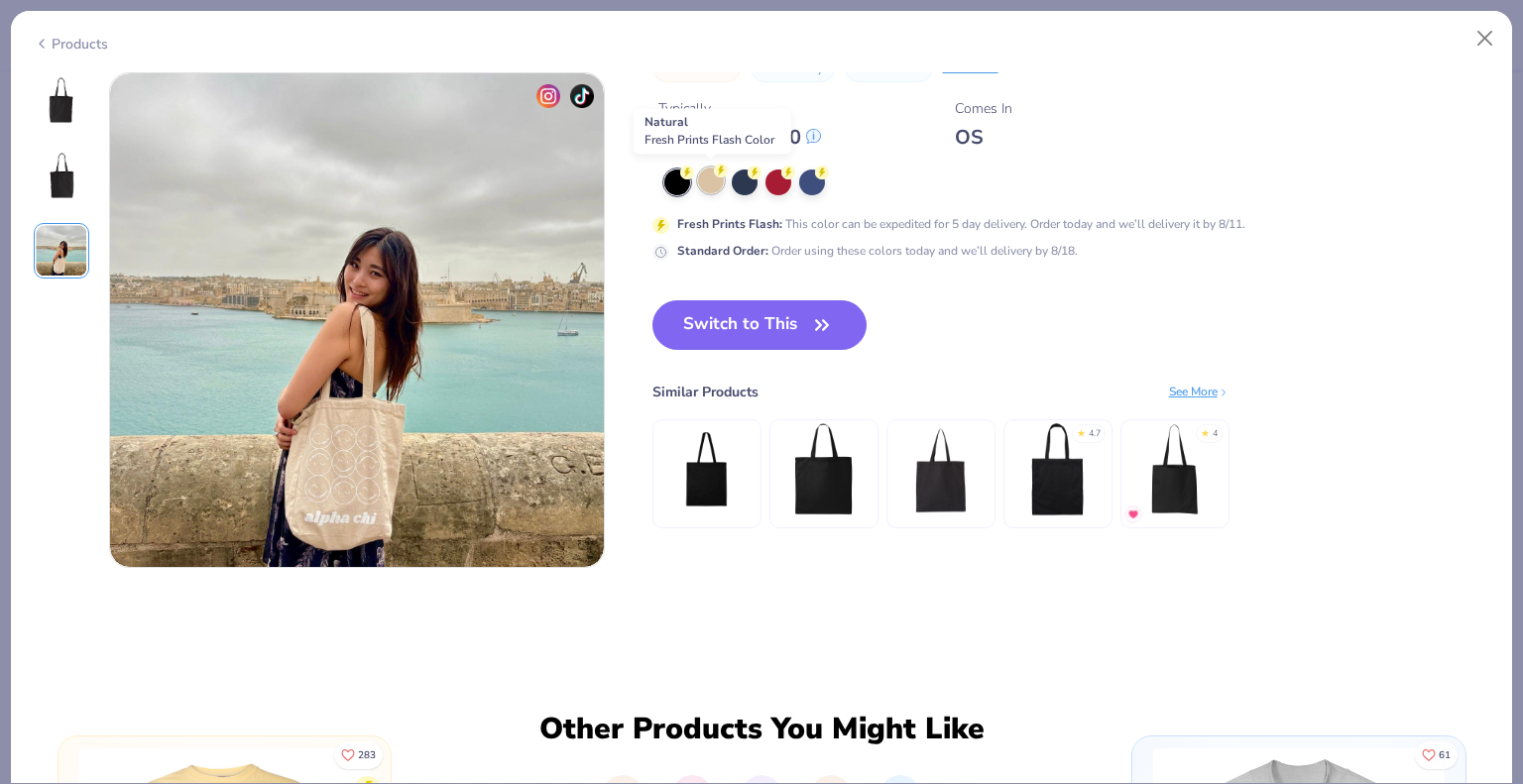 click at bounding box center [711, 180] 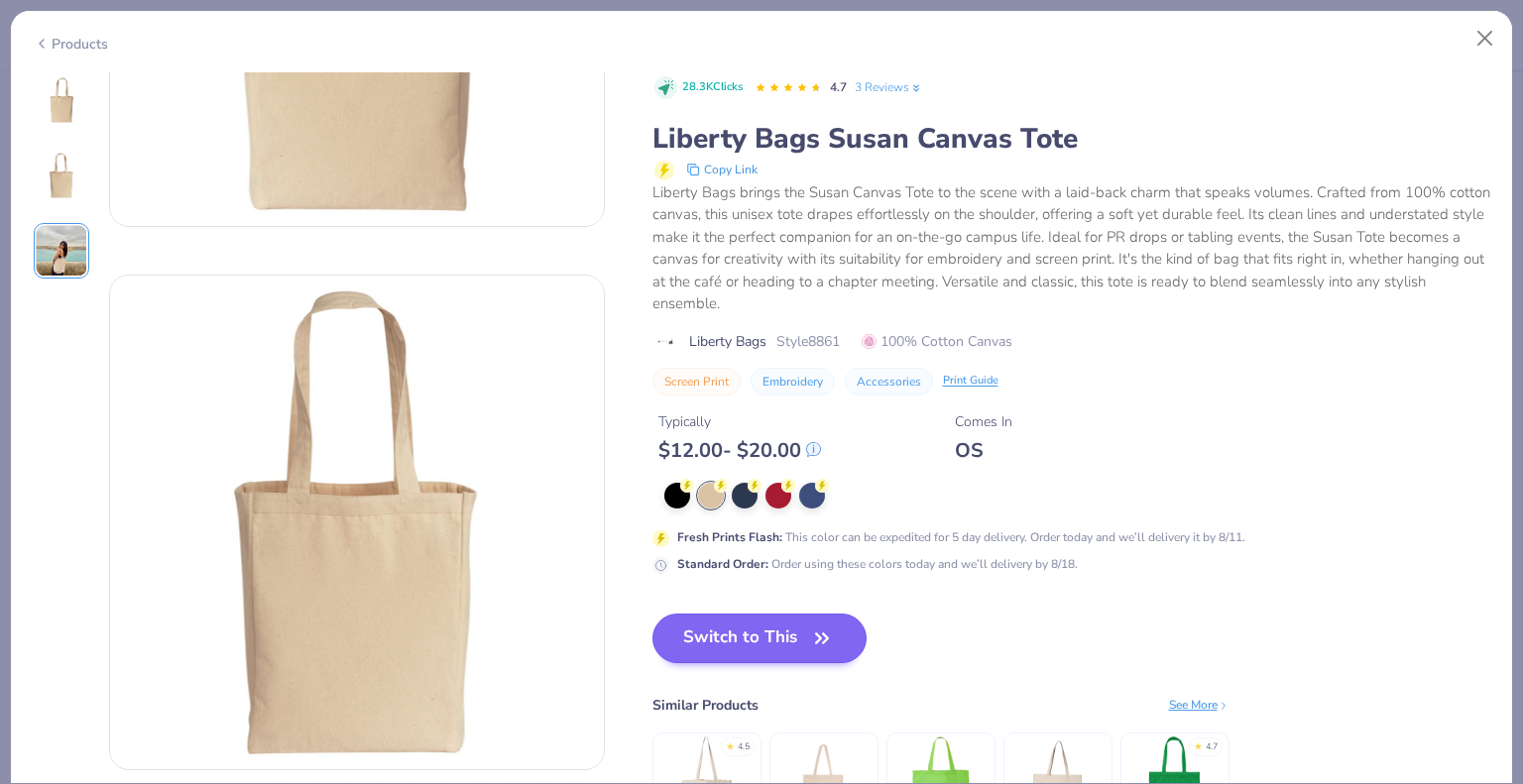 scroll, scrollTop: 194, scrollLeft: 0, axis: vertical 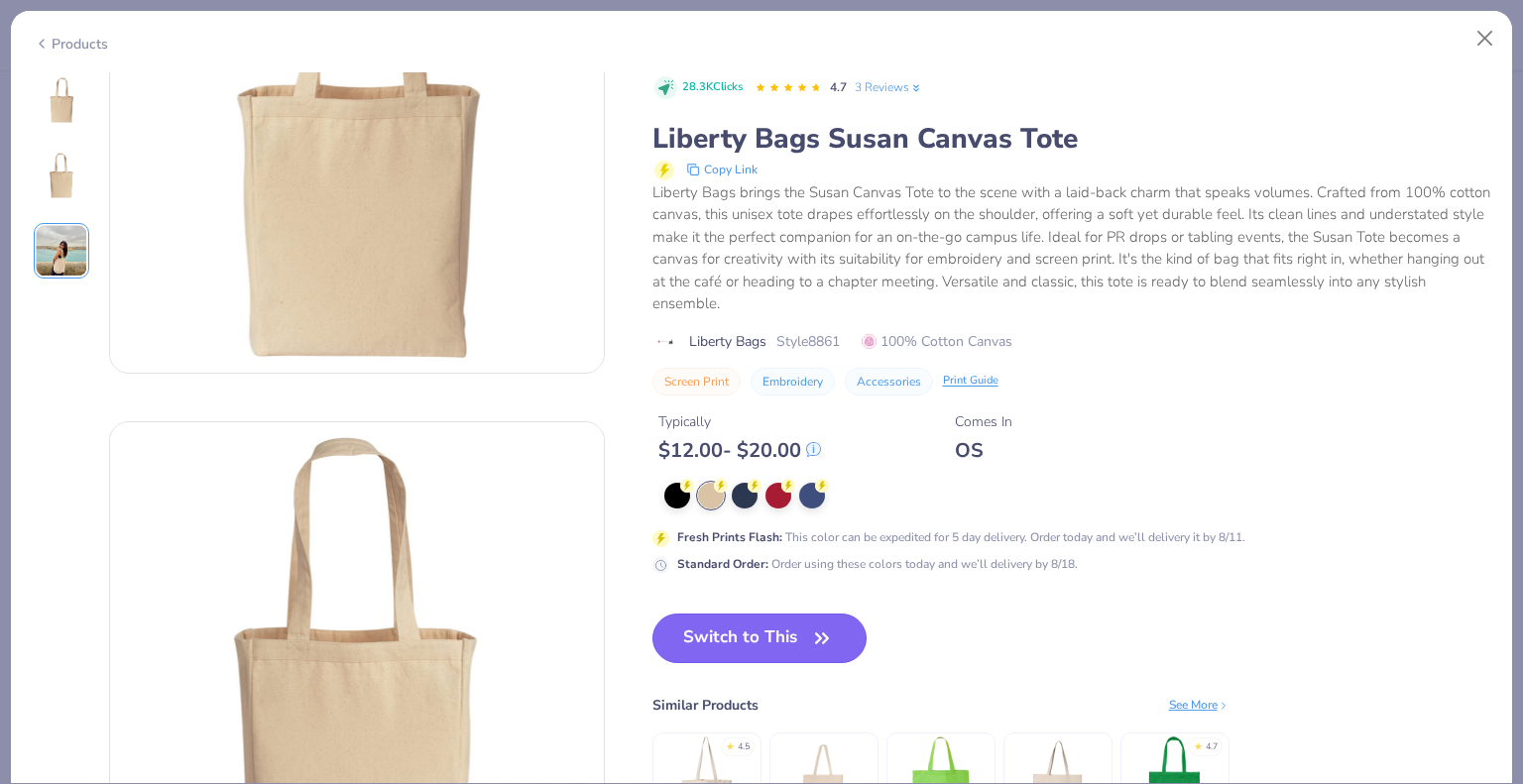 click 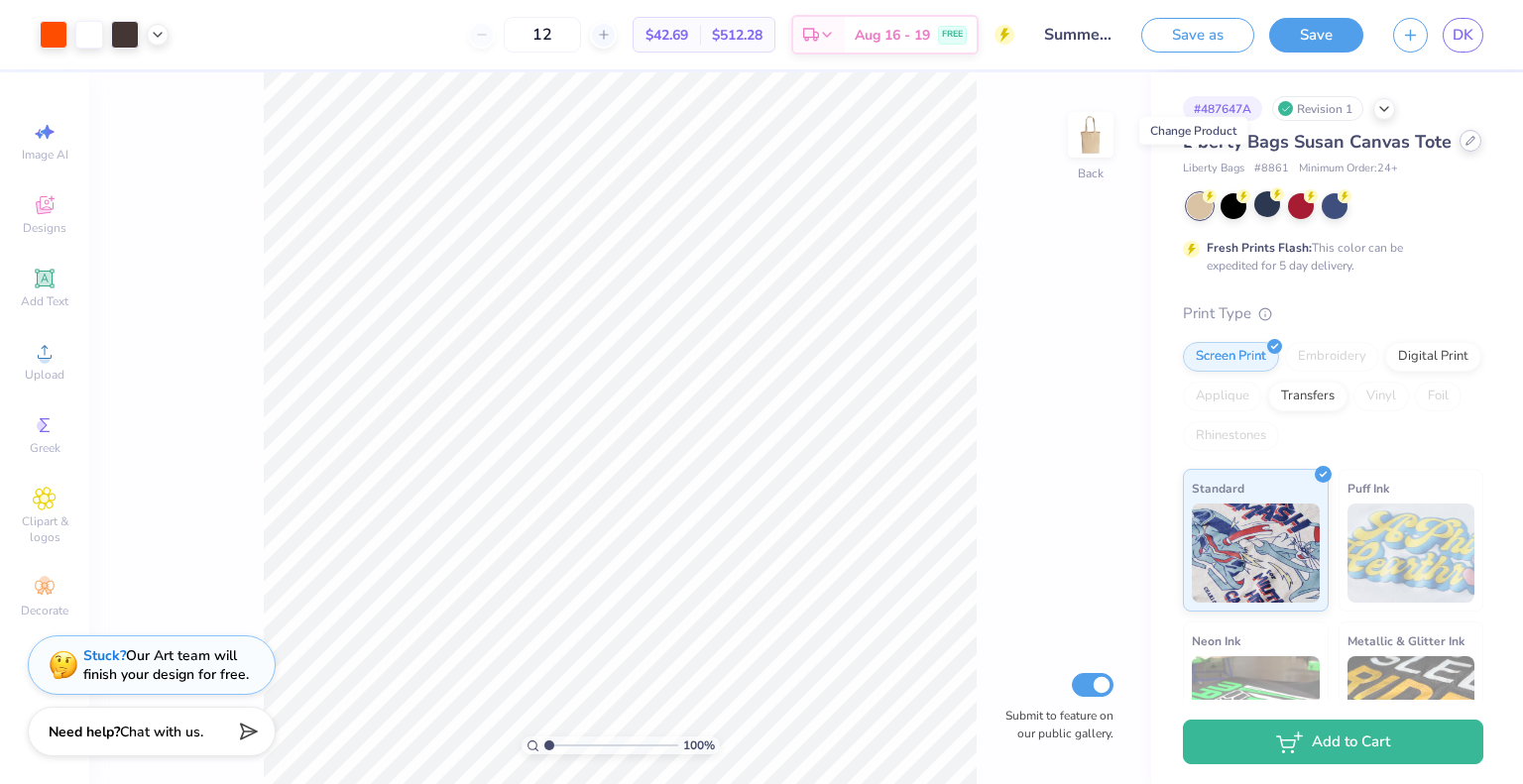 click at bounding box center (1470, 141) 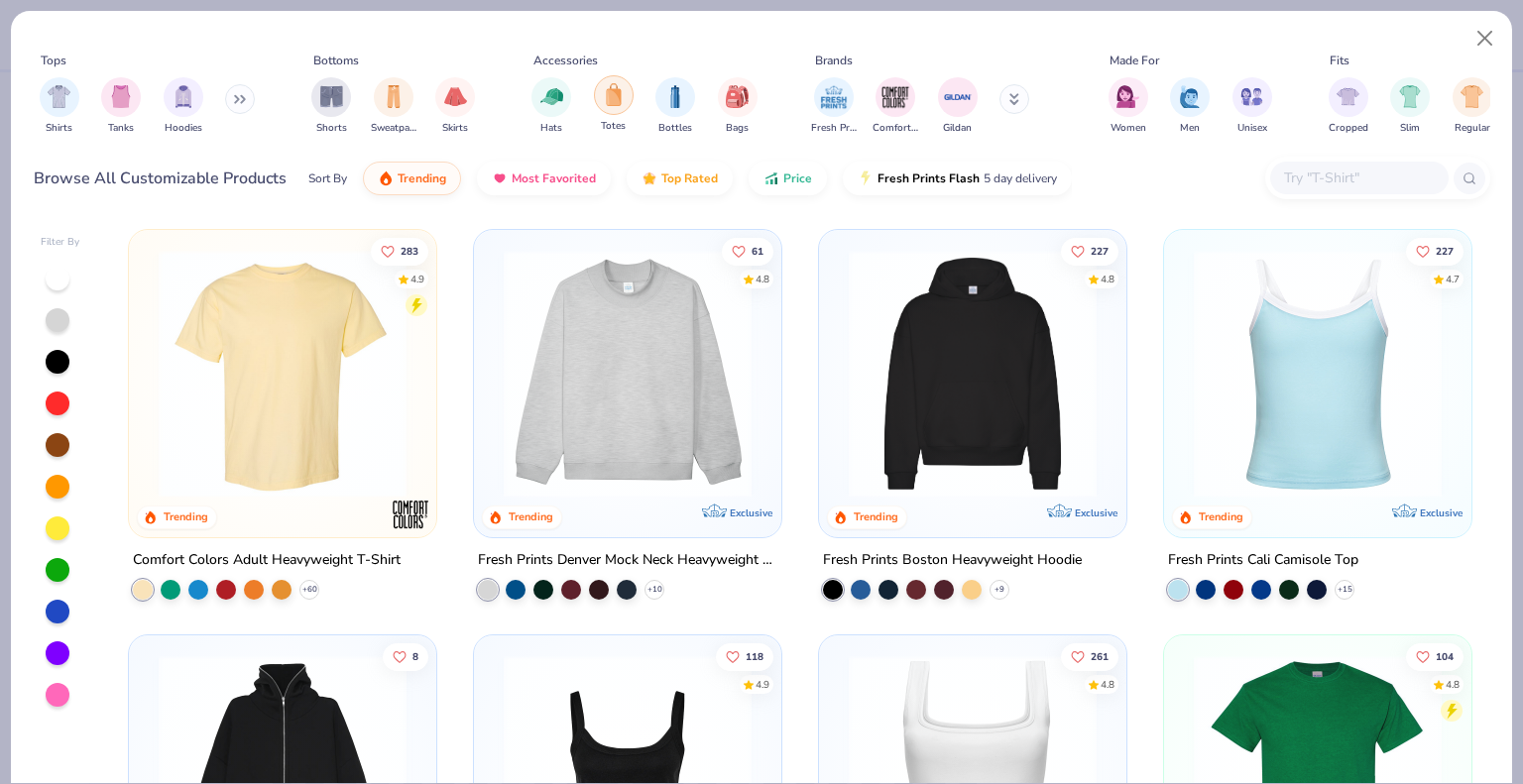 click at bounding box center [614, 94] 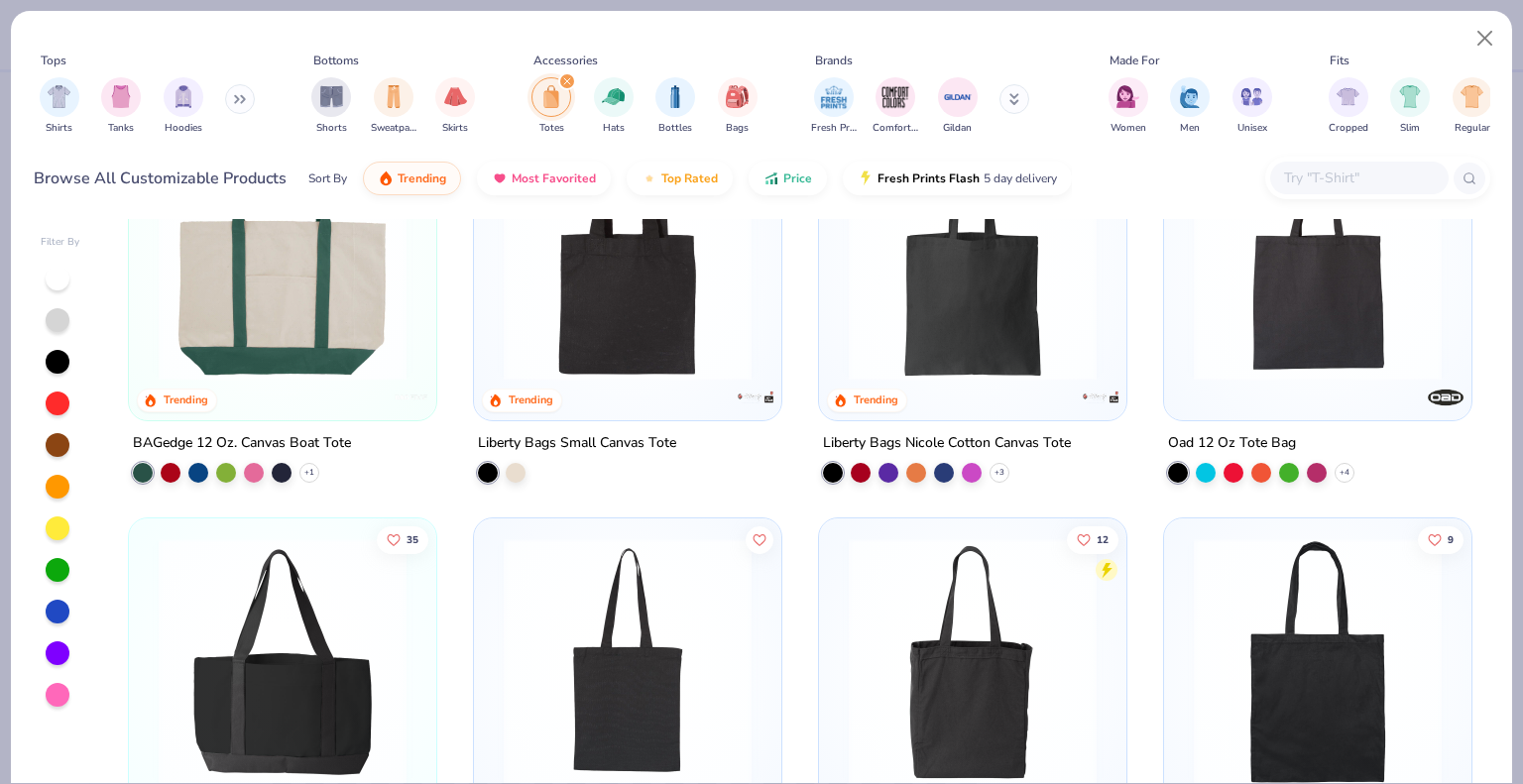 scroll, scrollTop: 496, scrollLeft: 0, axis: vertical 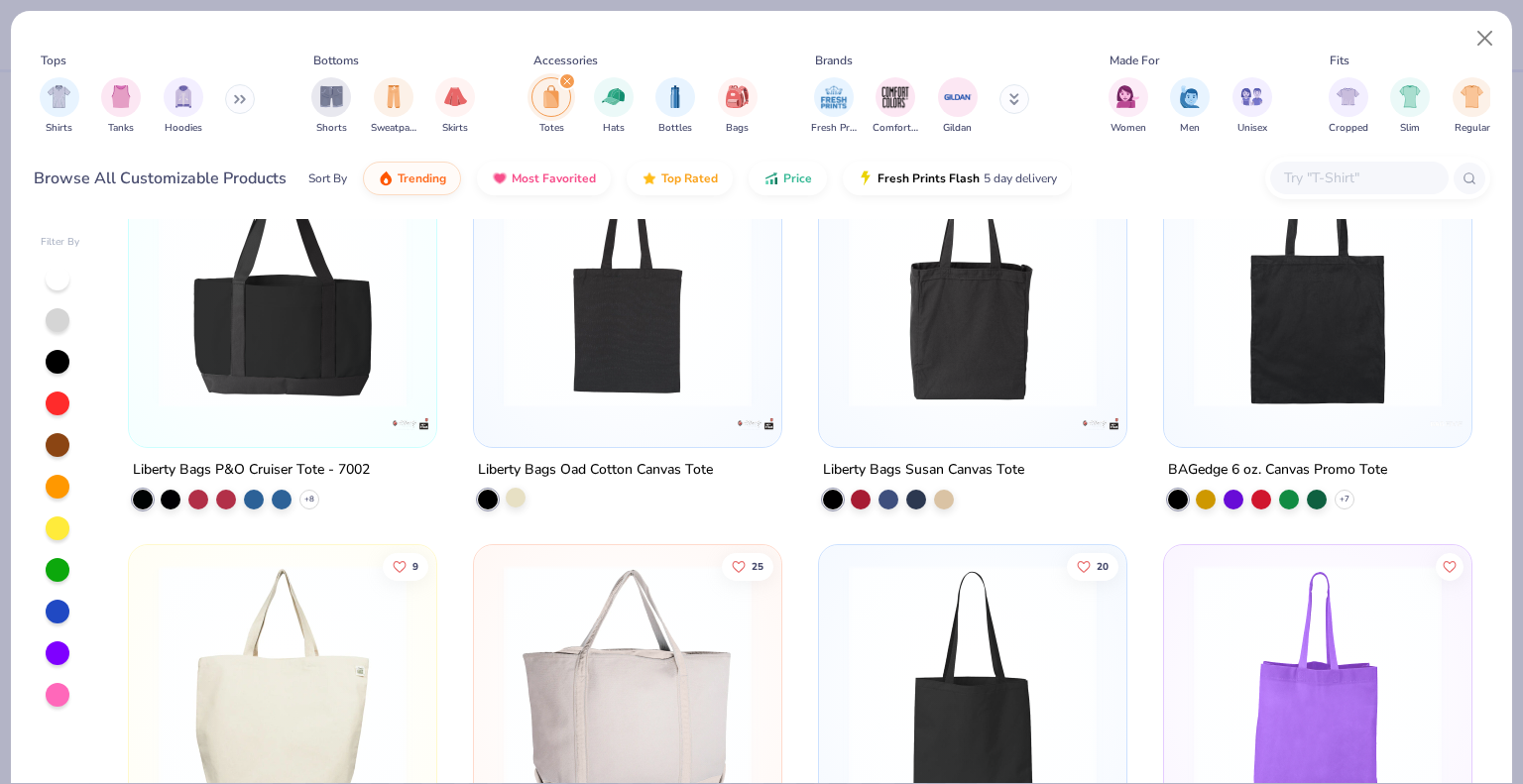 click at bounding box center (516, 497) 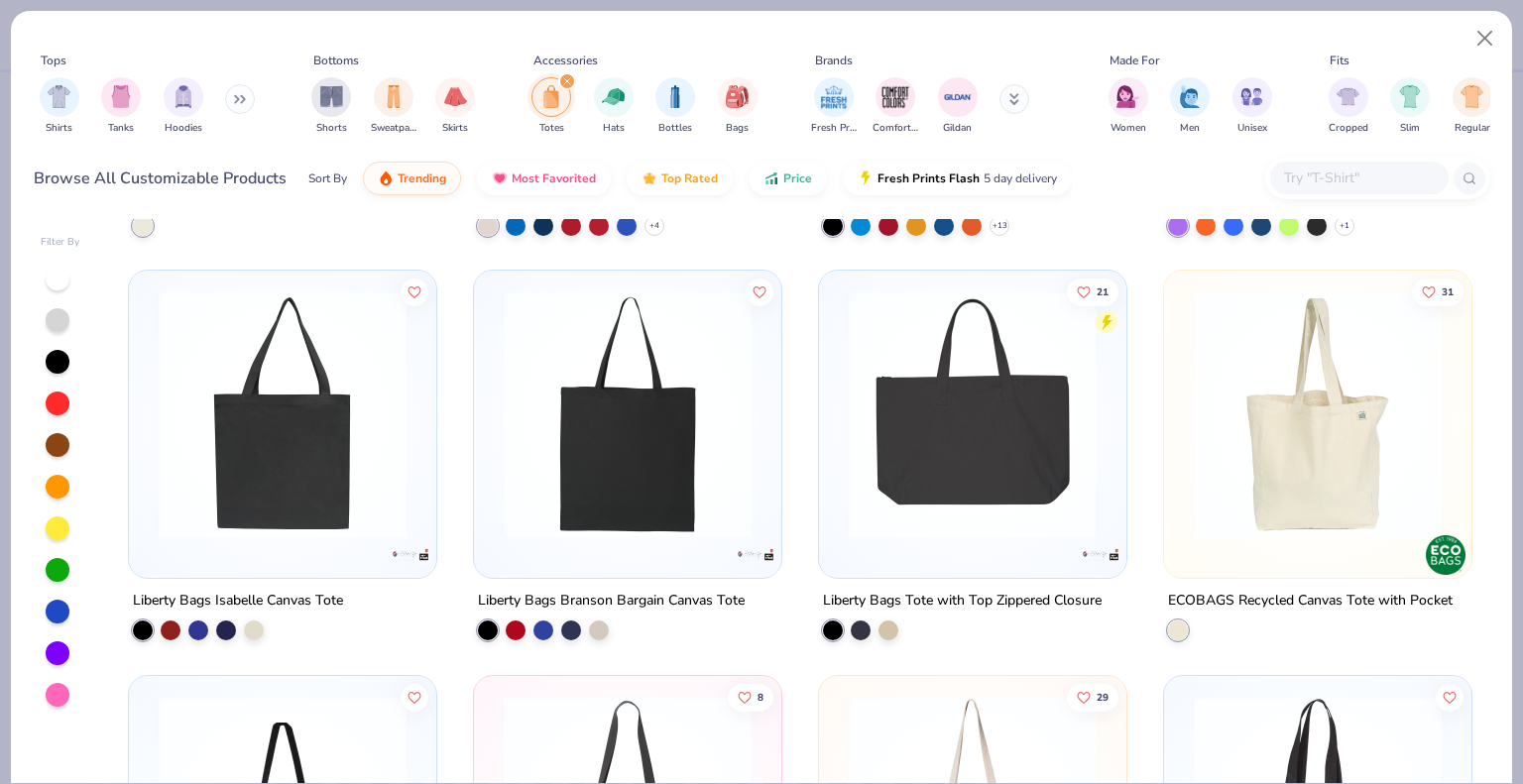 scroll, scrollTop: 1189, scrollLeft: 0, axis: vertical 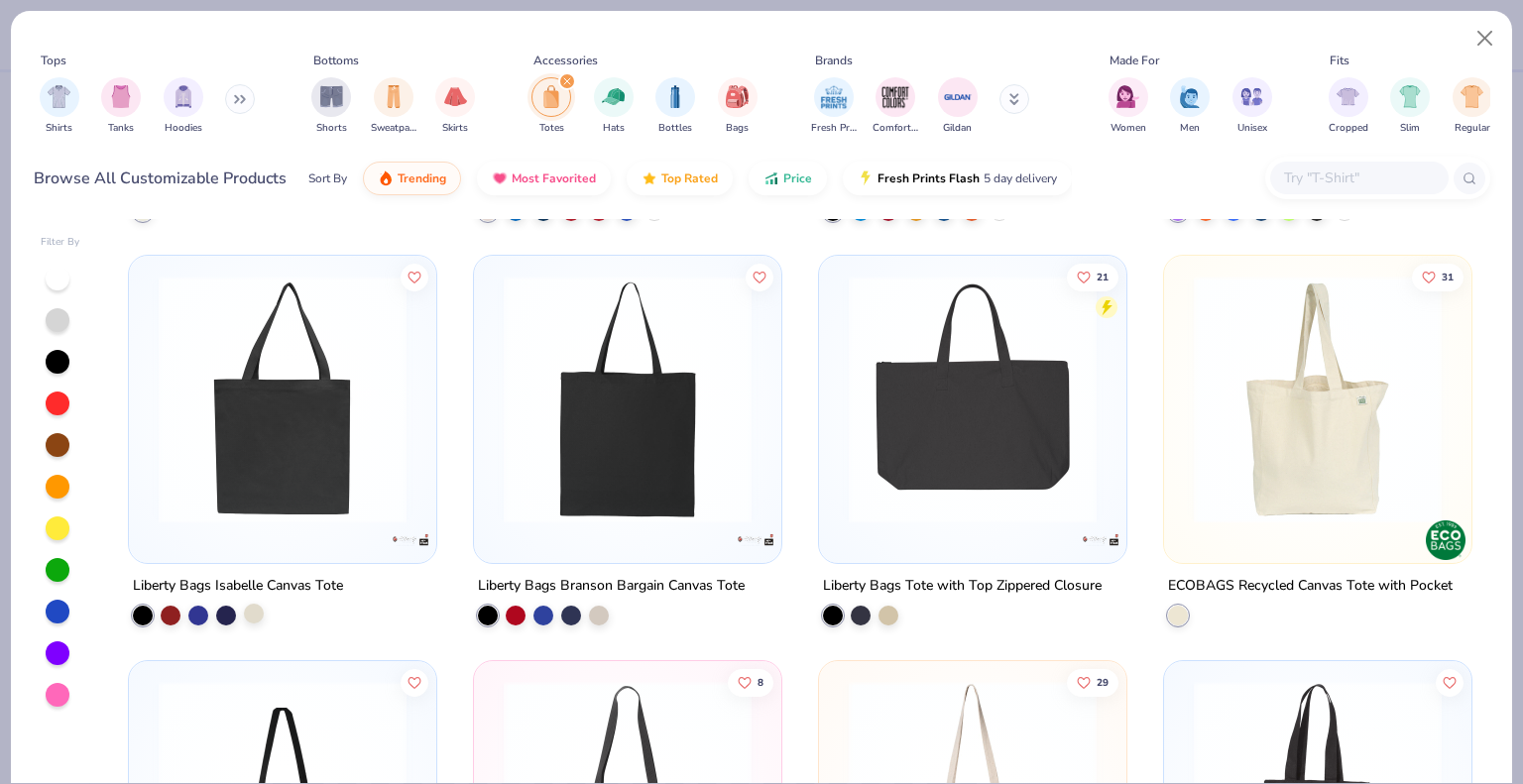 click at bounding box center (254, 614) 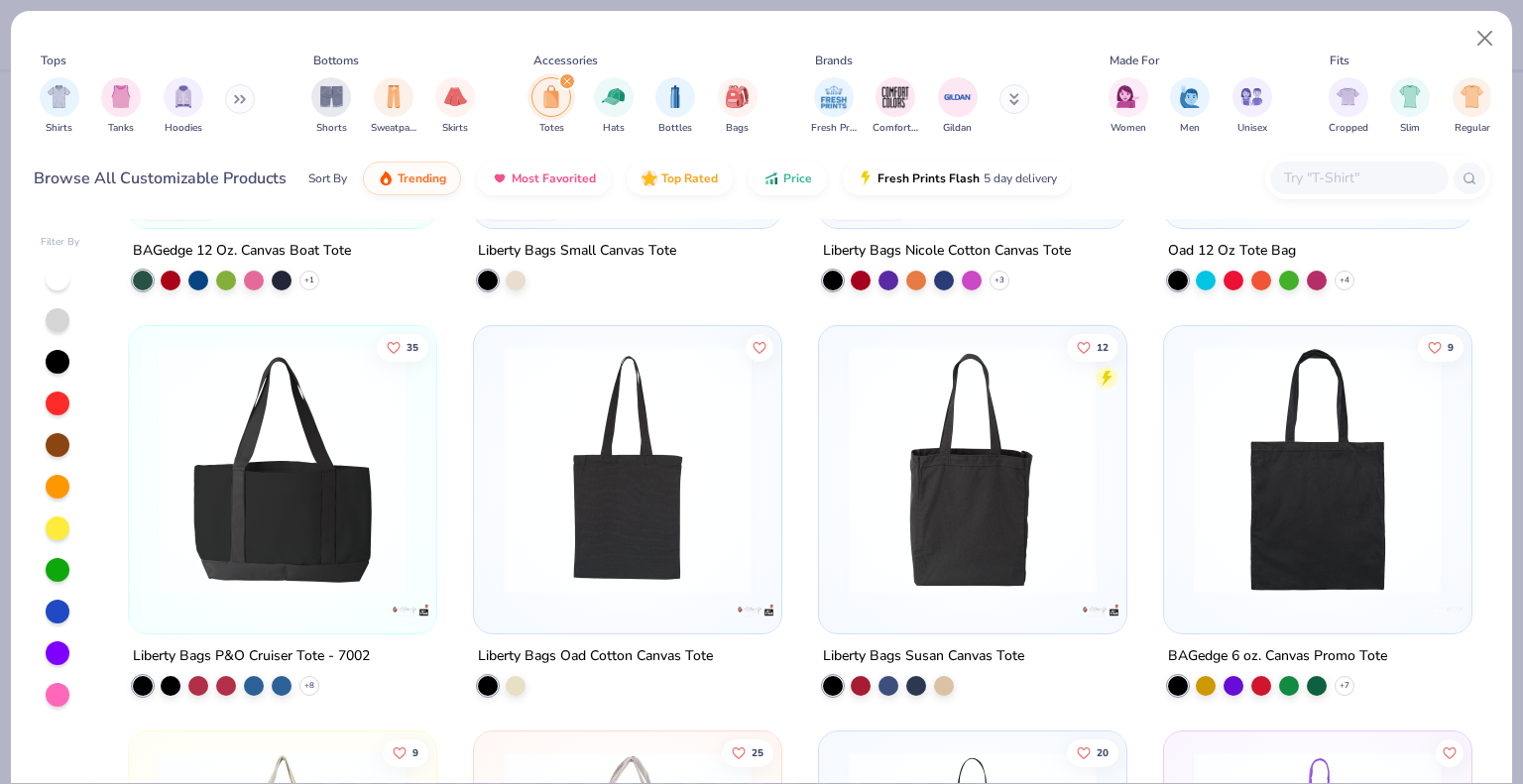 scroll, scrollTop: 297, scrollLeft: 0, axis: vertical 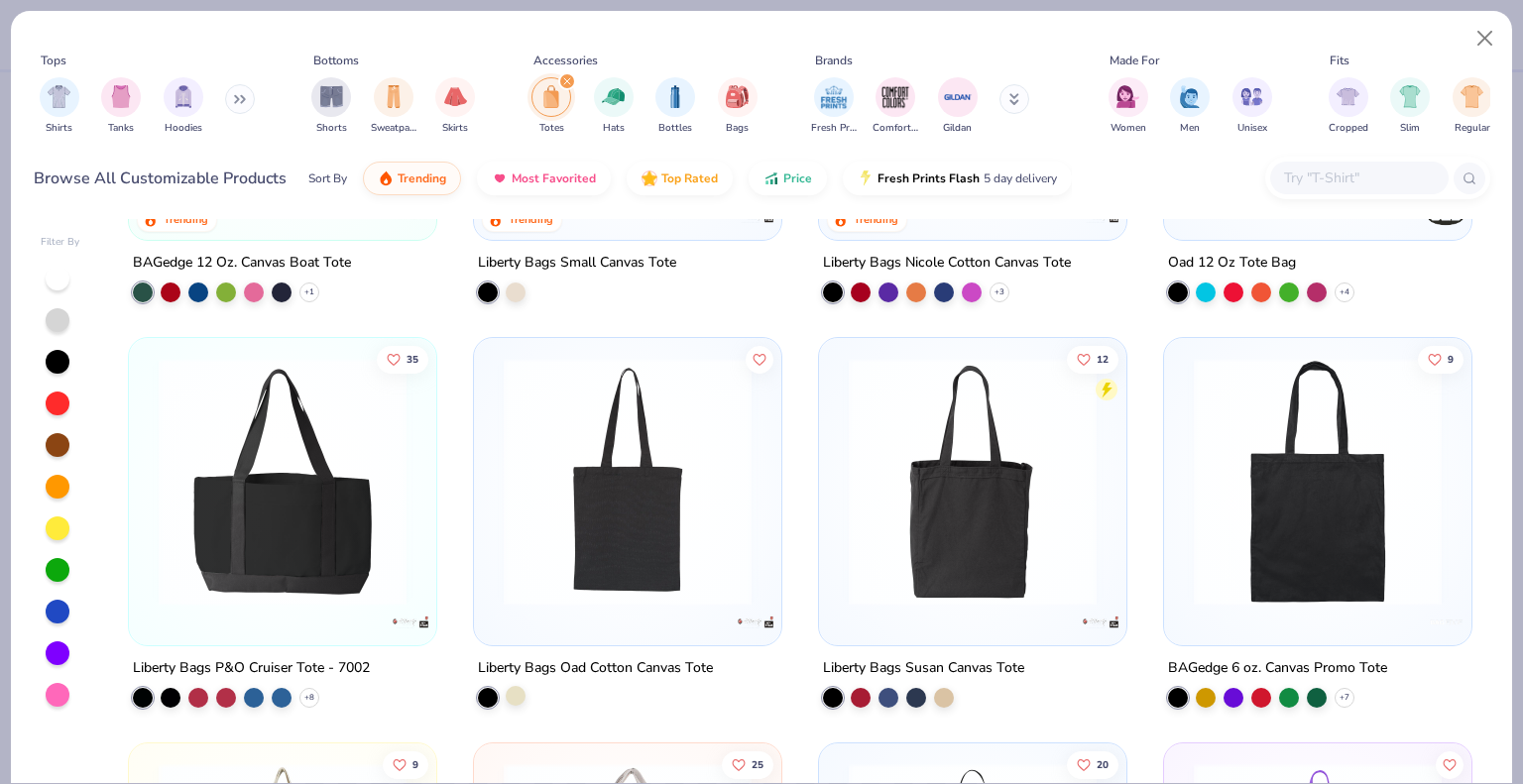 click at bounding box center (516, 695) 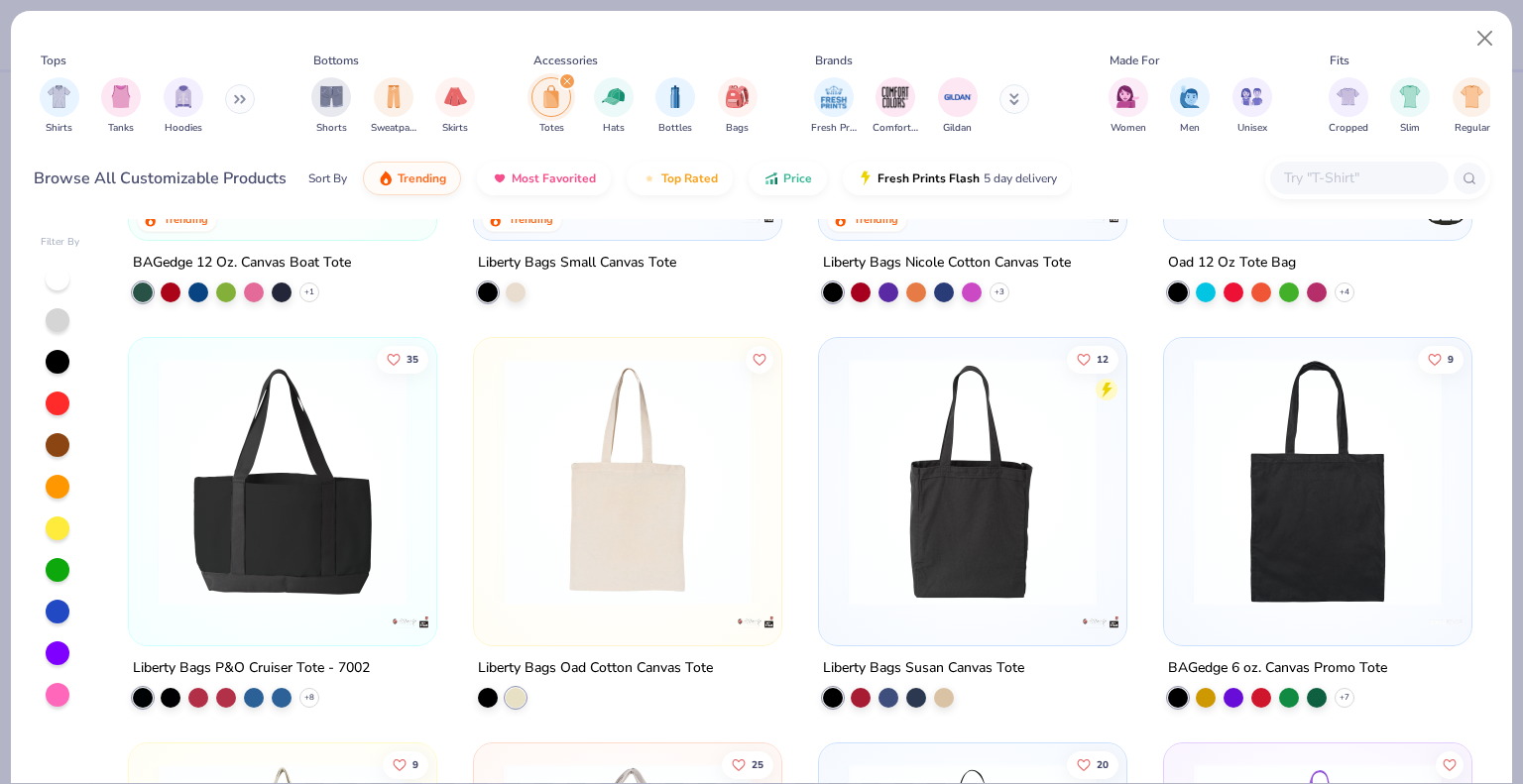 click at bounding box center [628, 482] 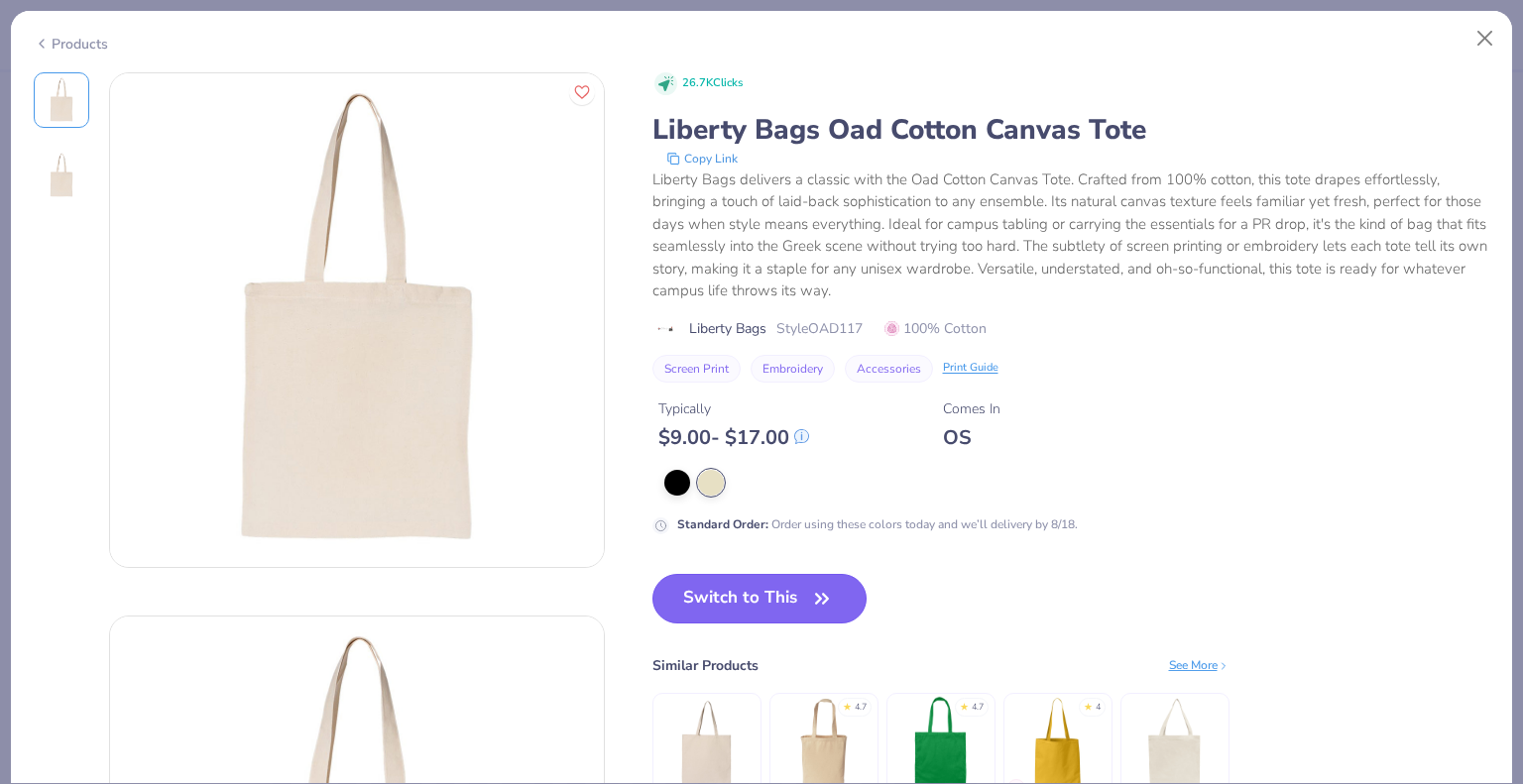 click on "Switch to This" at bounding box center [760, 599] 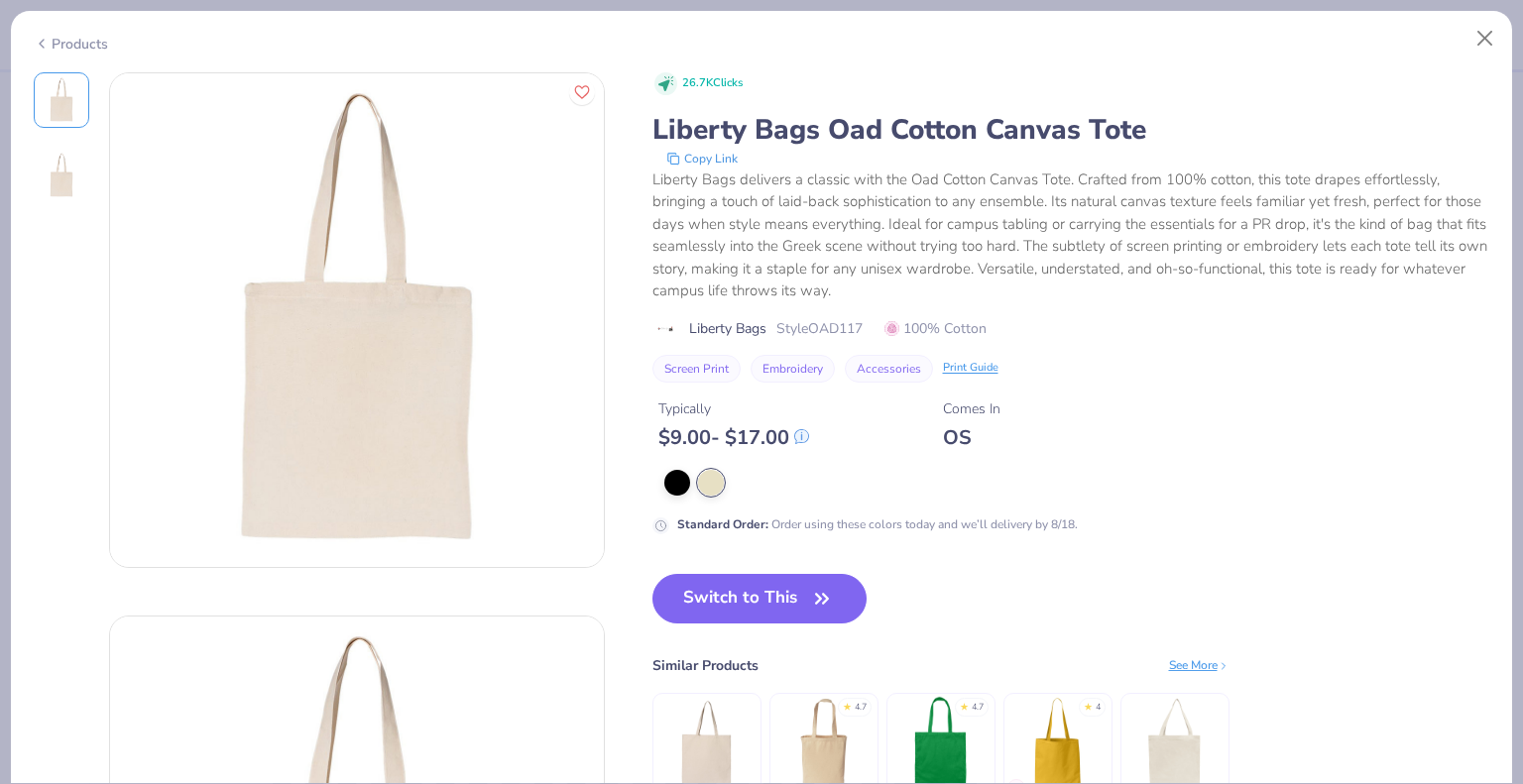 scroll, scrollTop: 0, scrollLeft: 0, axis: both 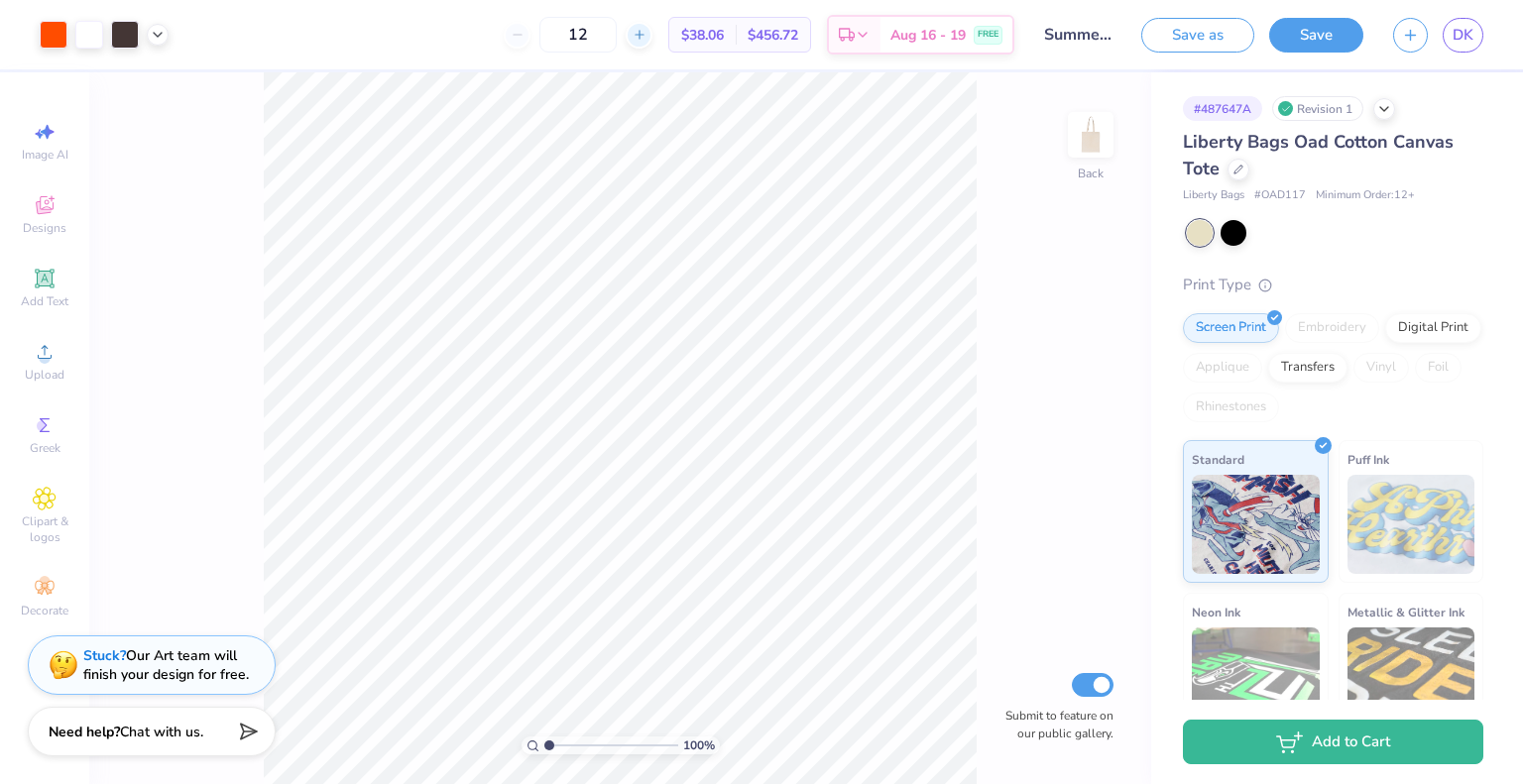 click 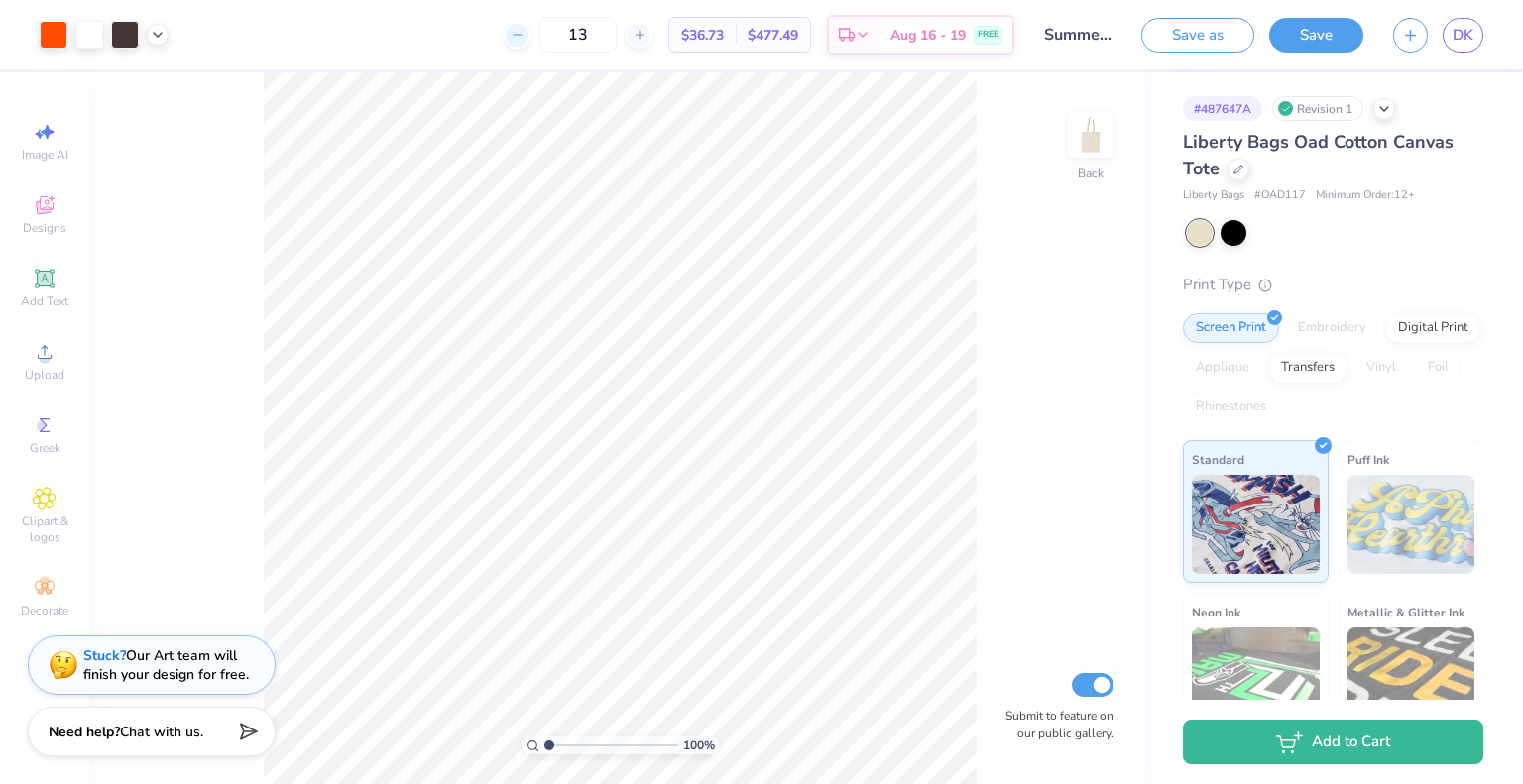 click 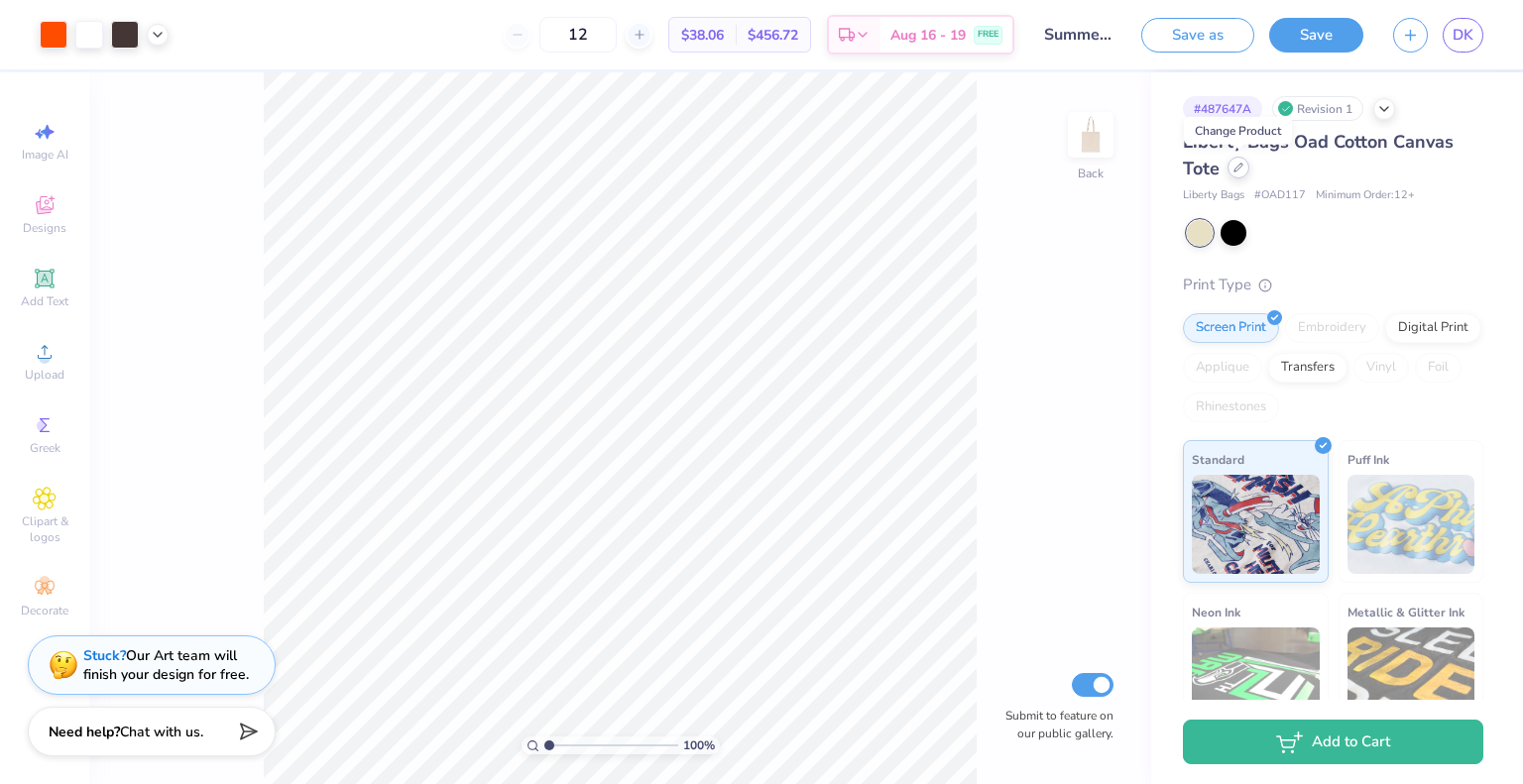 click 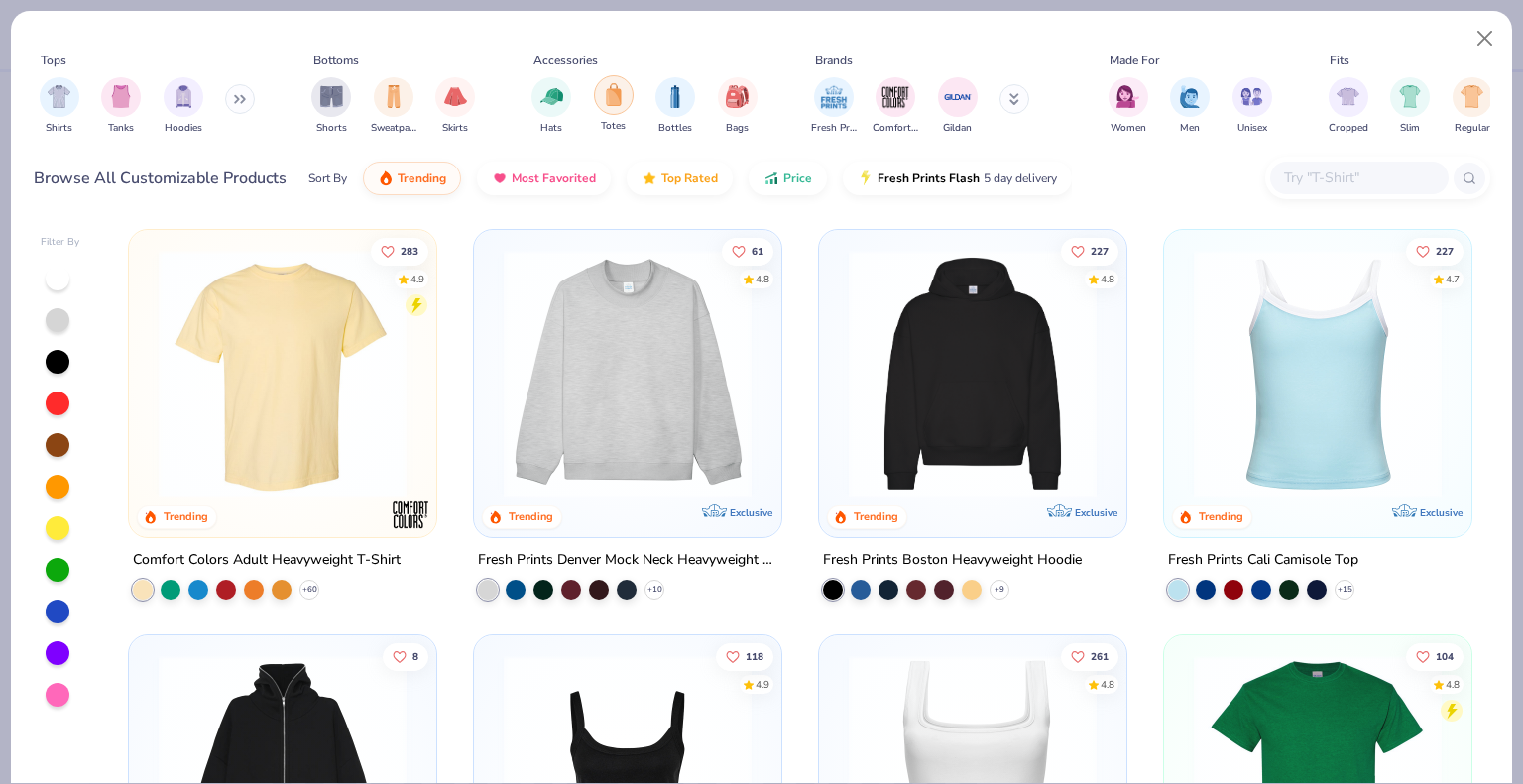 click at bounding box center [614, 94] 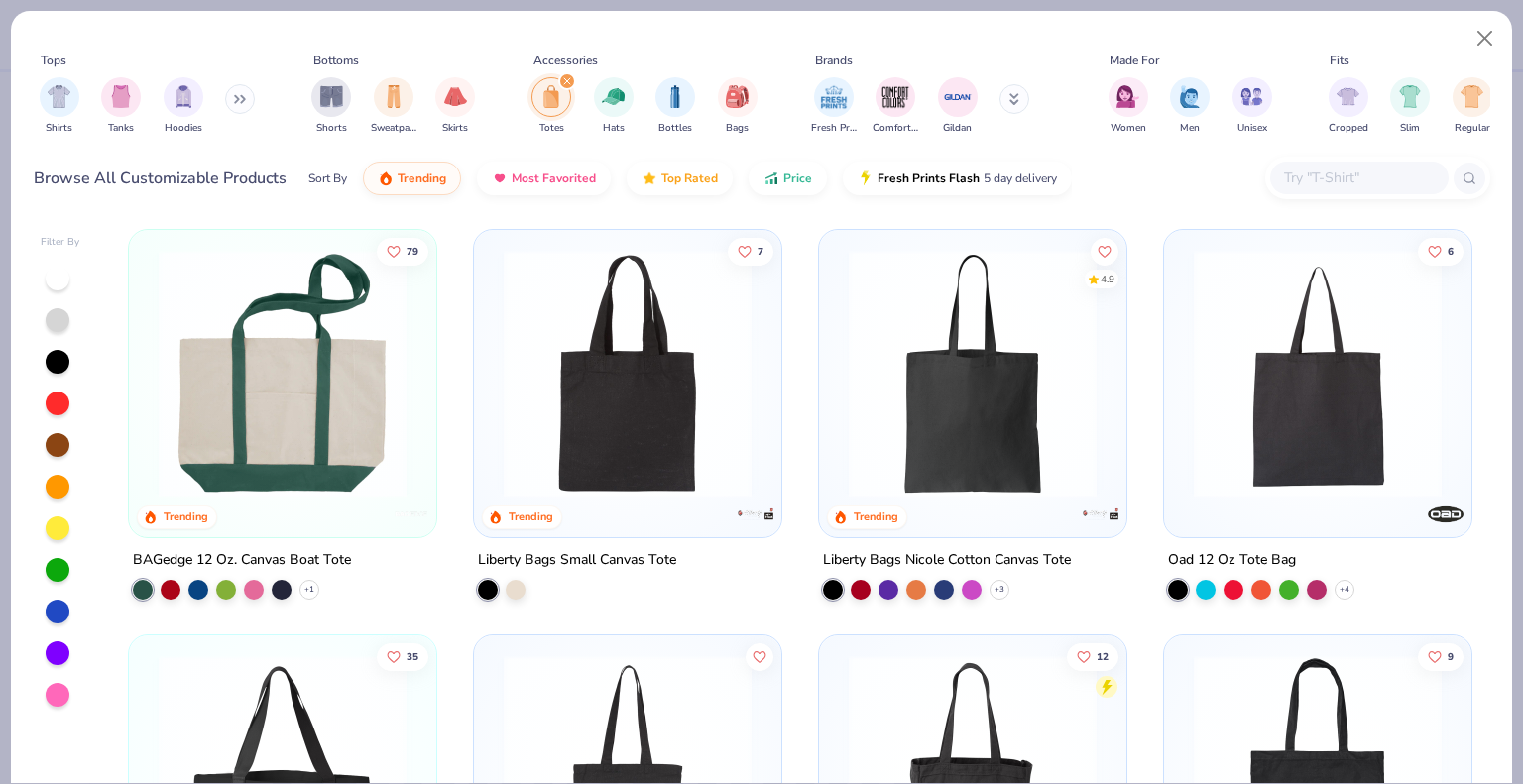 click at bounding box center [628, 369] 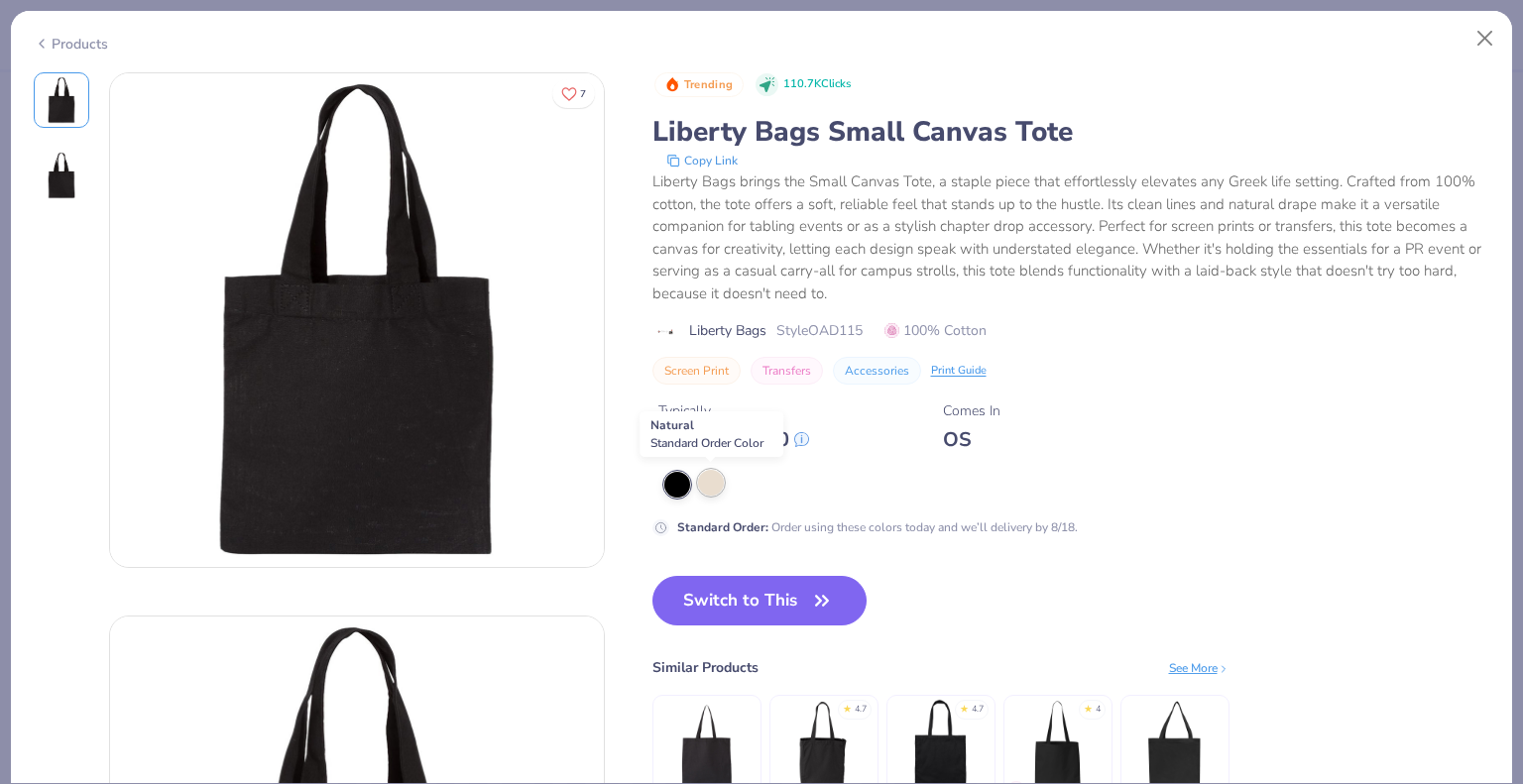 click at bounding box center [711, 483] 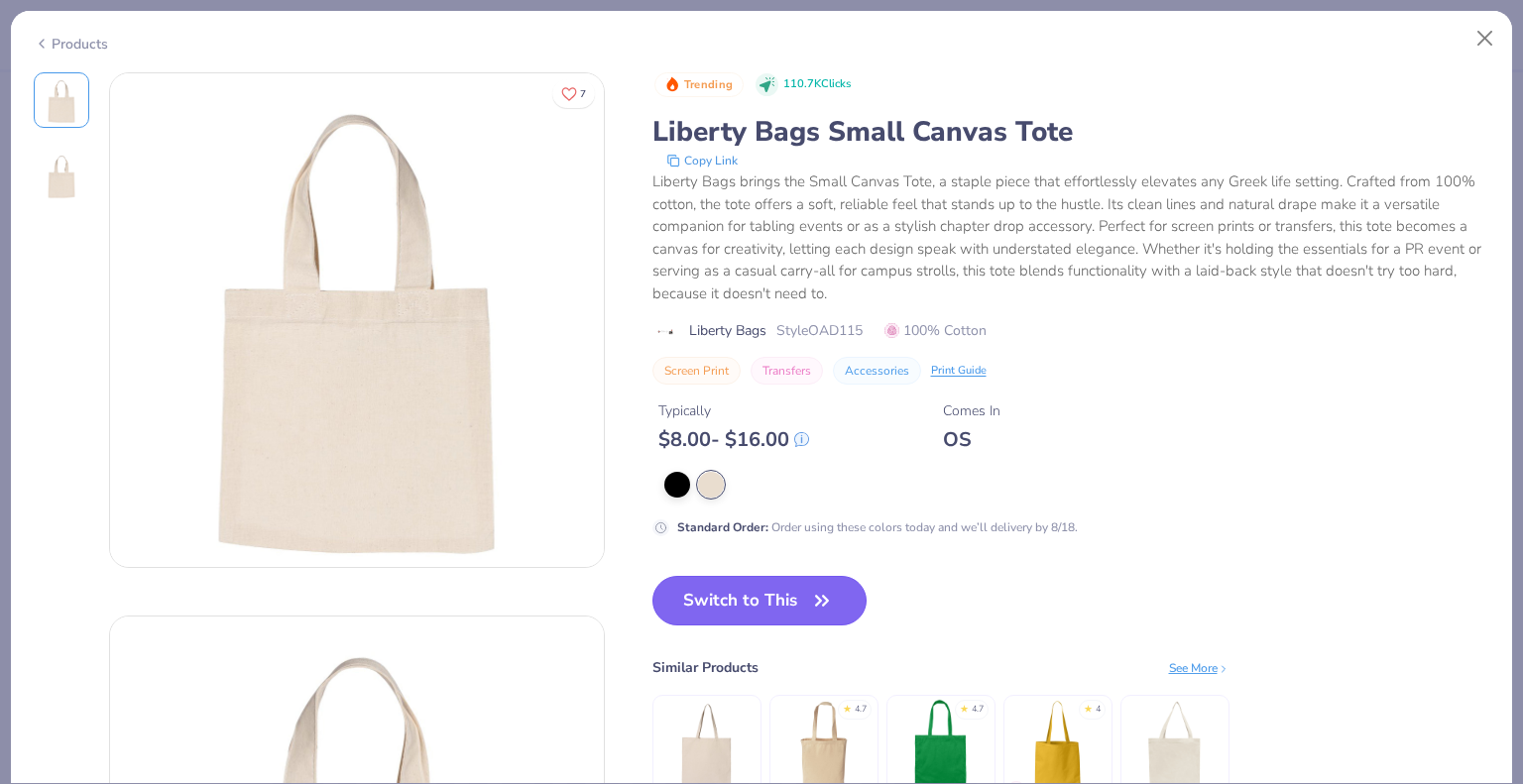 click on "Switch to This" at bounding box center [760, 601] 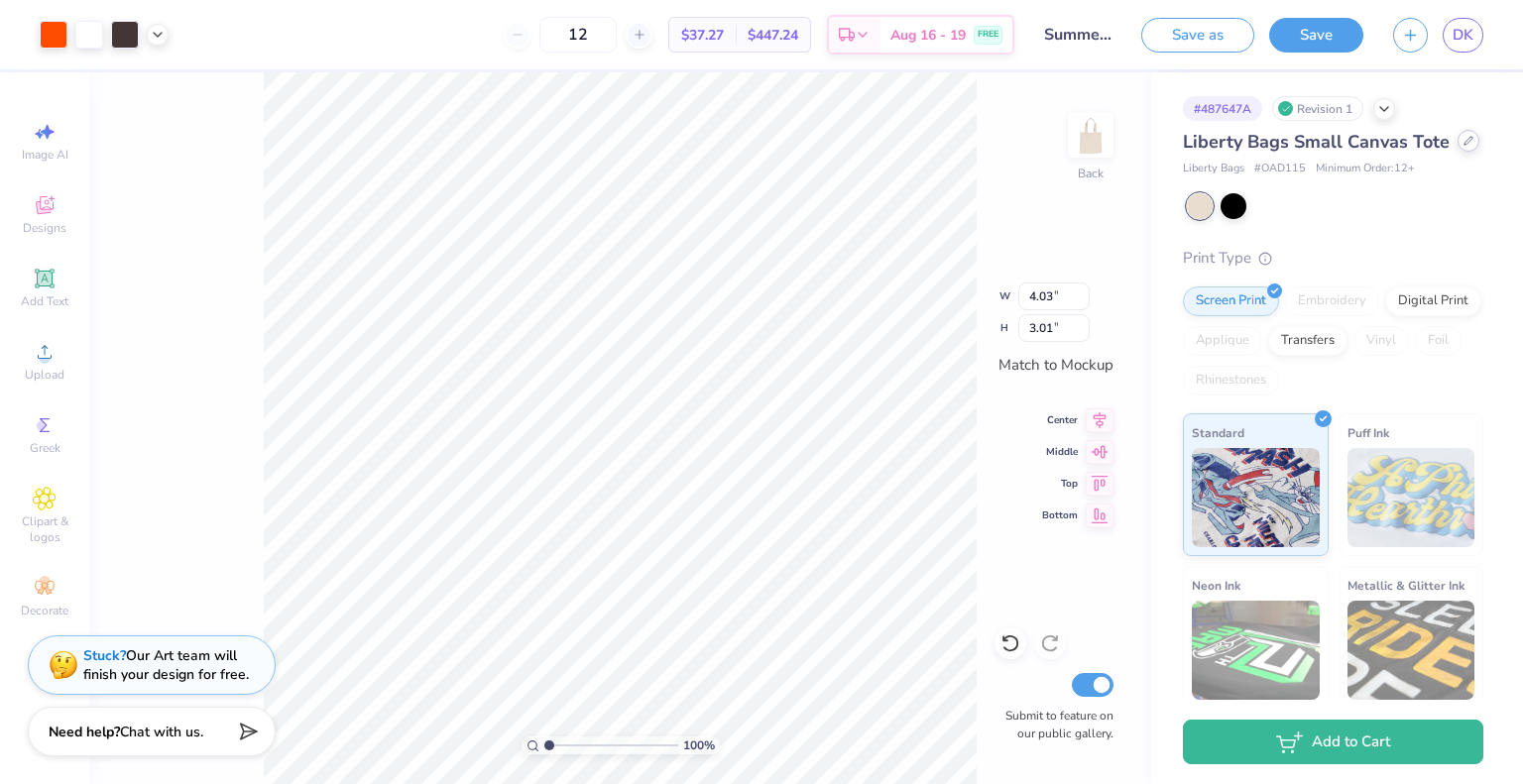 click at bounding box center (1468, 141) 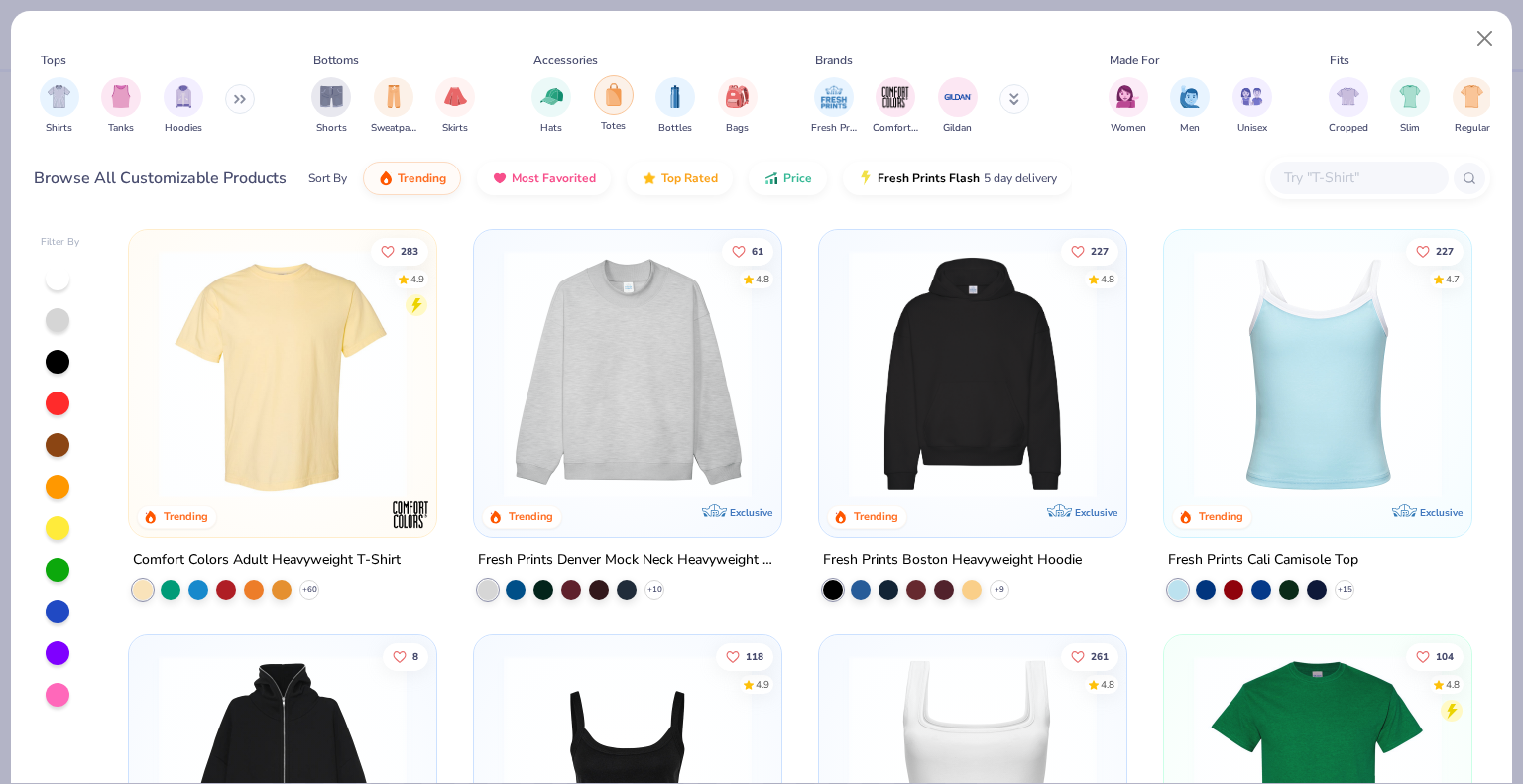 click at bounding box center (614, 94) 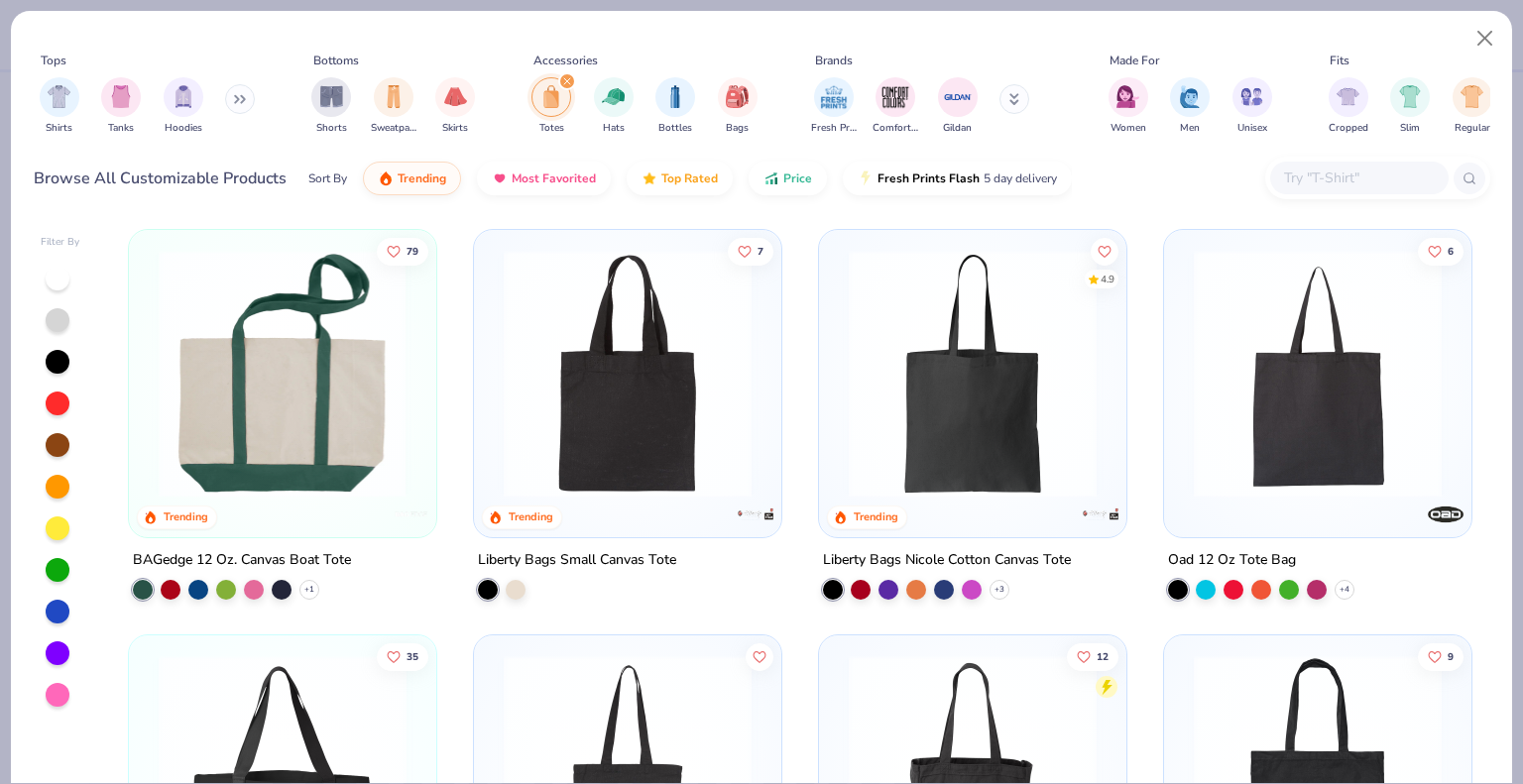 click at bounding box center (1318, 374) 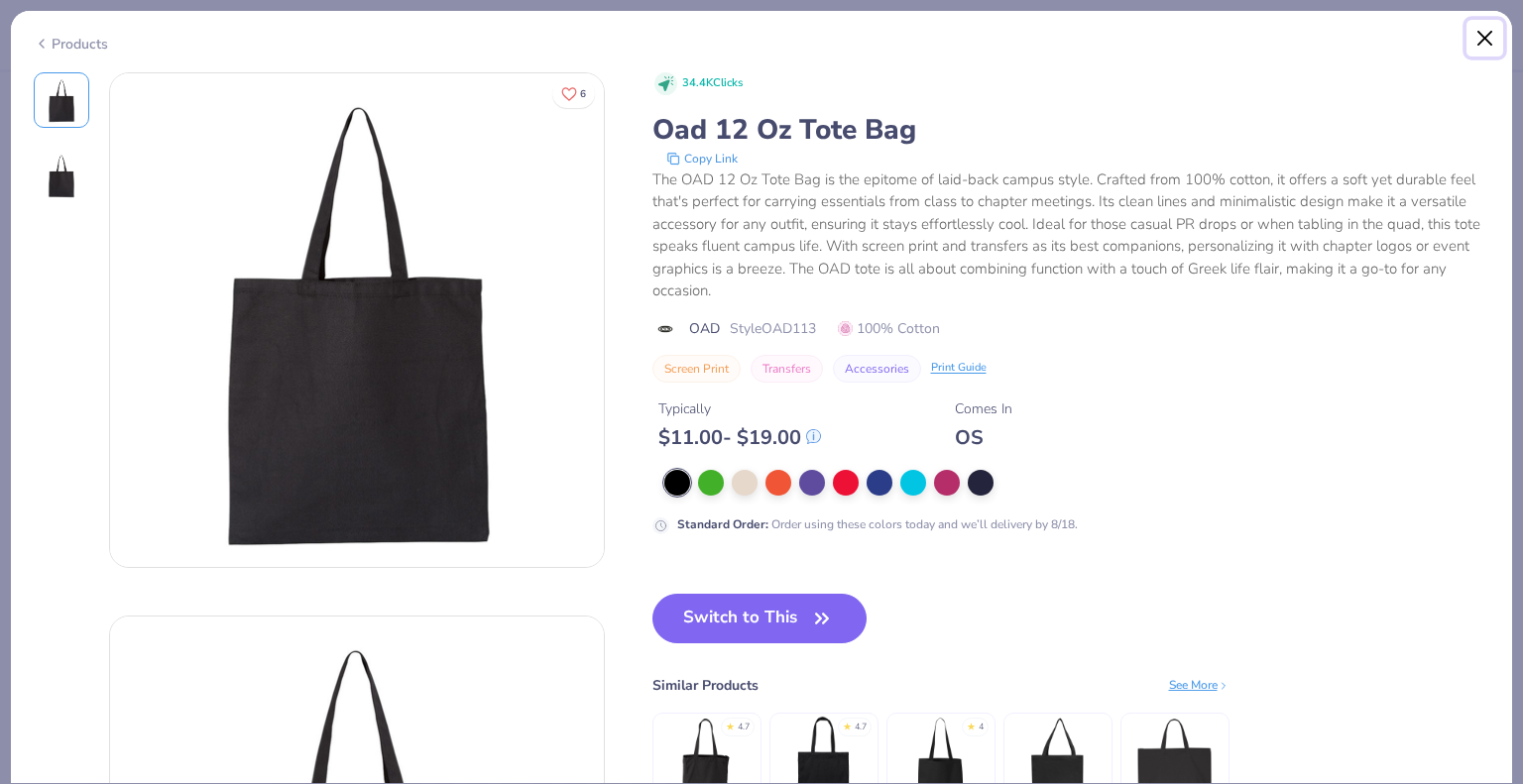 click at bounding box center (1485, 39) 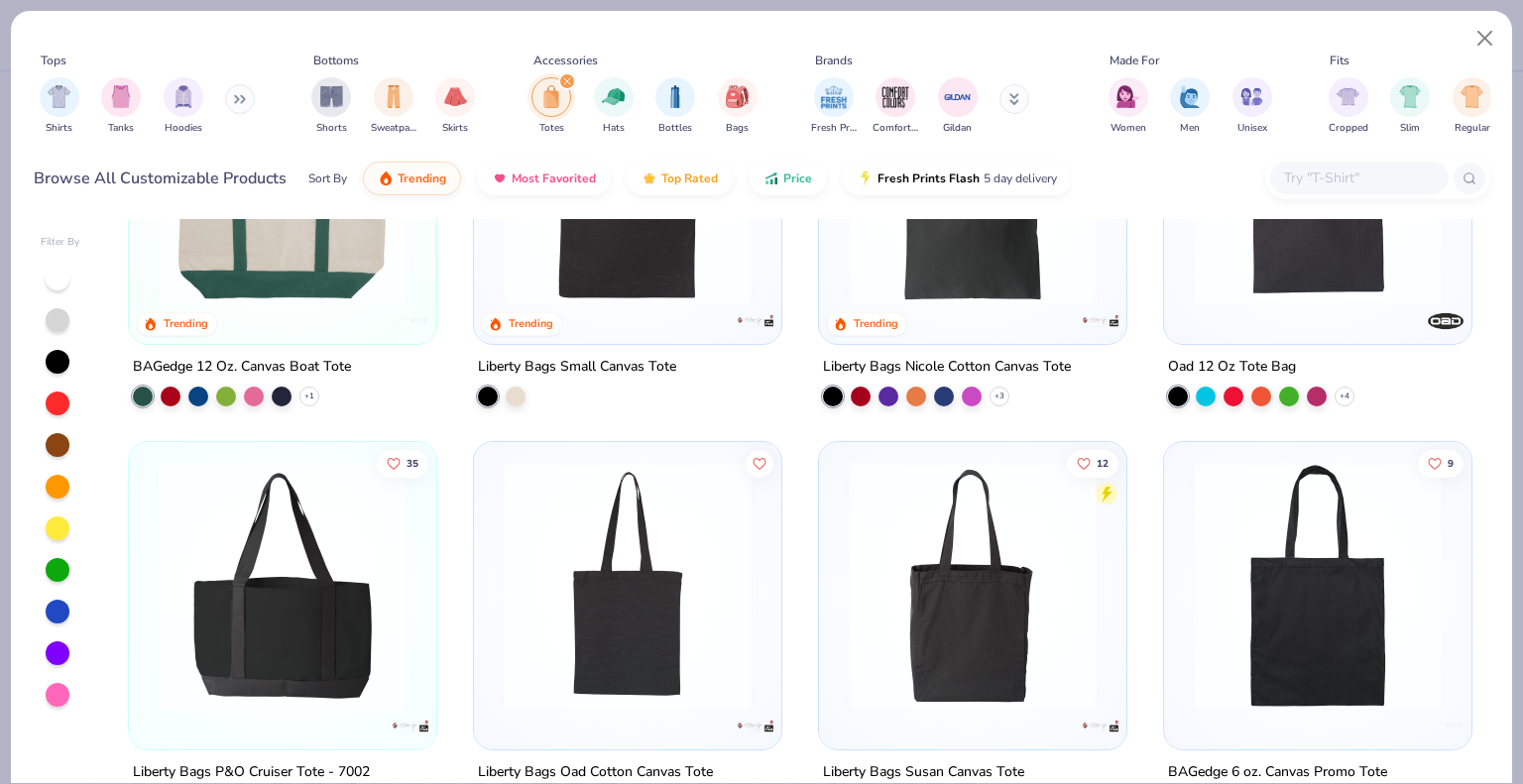 scroll, scrollTop: 198, scrollLeft: 0, axis: vertical 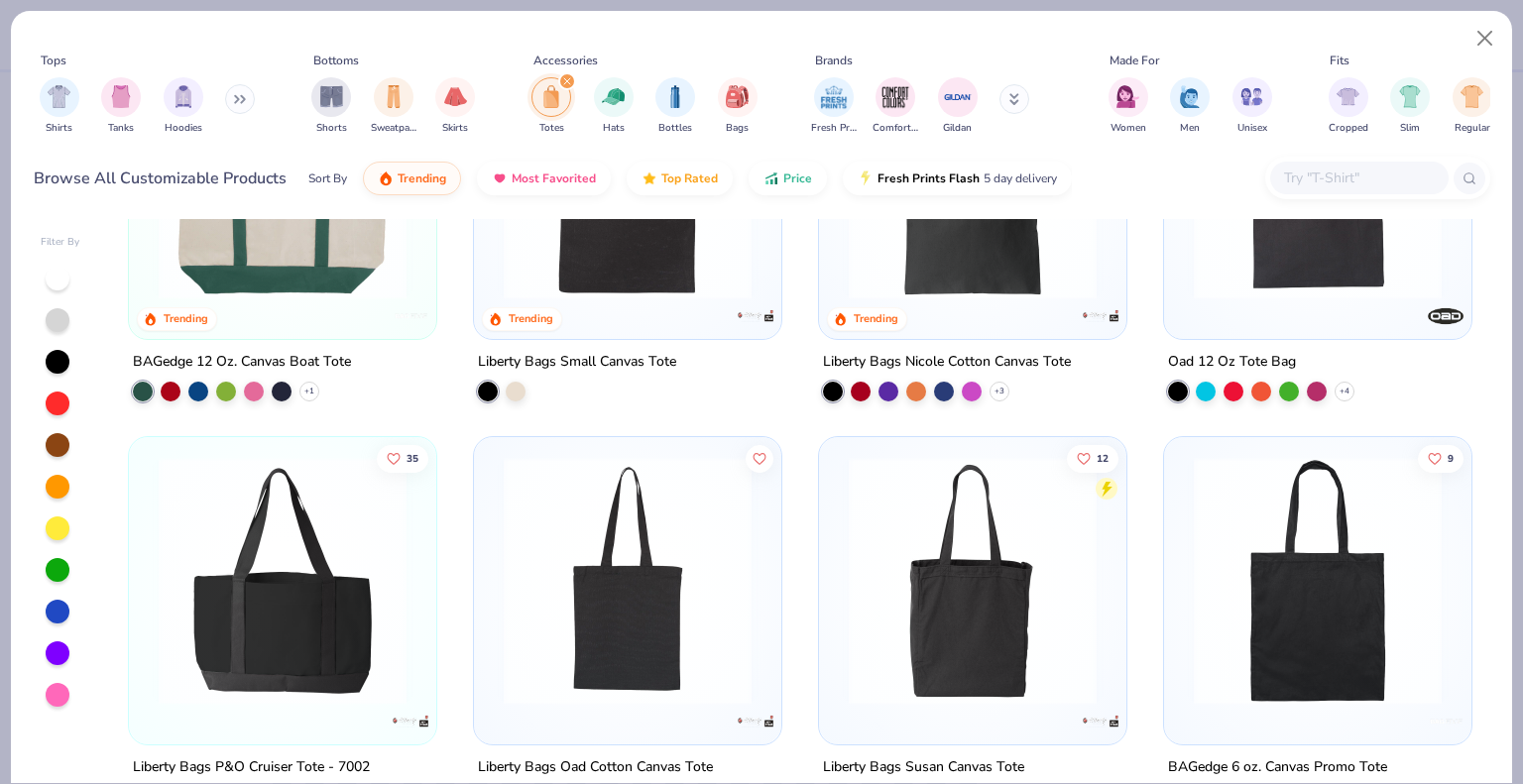 click at bounding box center [1318, 581] 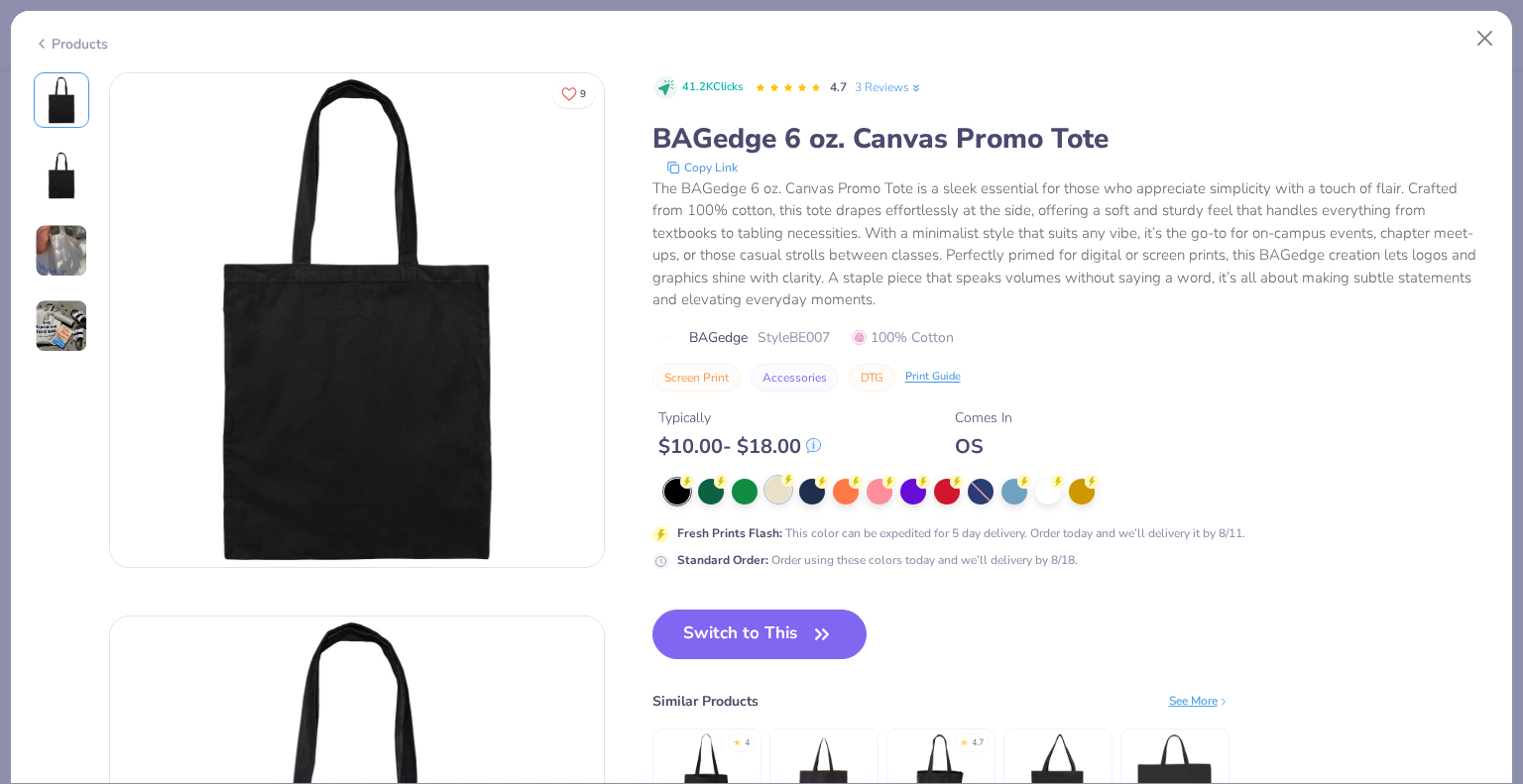 click at bounding box center [778, 490] 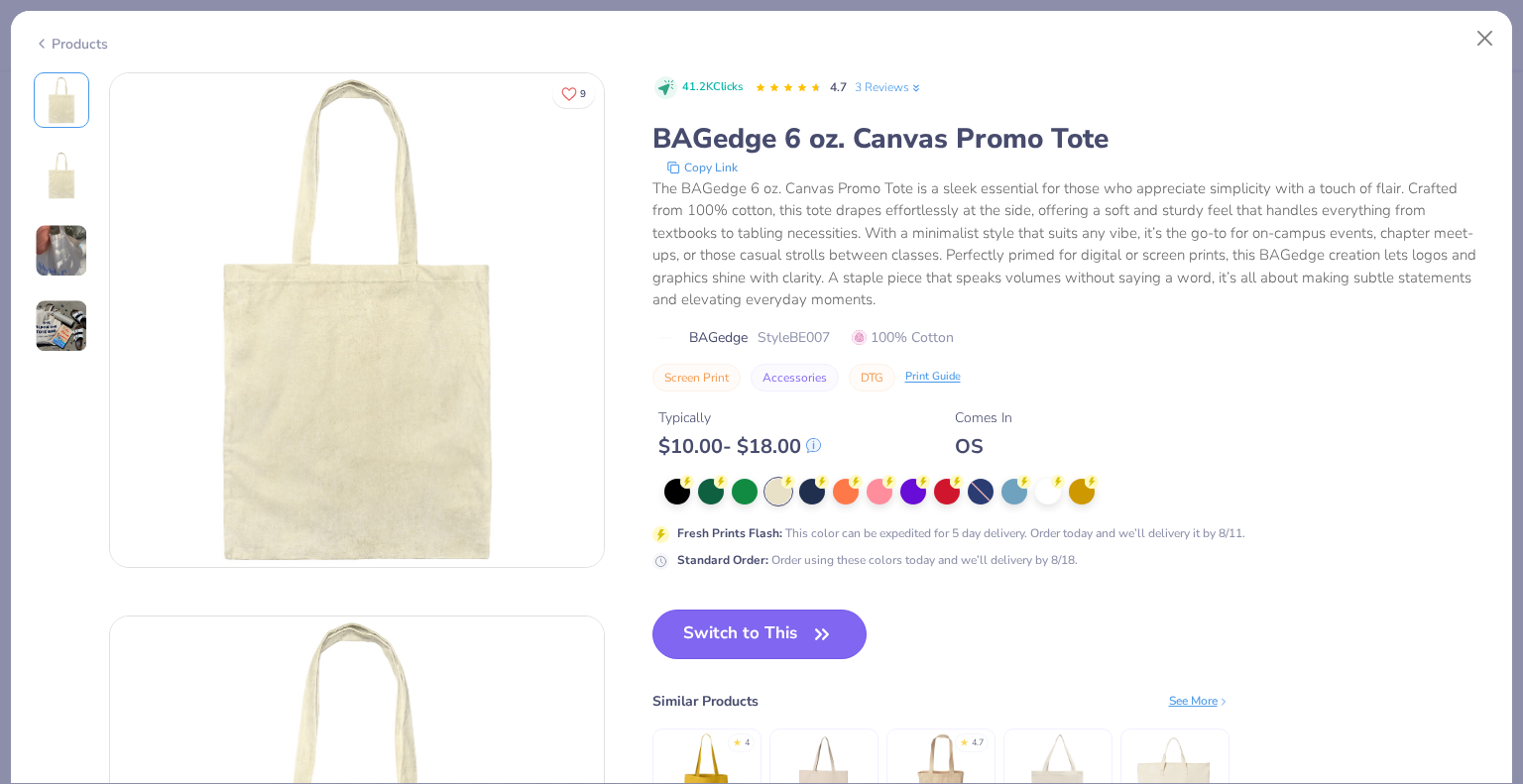 click on "Switch to This" at bounding box center [760, 634] 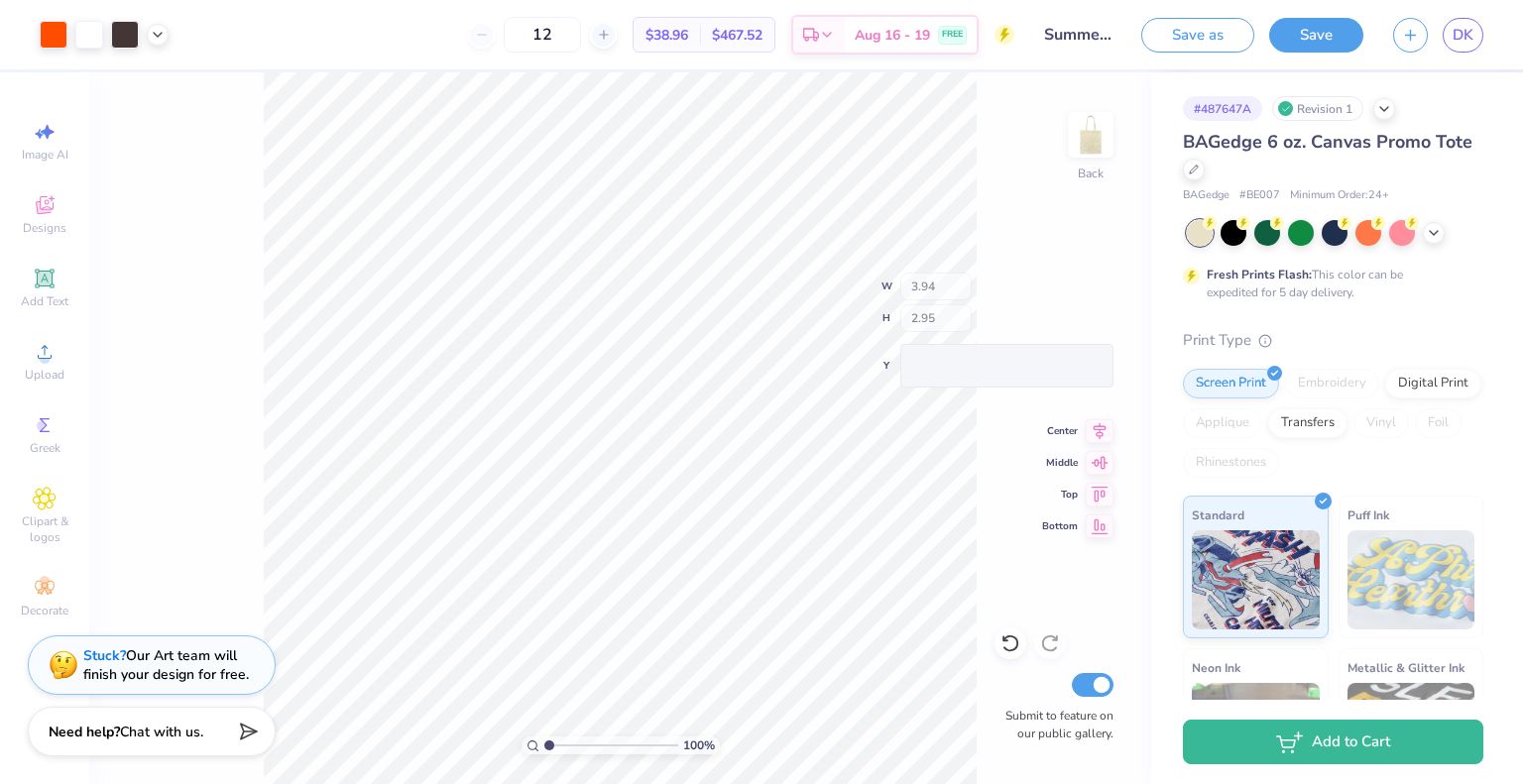 type on "3.94" 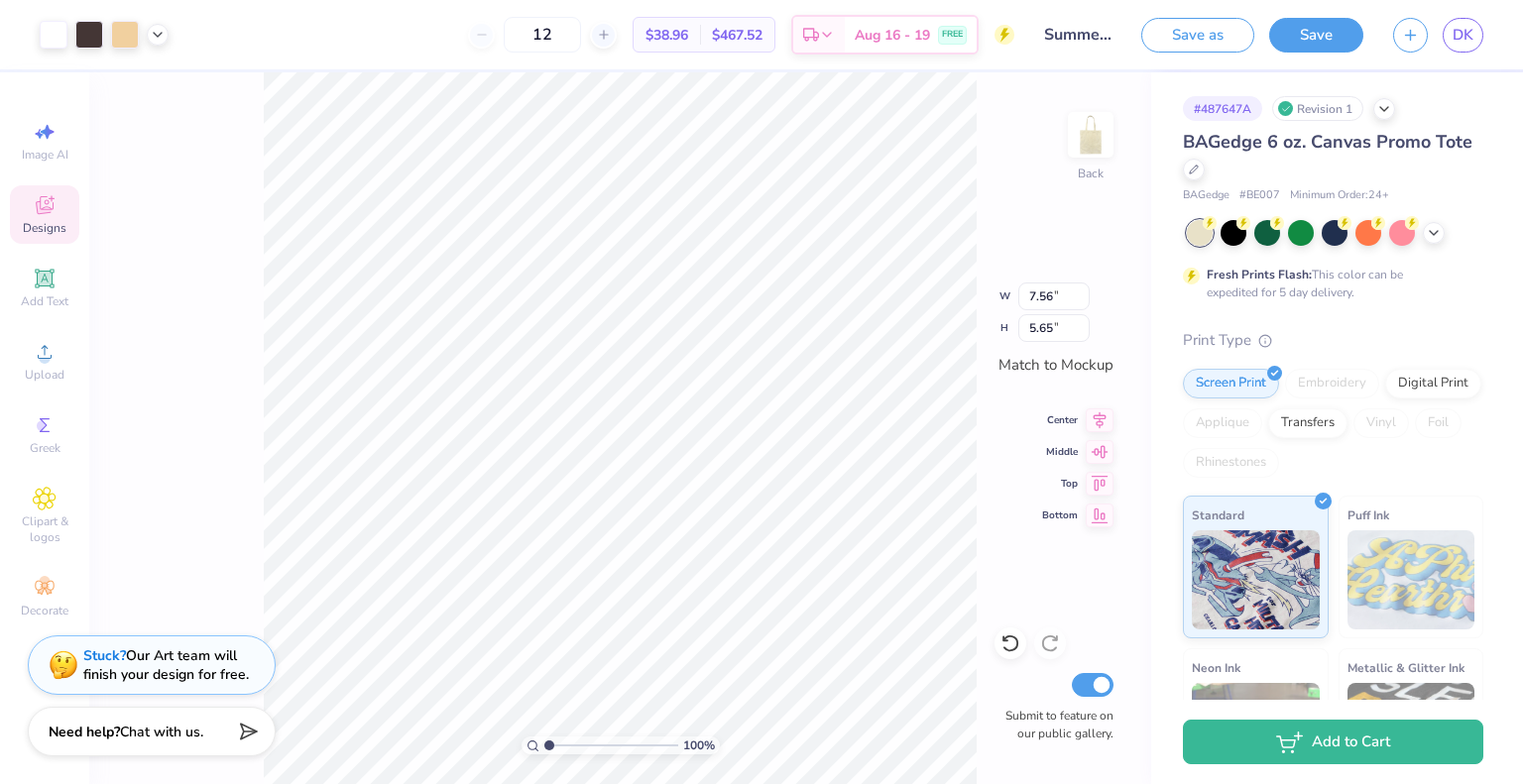 type on "7.56" 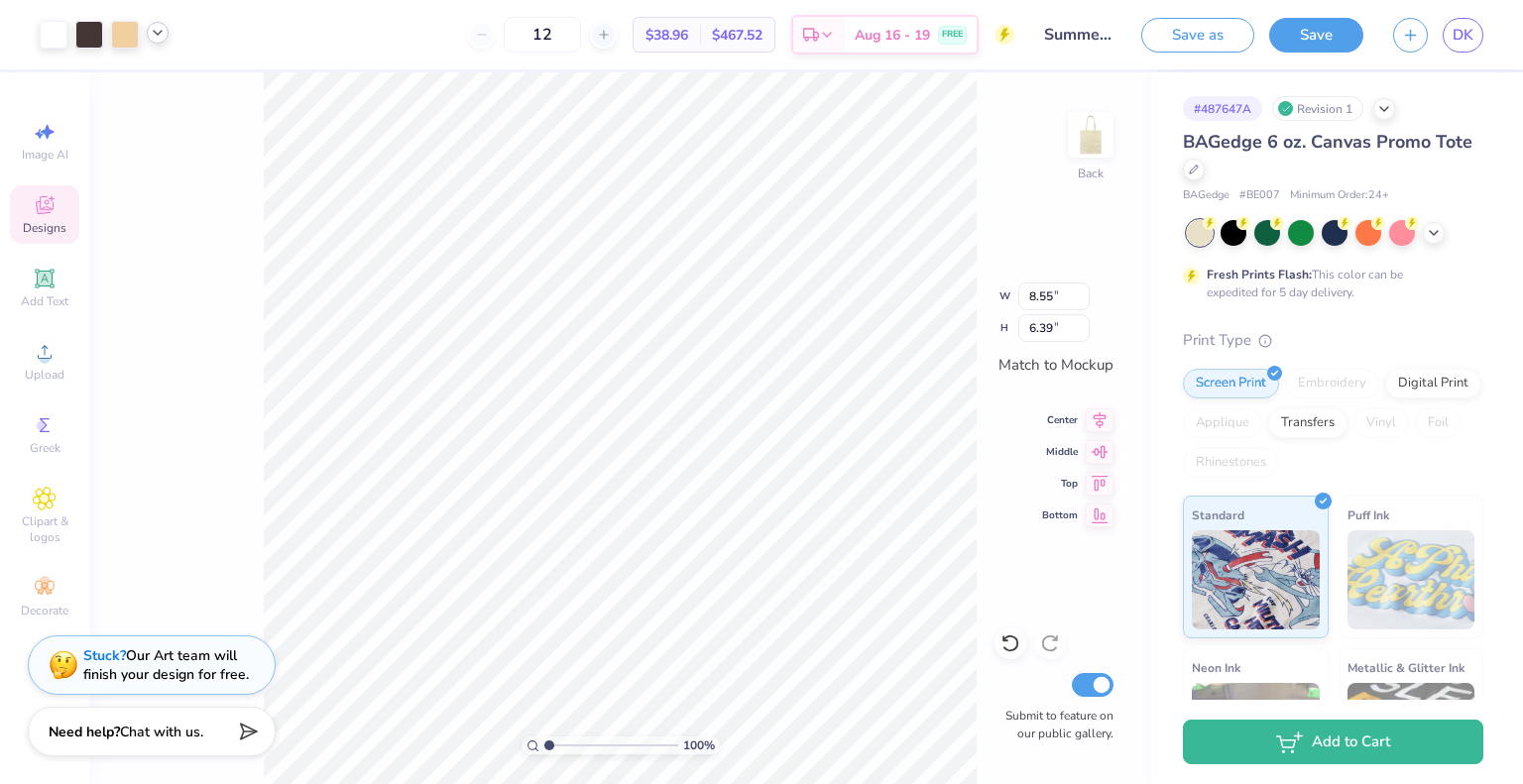 click 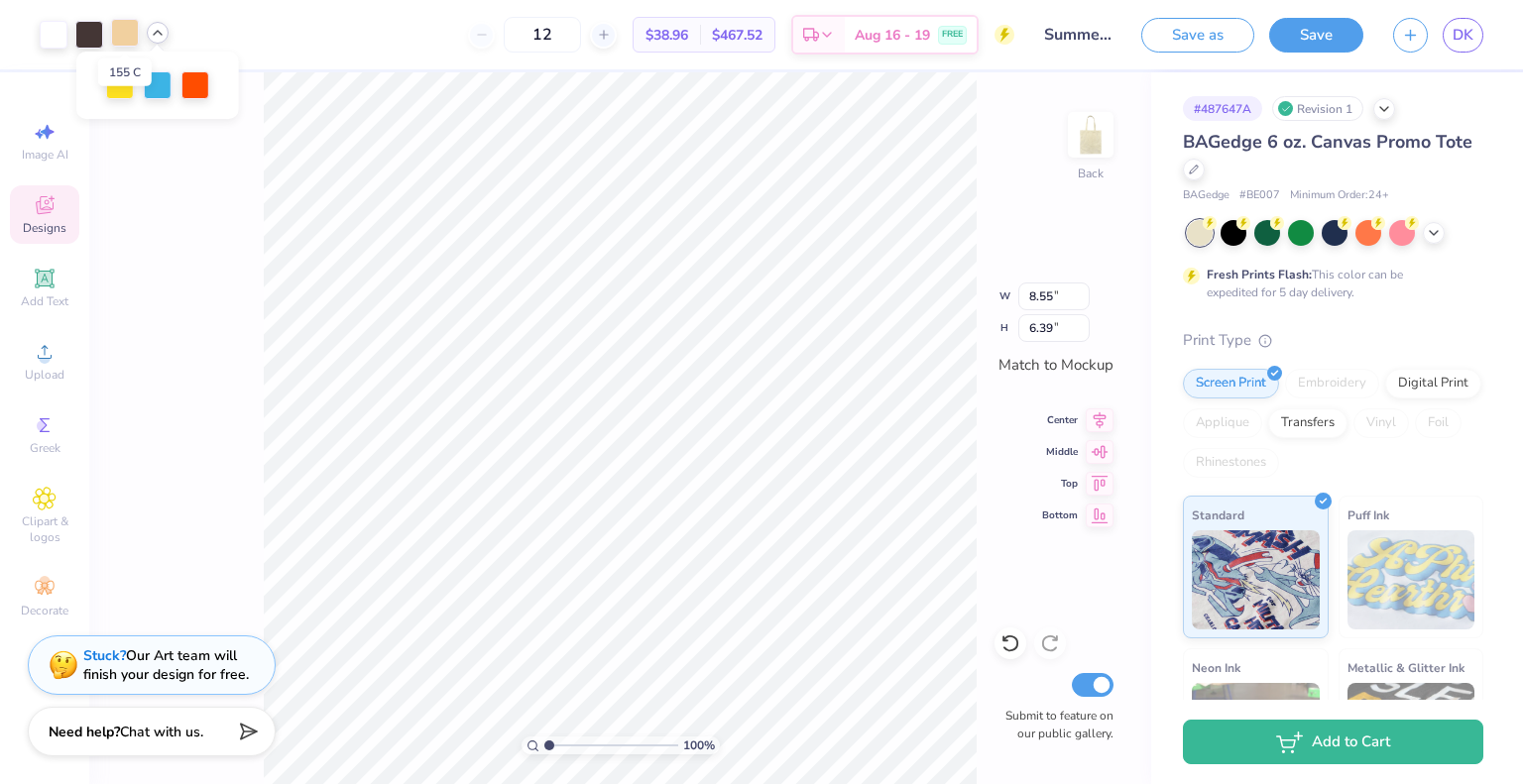 click at bounding box center [125, 33] 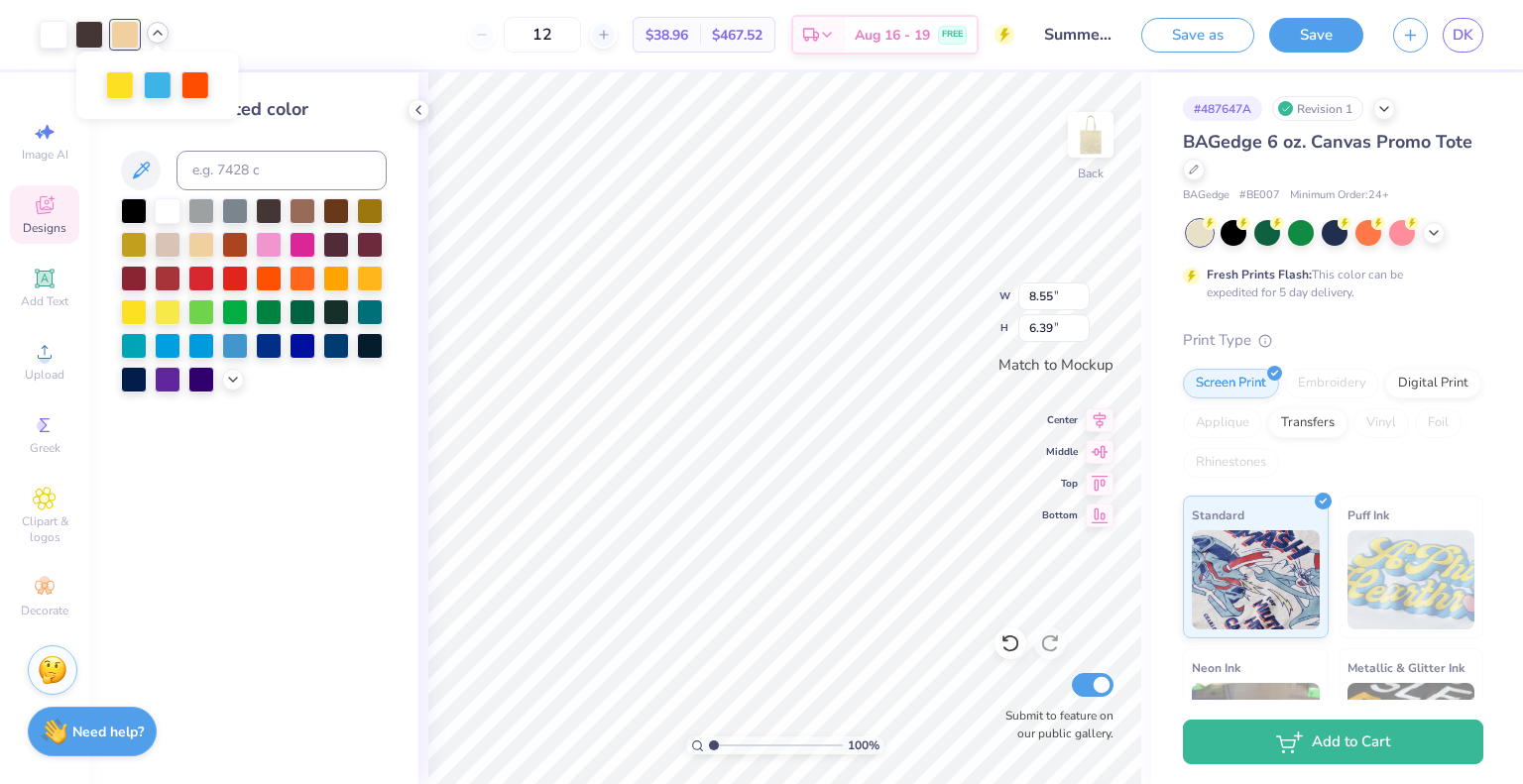 drag, startPoint x: 122, startPoint y: 30, endPoint x: 209, endPoint y: 526, distance: 503.57224 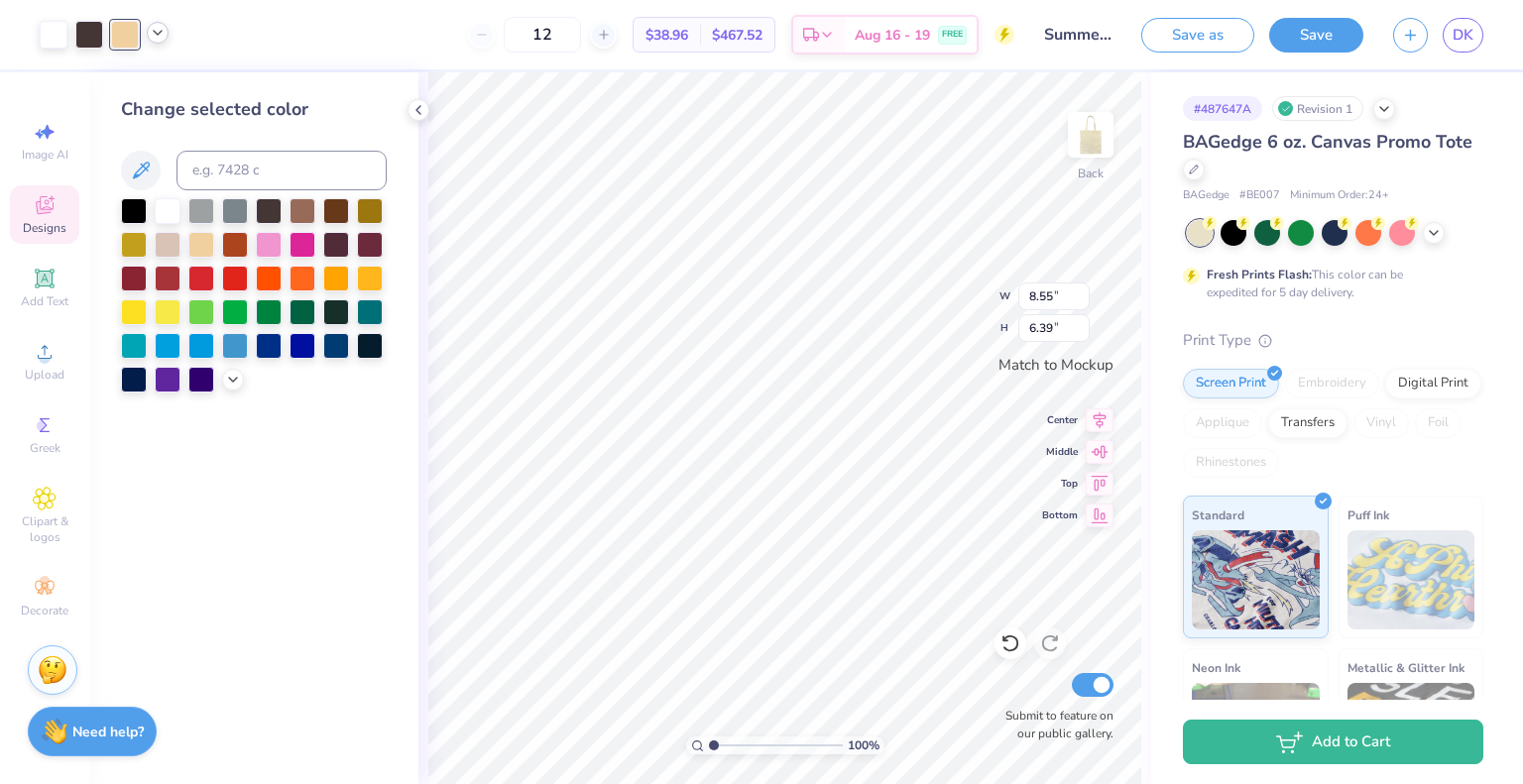 click at bounding box center (125, 35) 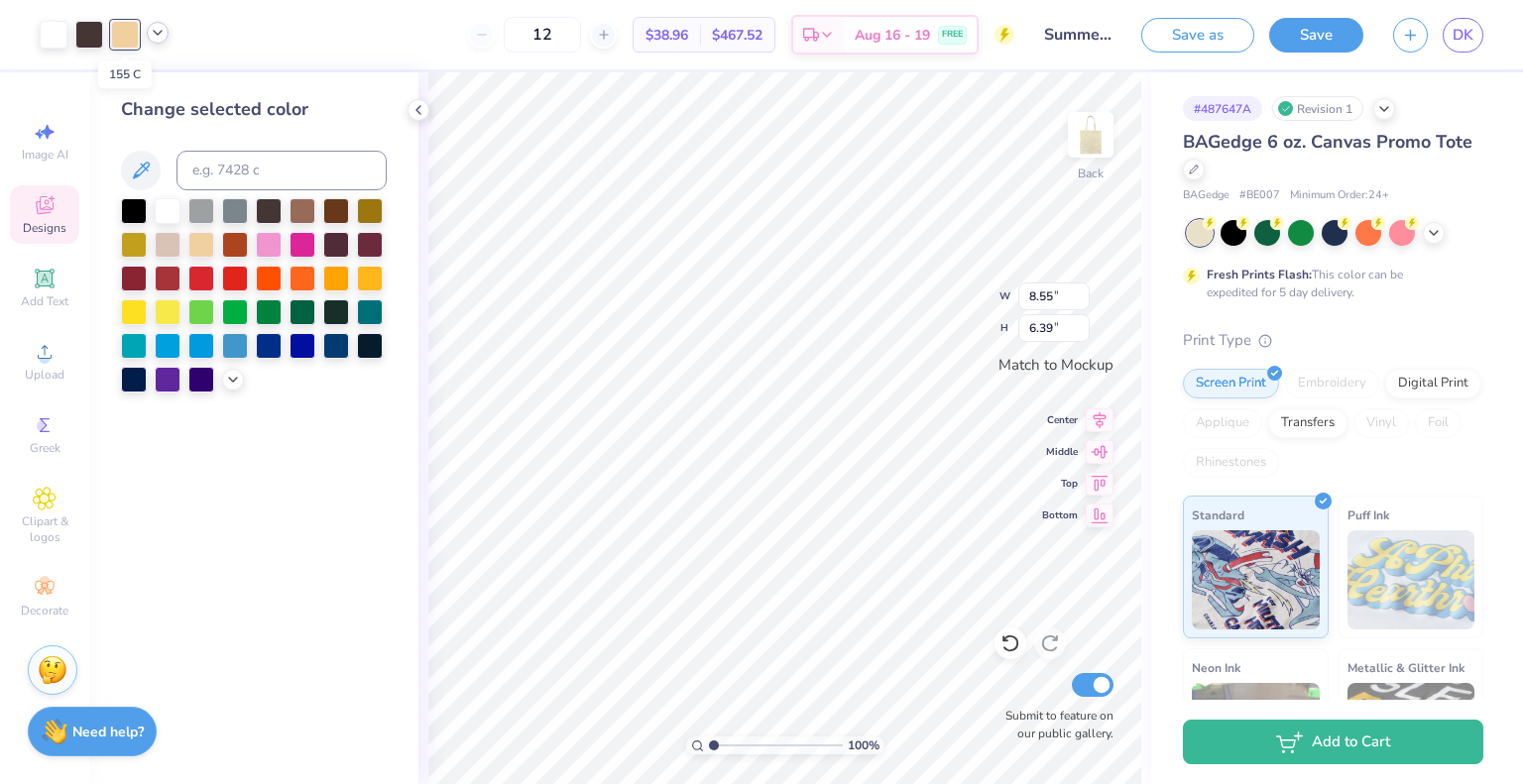 click at bounding box center [125, 35] 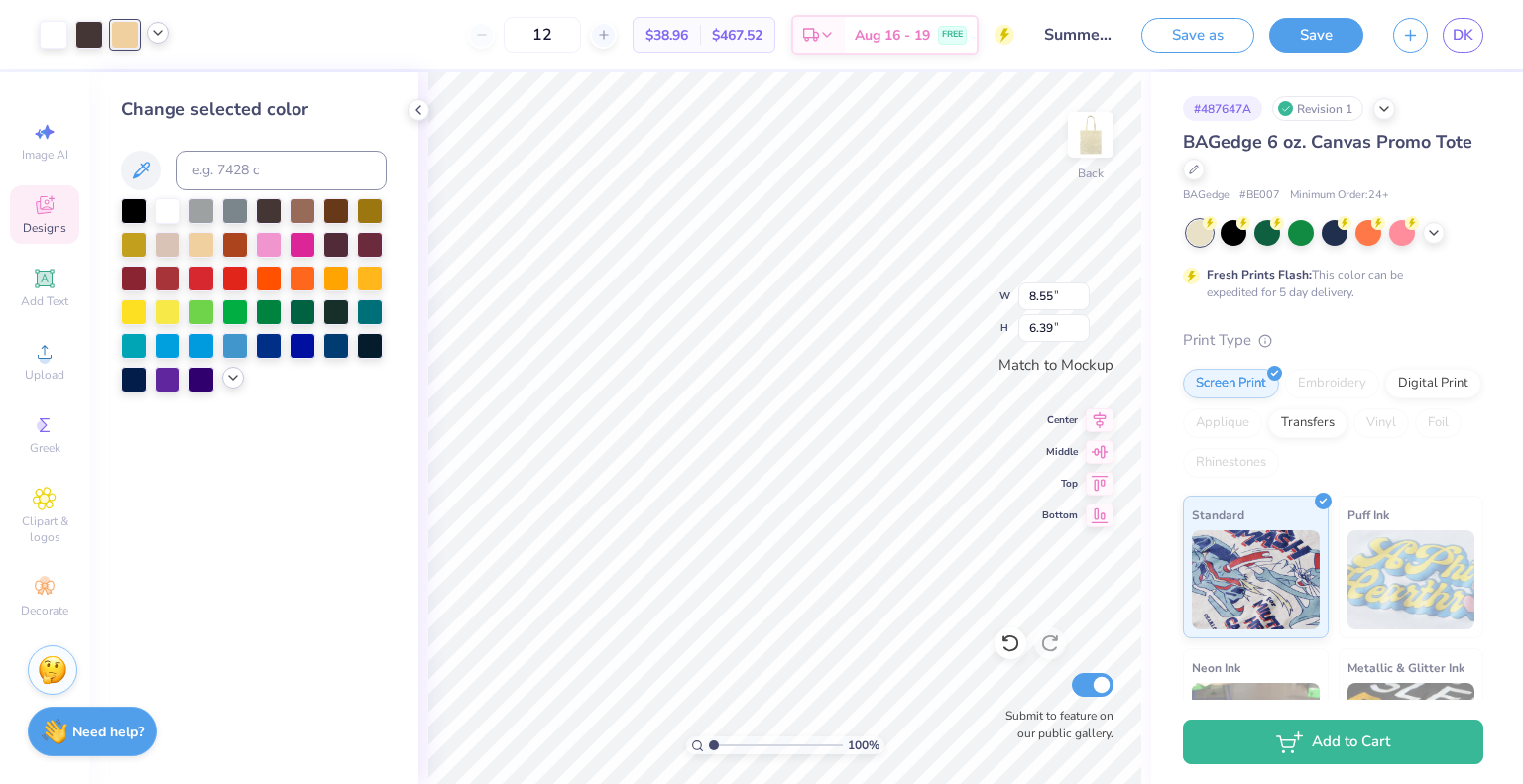 click at bounding box center [233, 378] 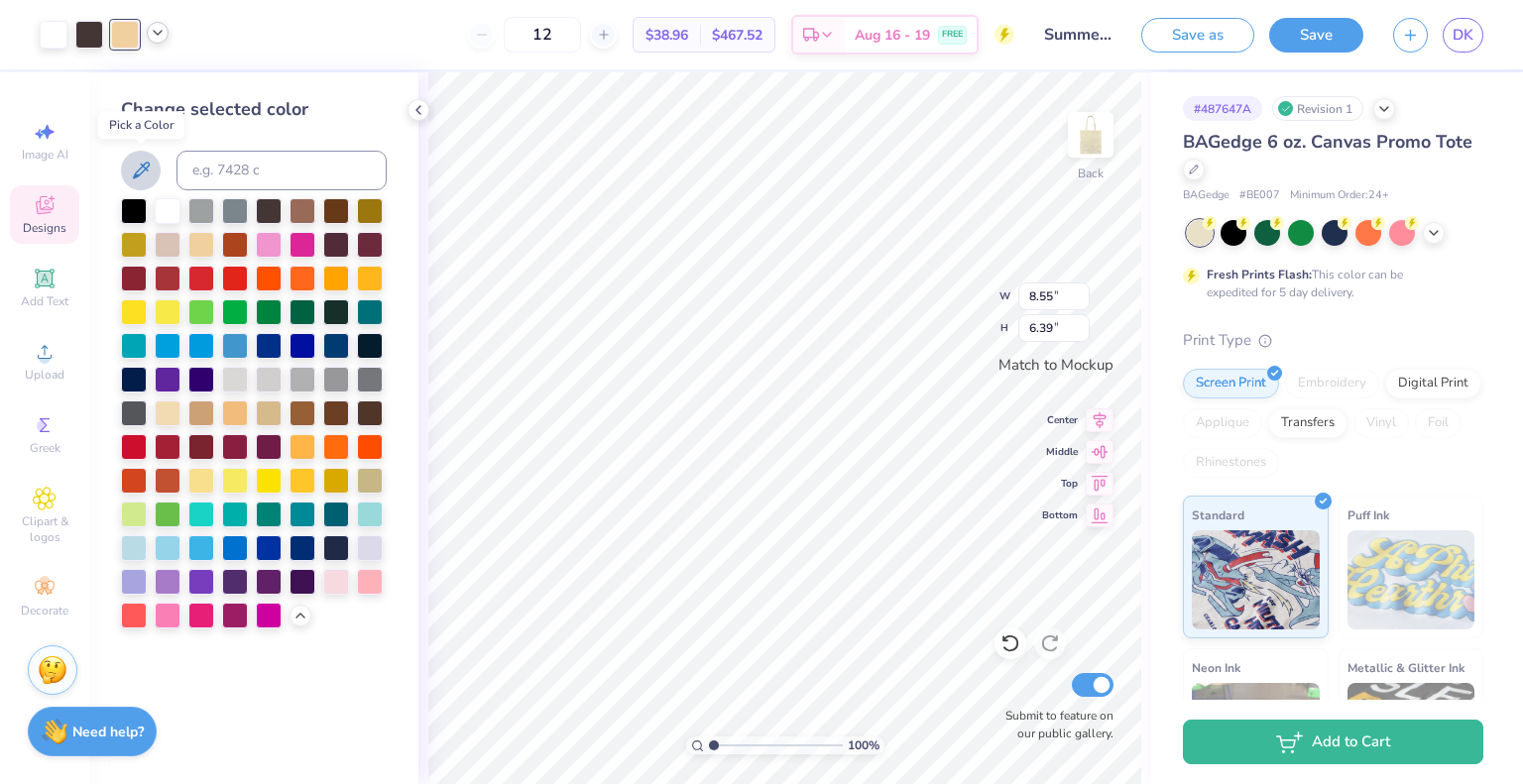 click 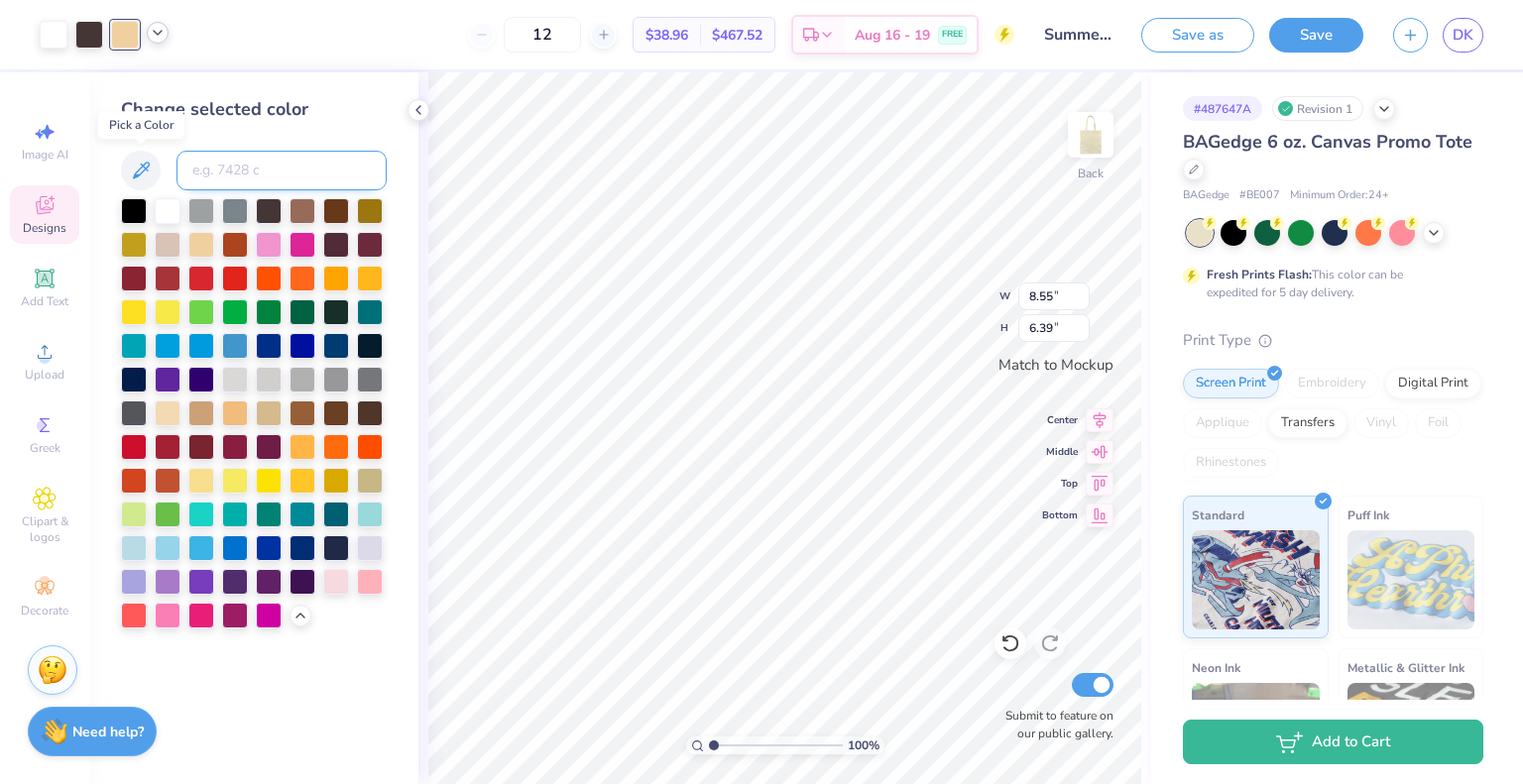 click at bounding box center [282, 170] 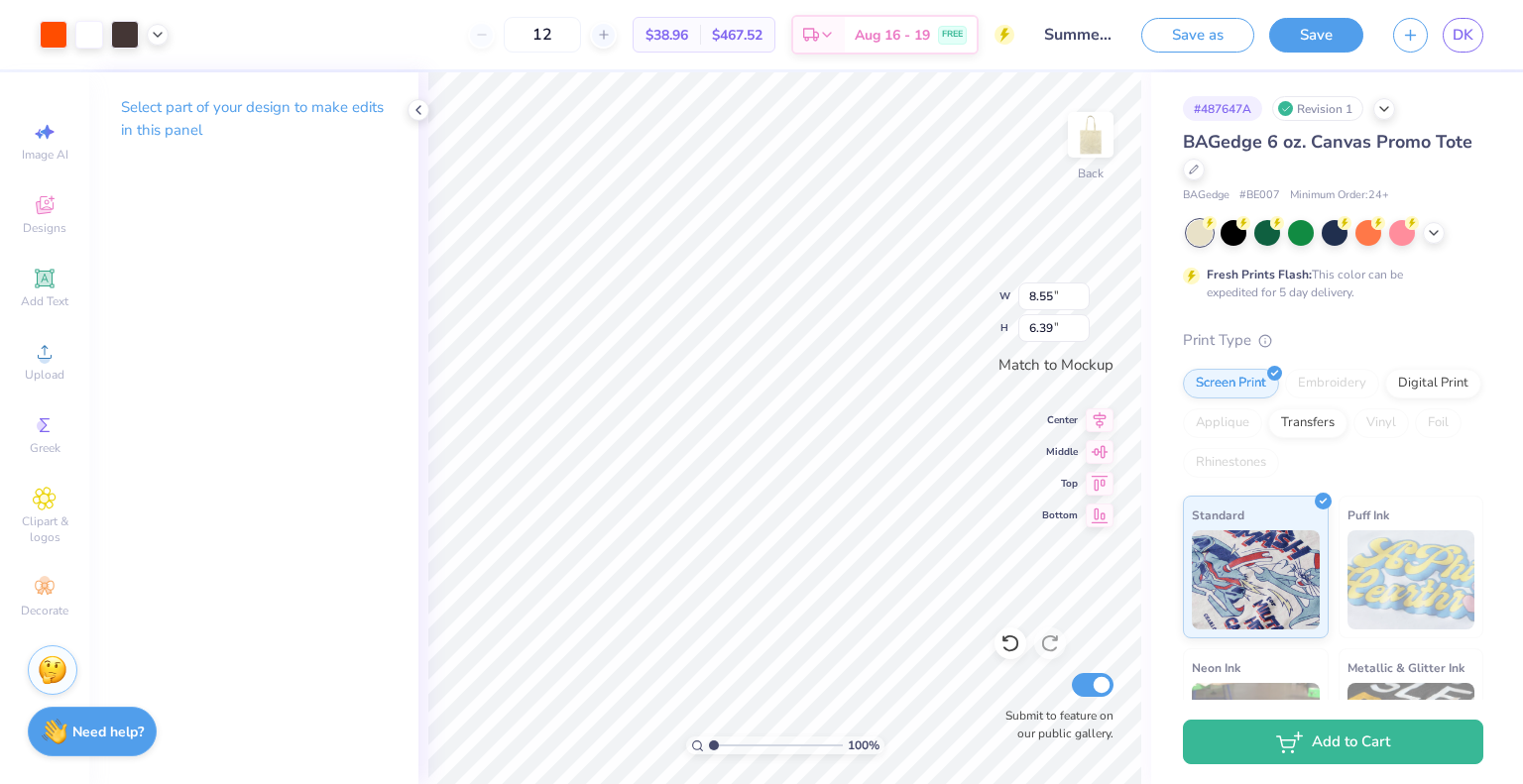 type on "8.55" 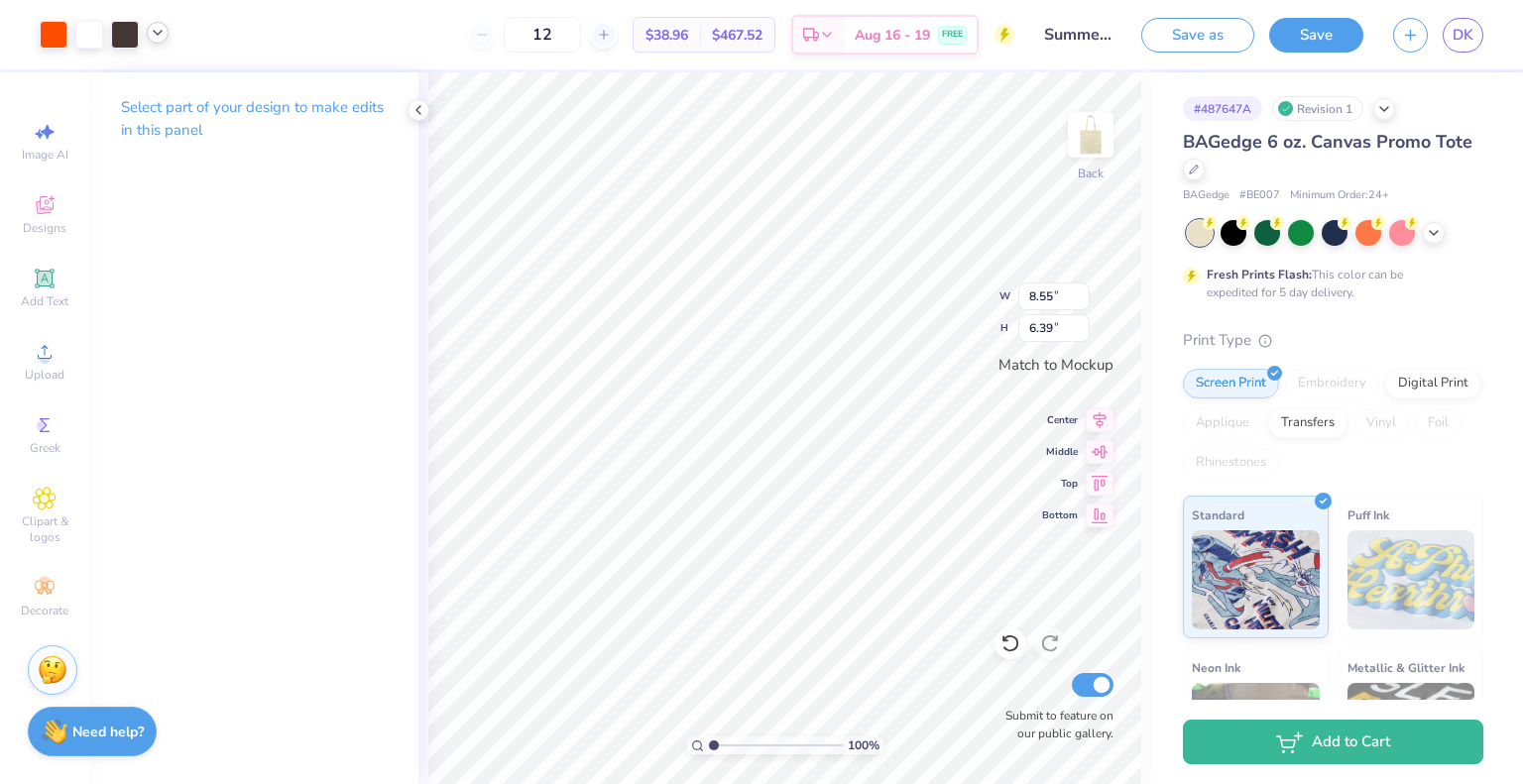 click 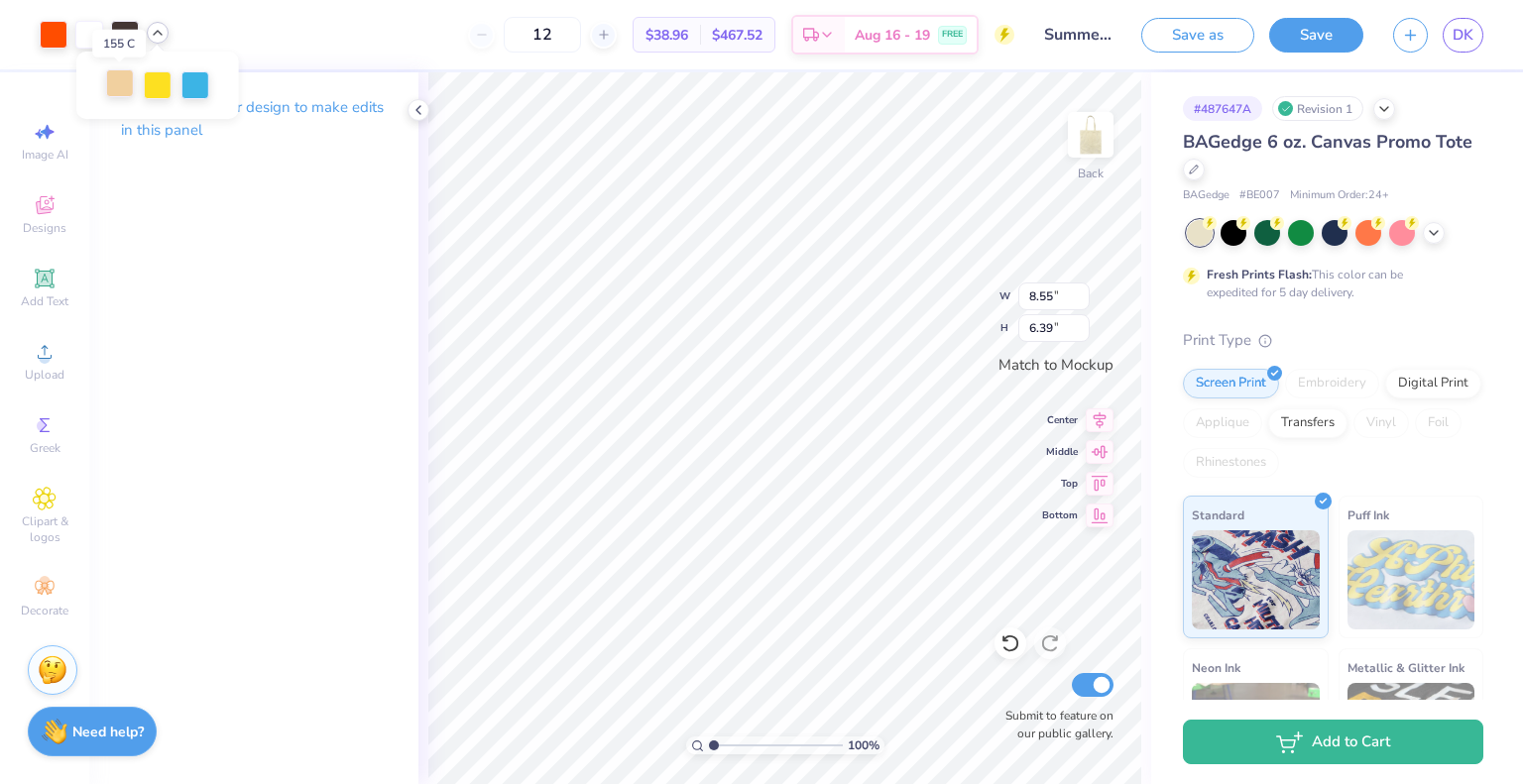 click at bounding box center (120, 83) 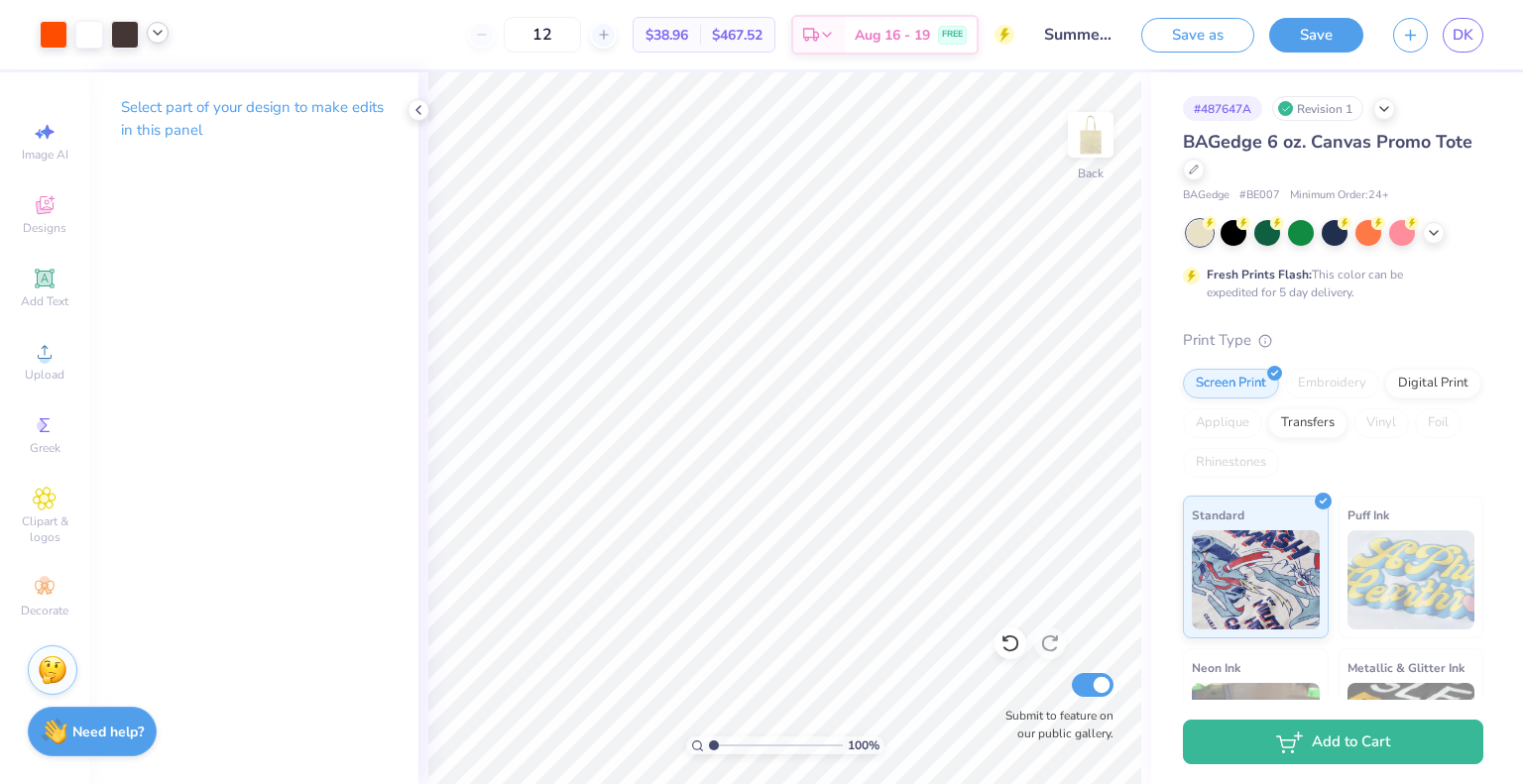 click 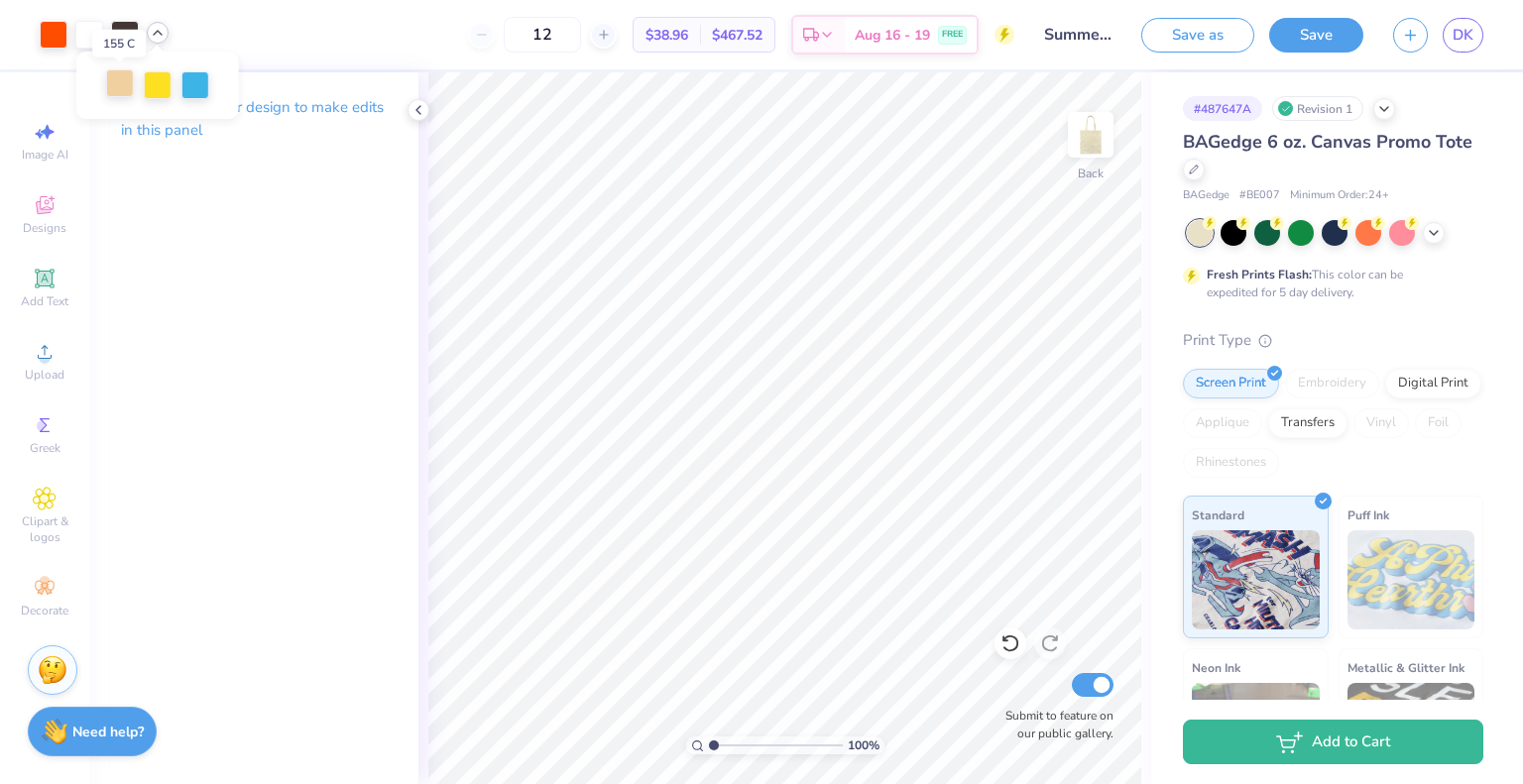 click at bounding box center [120, 83] 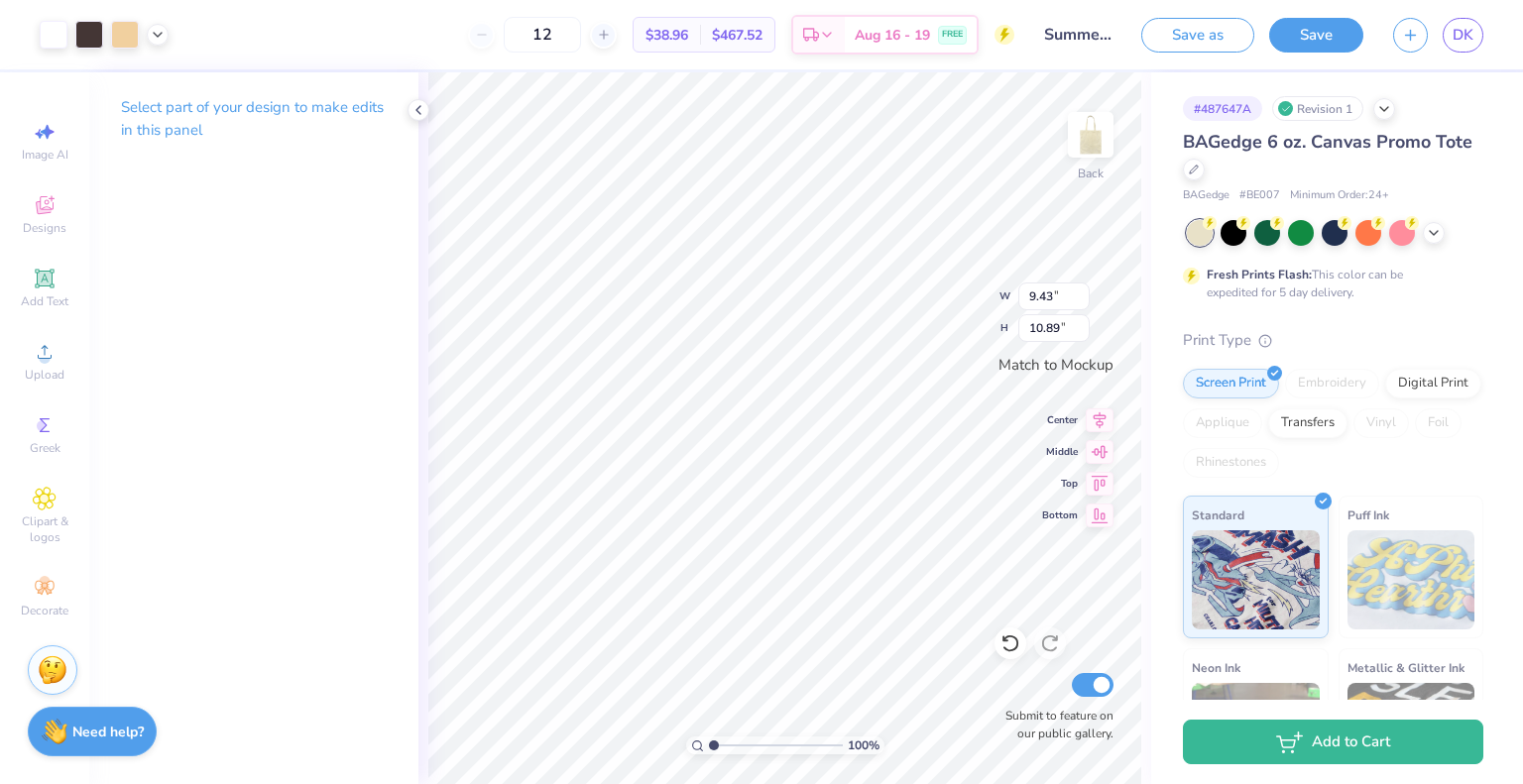type on "9.43" 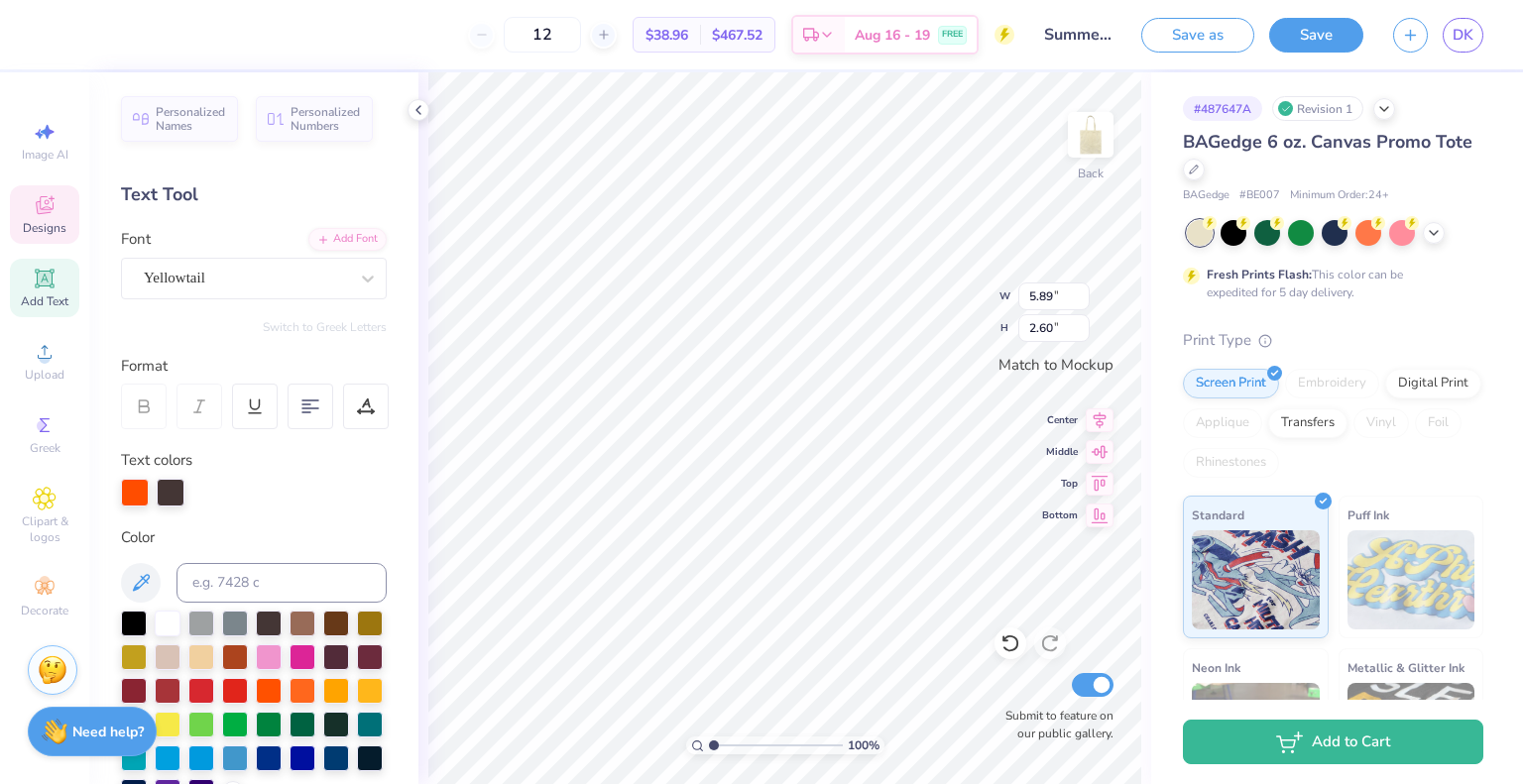 drag, startPoint x: 715, startPoint y: 744, endPoint x: 733, endPoint y: 747, distance: 18.248288 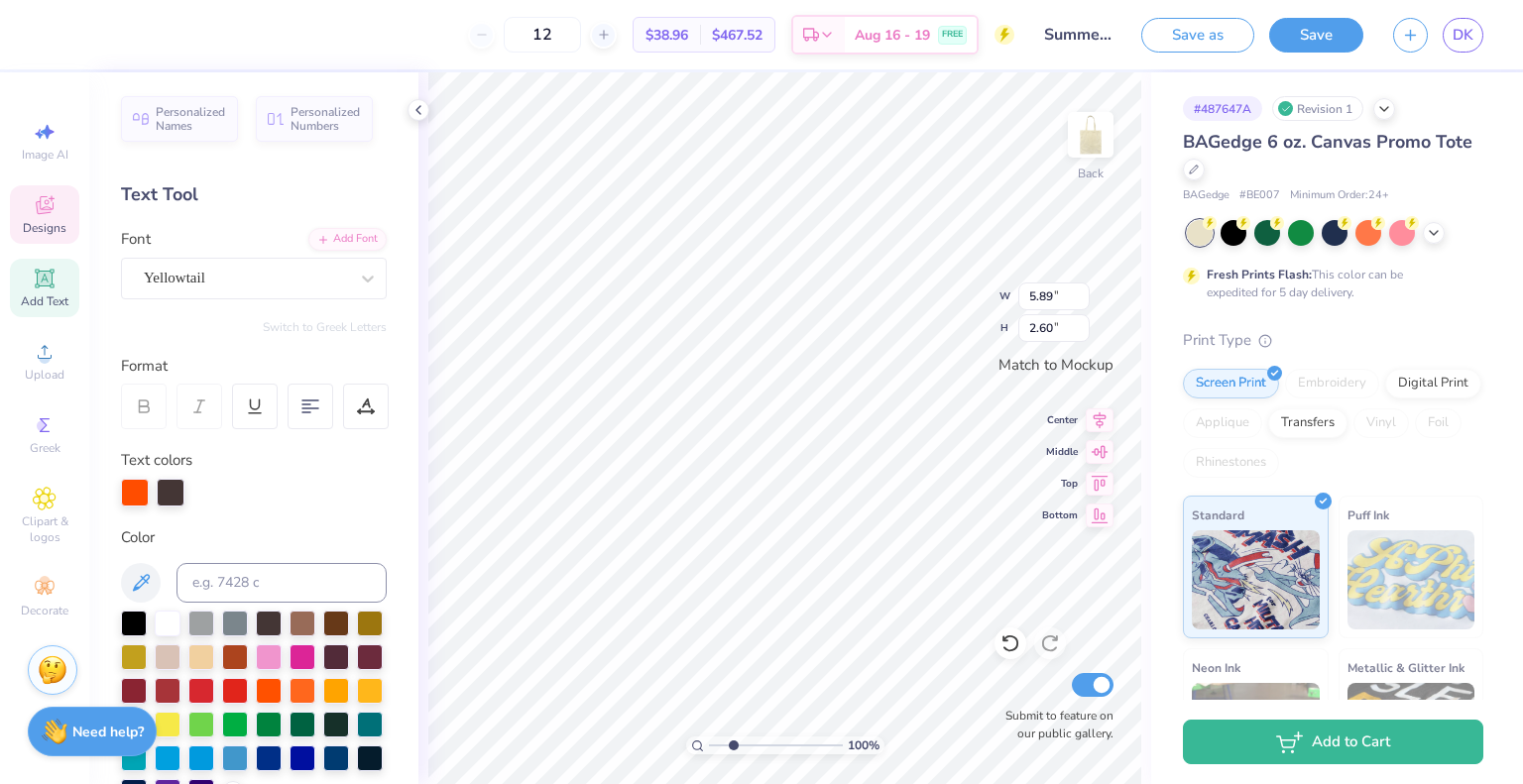 click at bounding box center (775, 745) 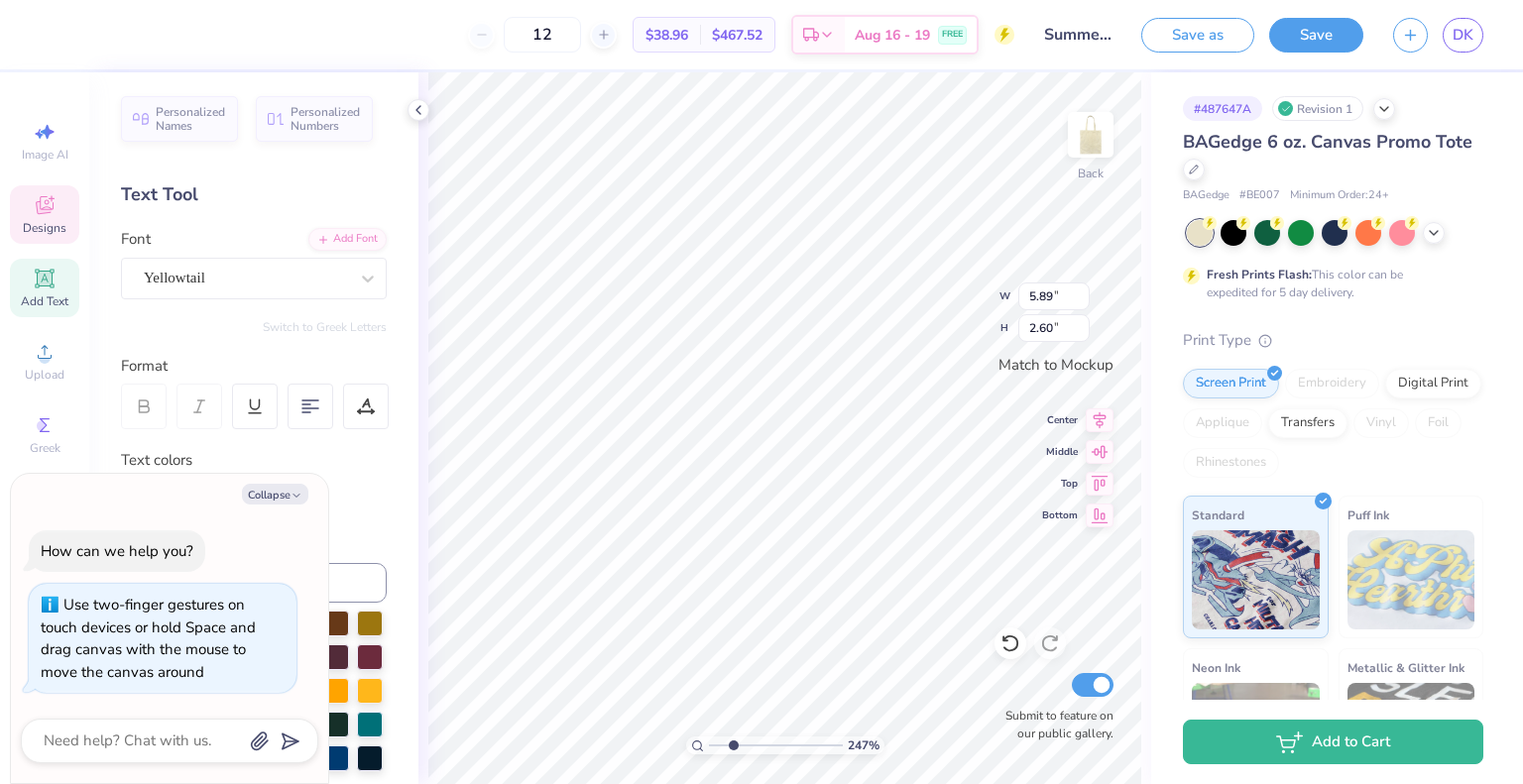 type on "x" 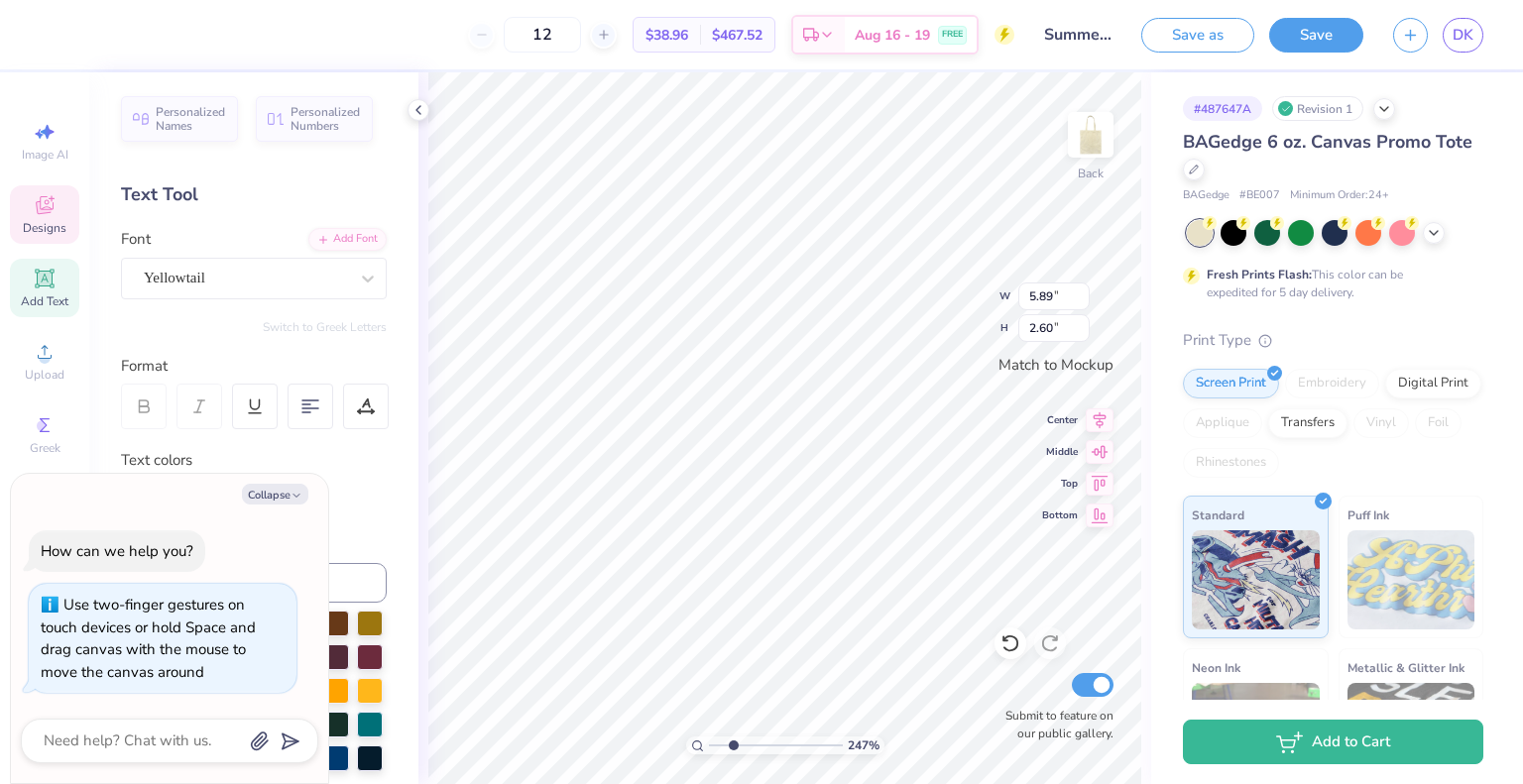 type on "7.63" 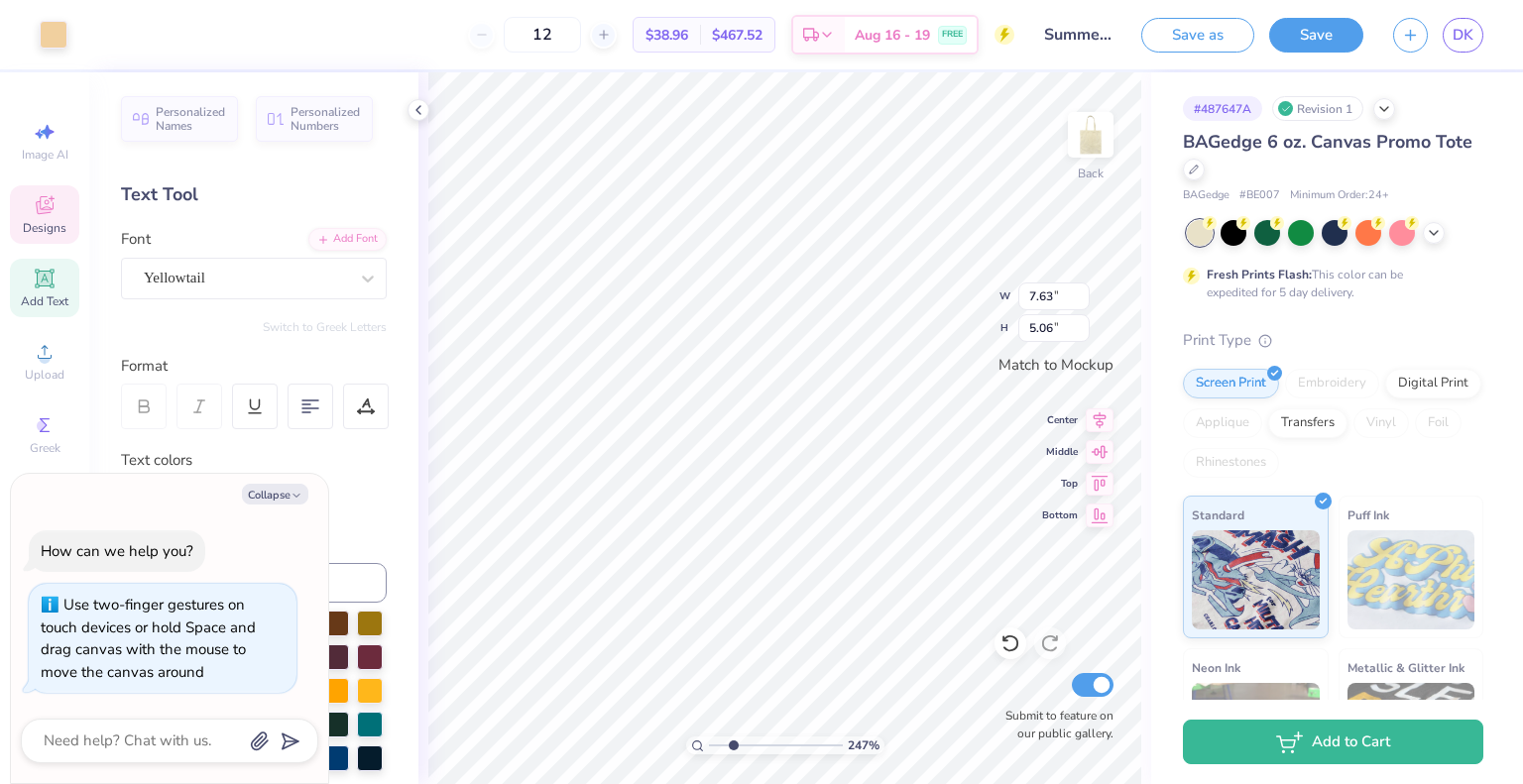 click 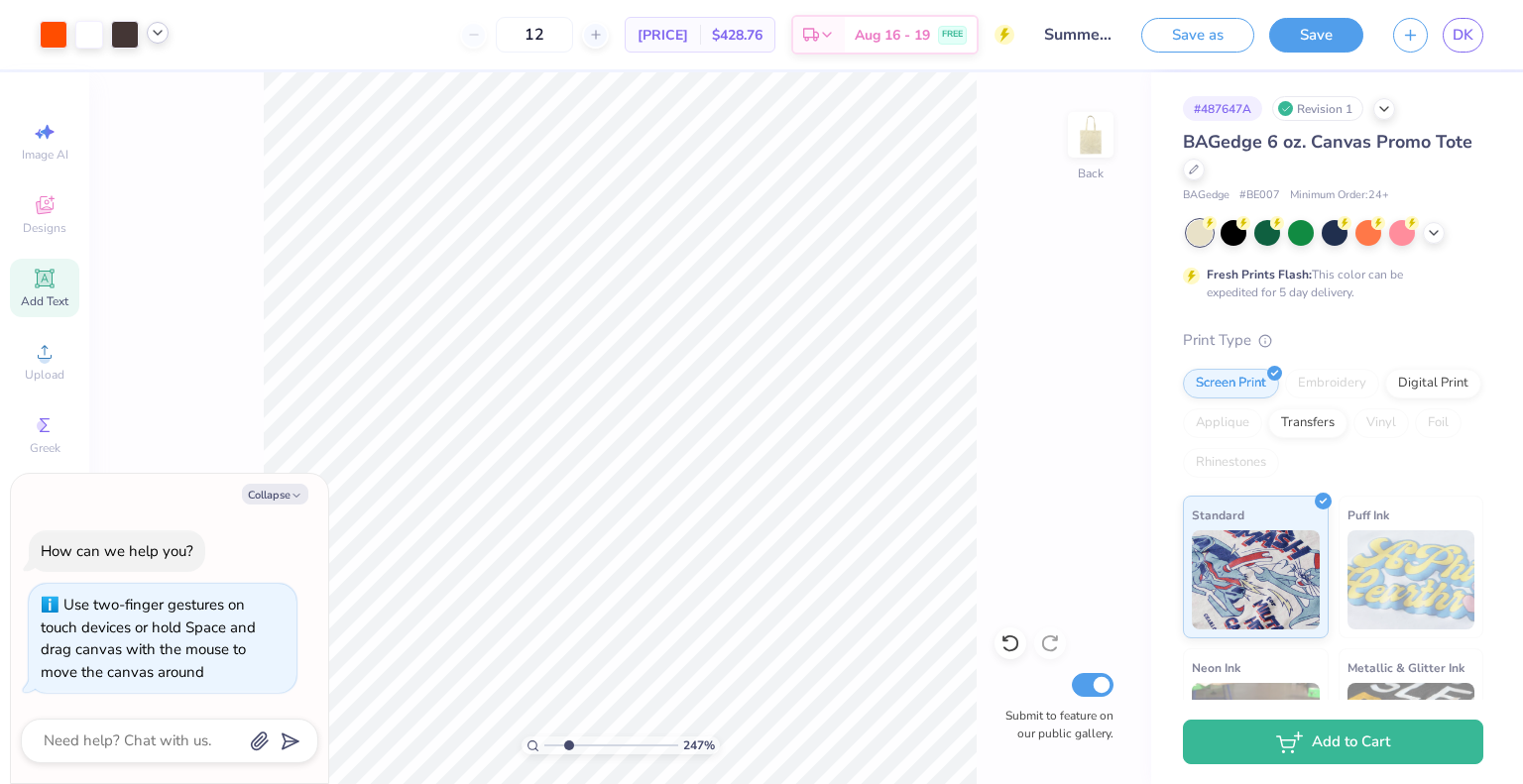 click 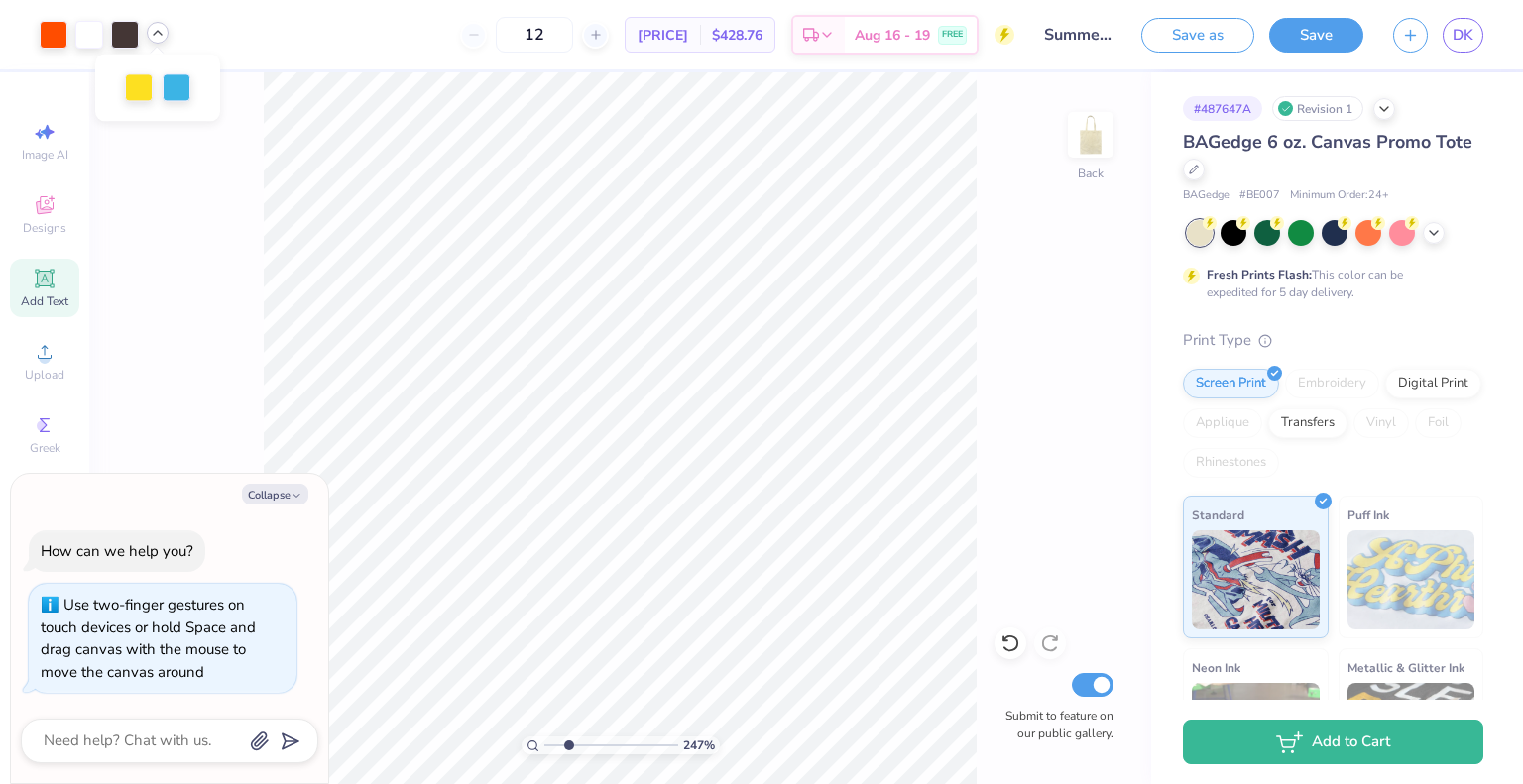 type on "x" 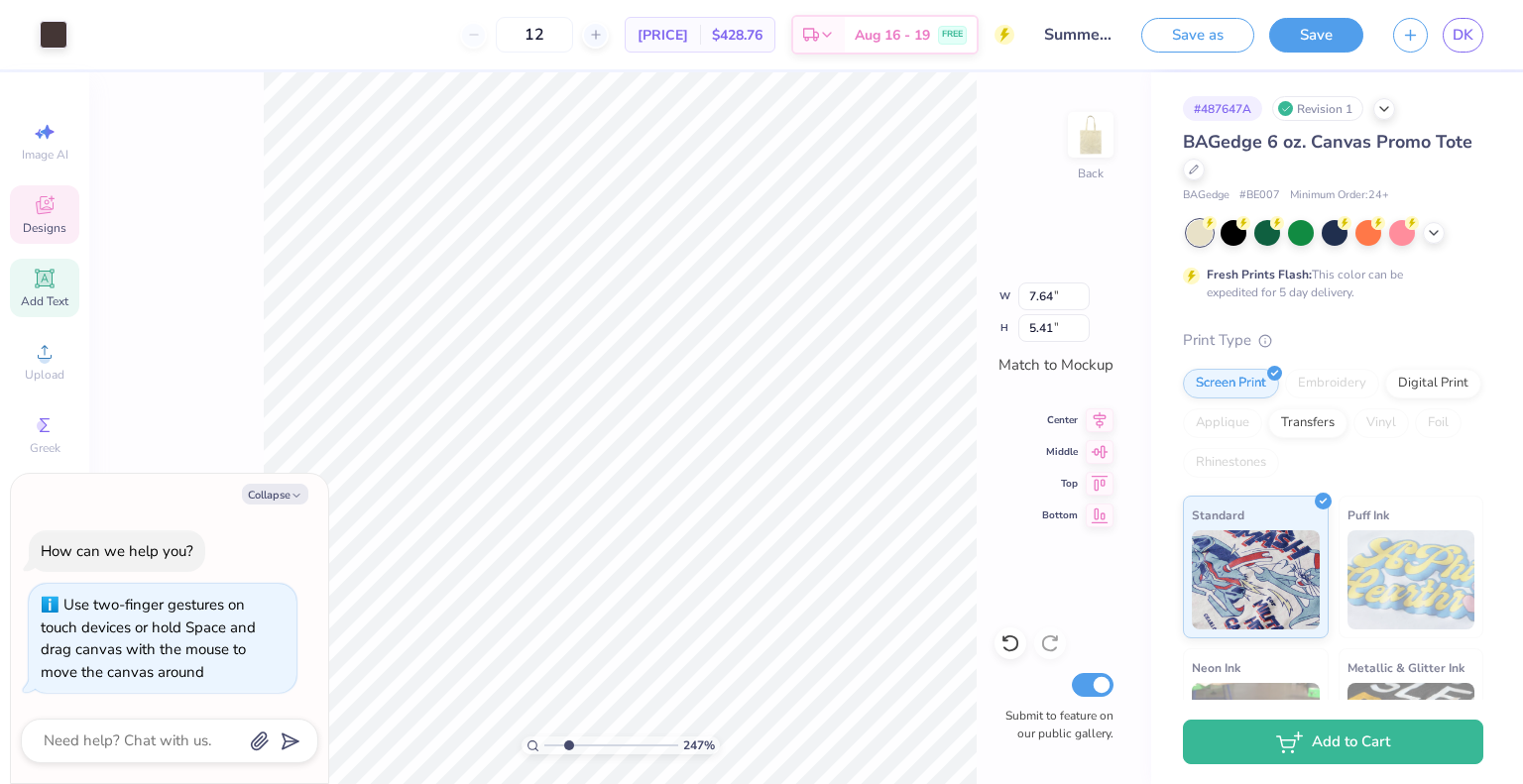 type on "1.01" 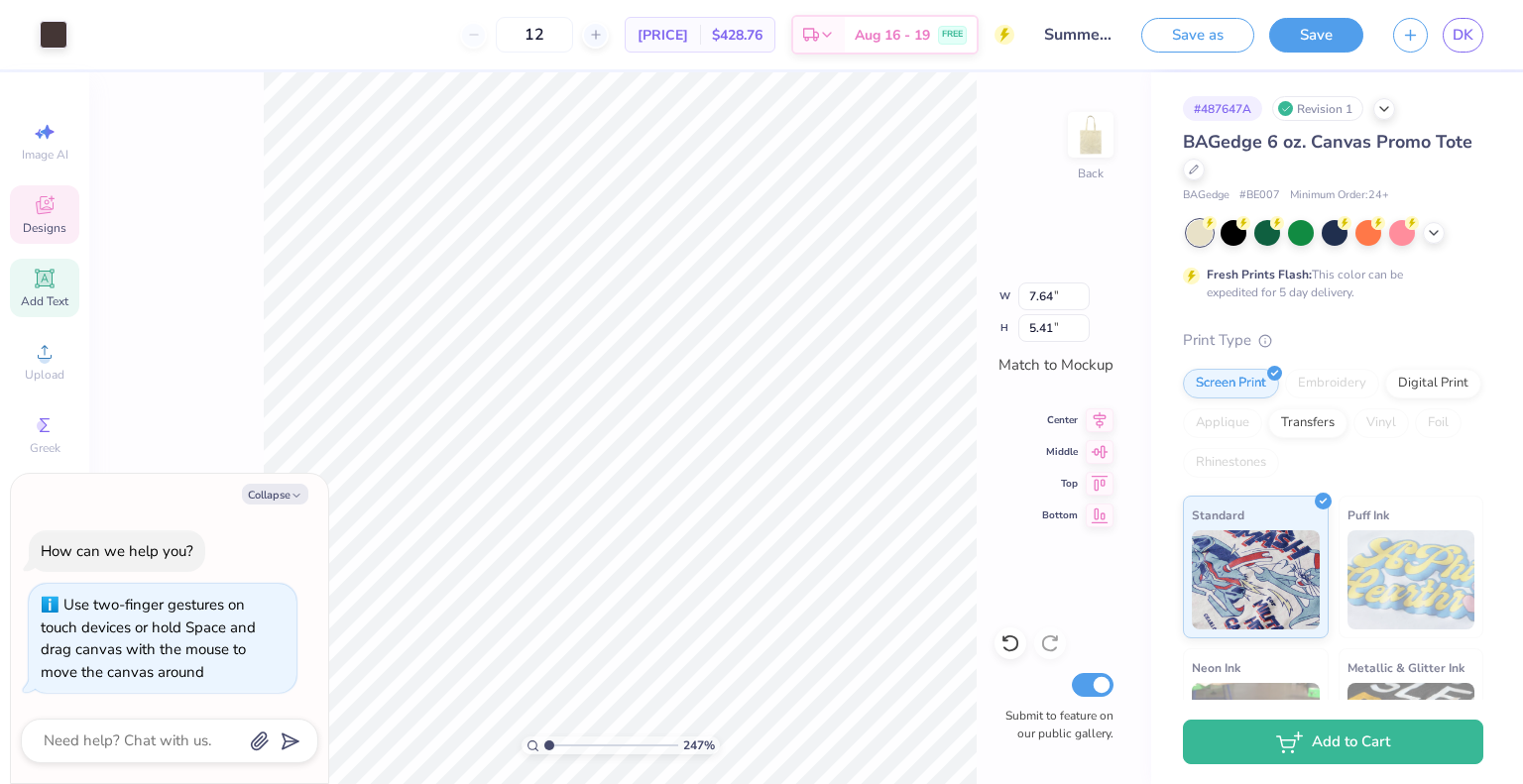 click at bounding box center [611, 745] 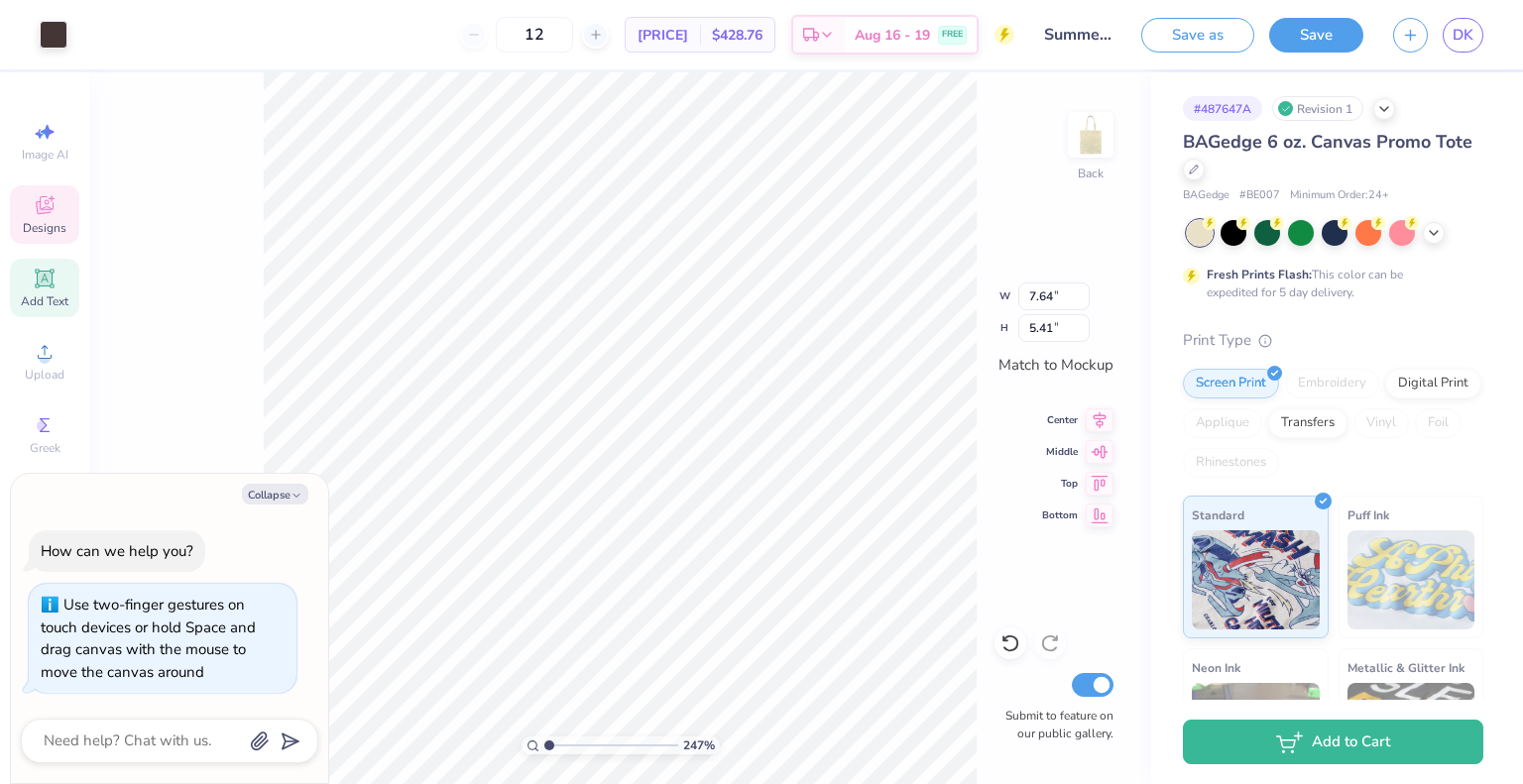 type on "x" 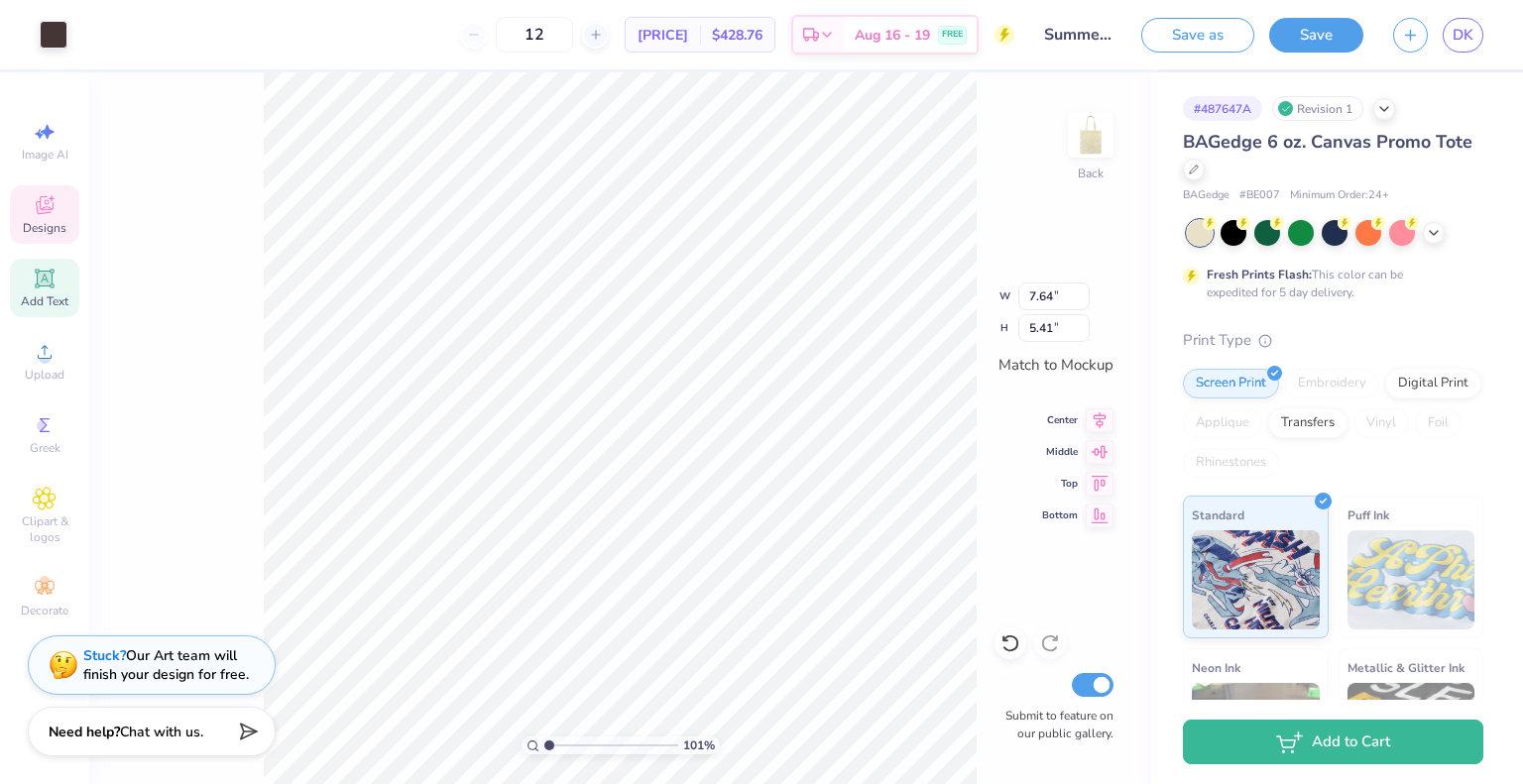 click at bounding box center (54, 35) 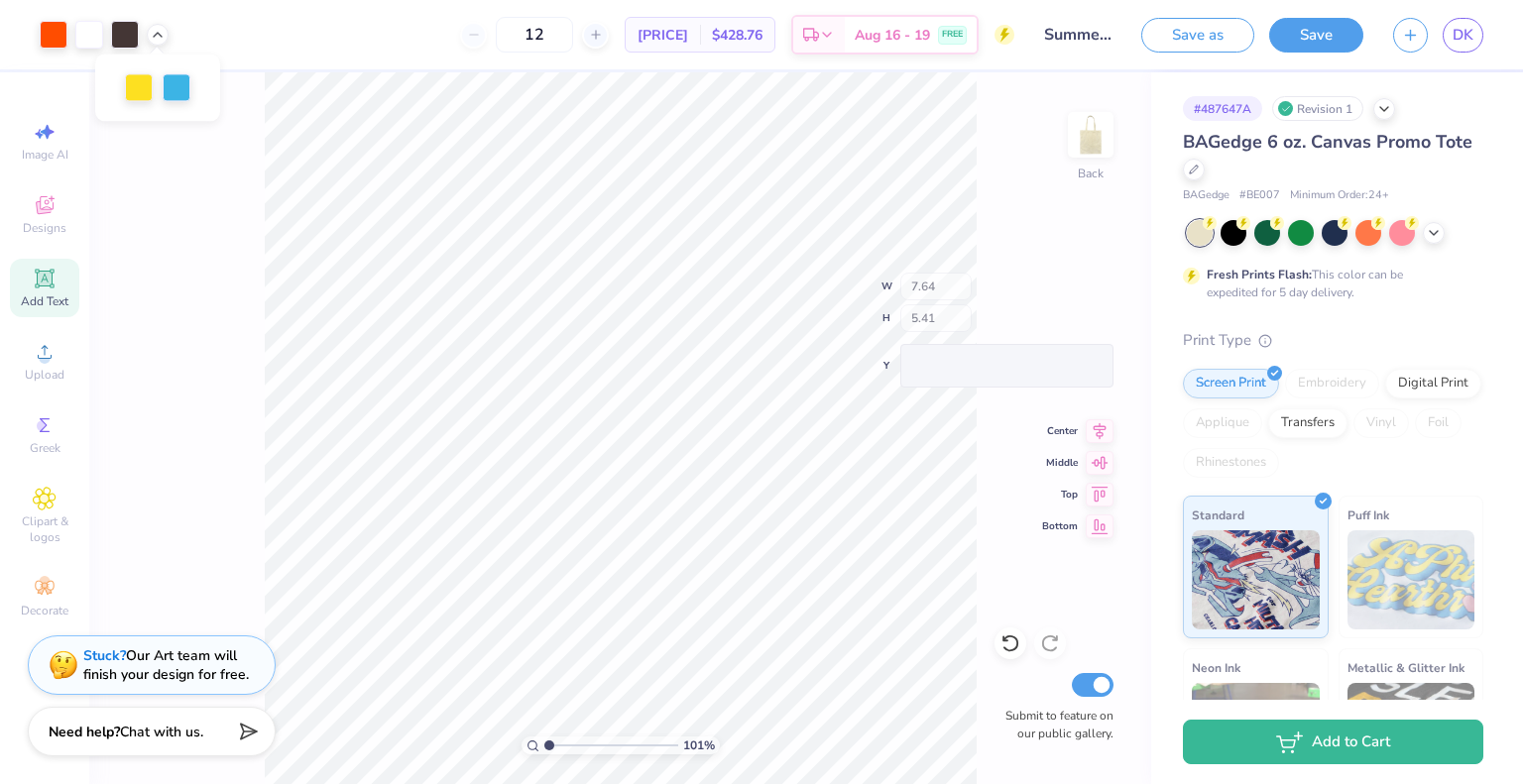type on "1" 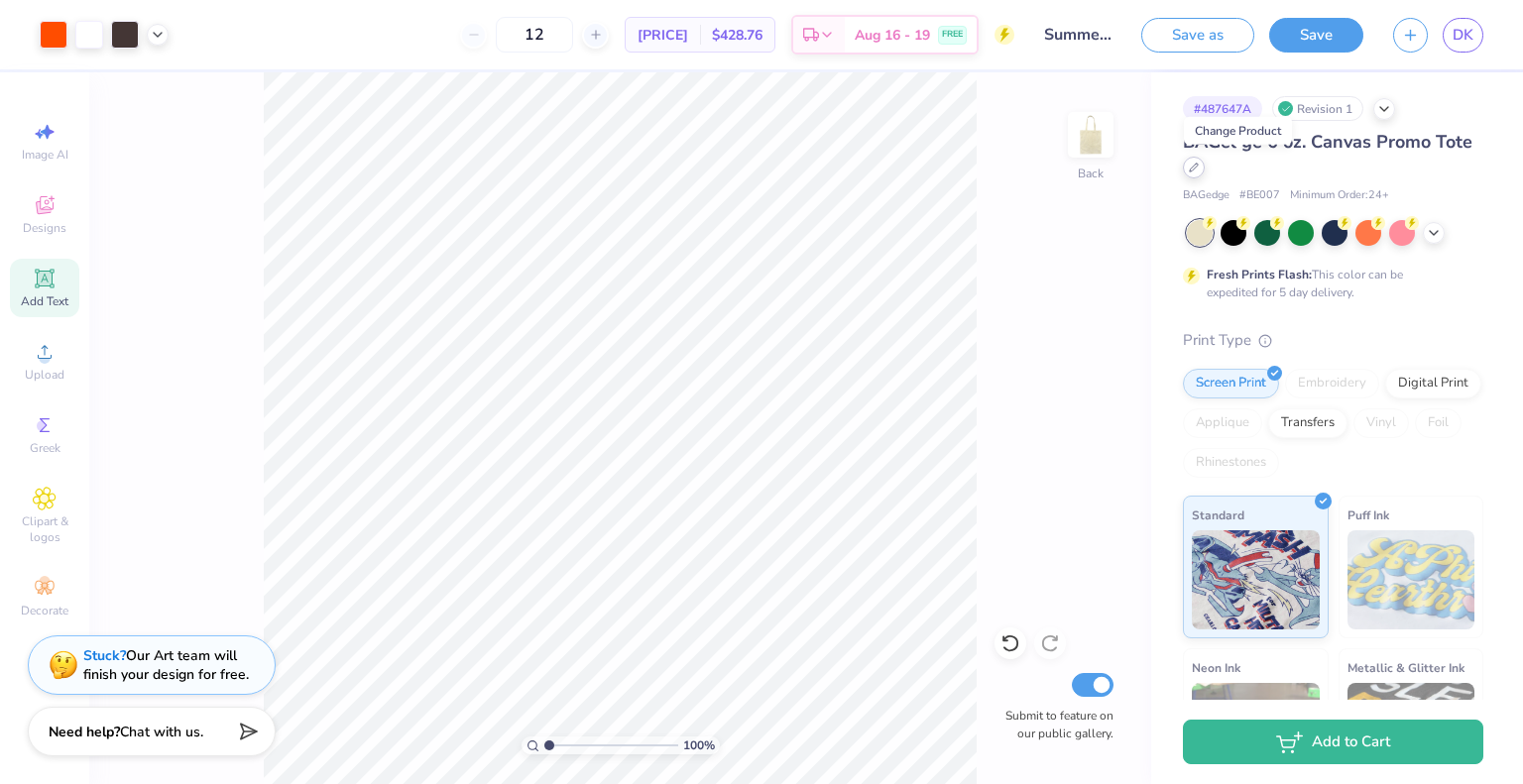 click 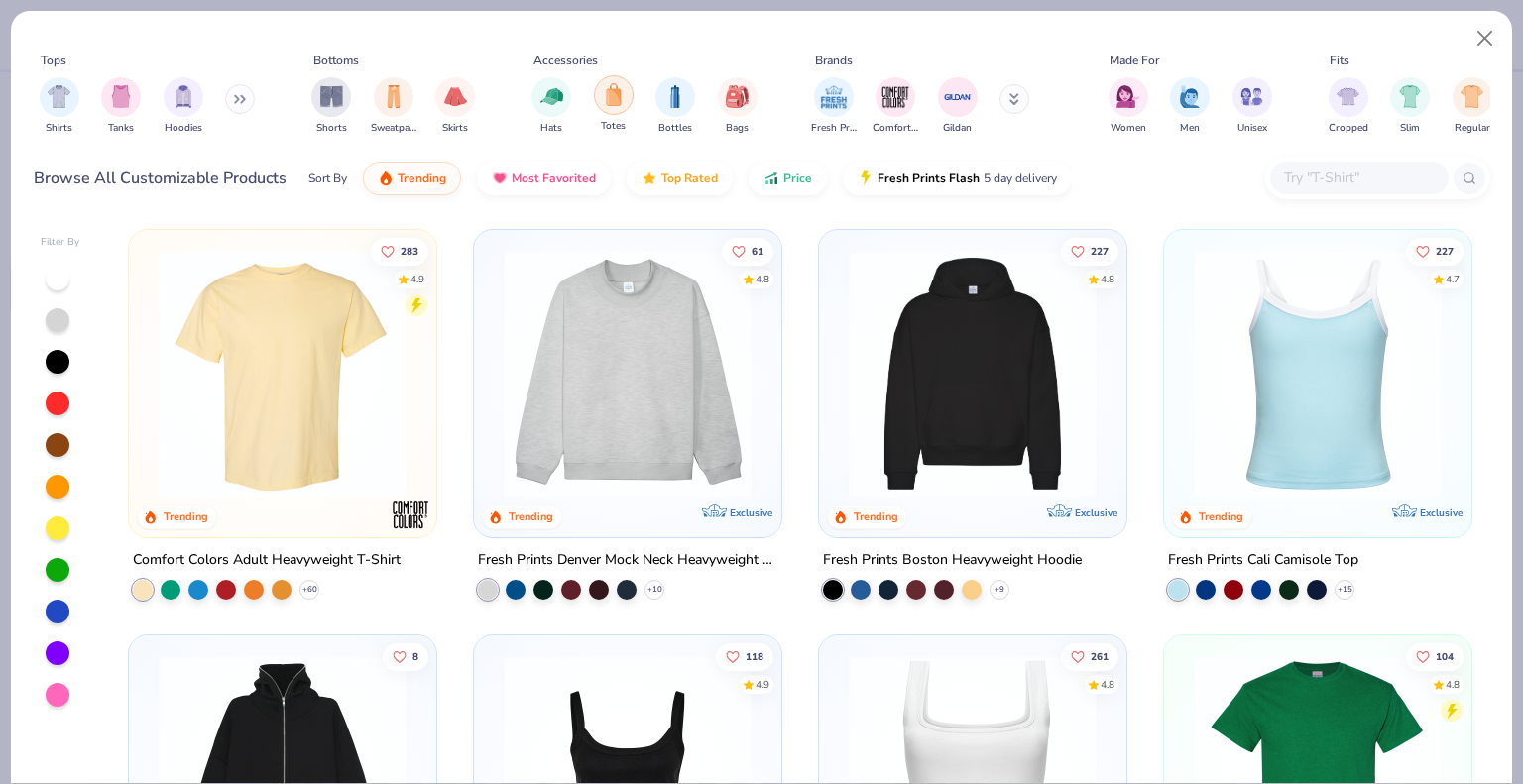 click at bounding box center (614, 94) 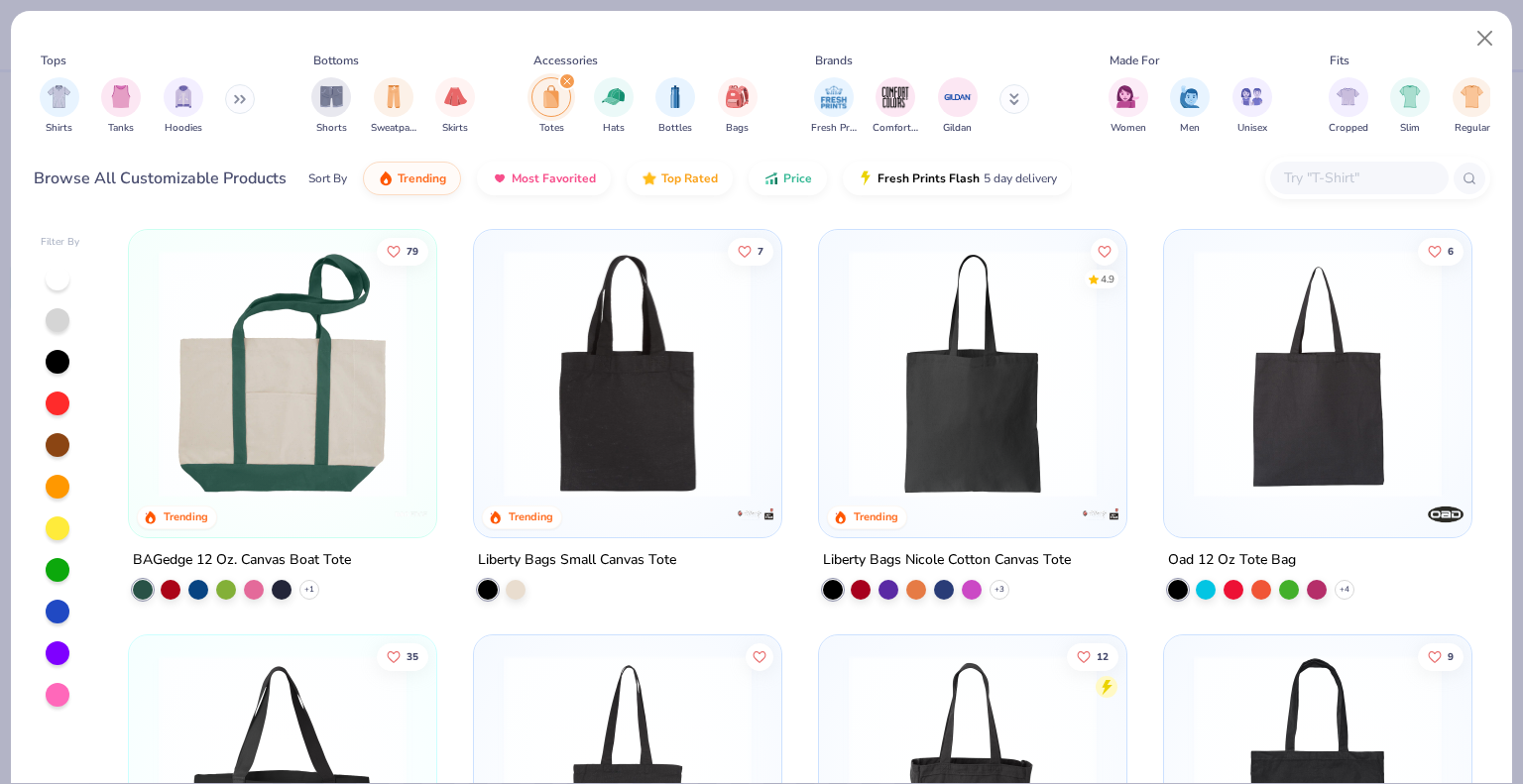 click at bounding box center [628, 374] 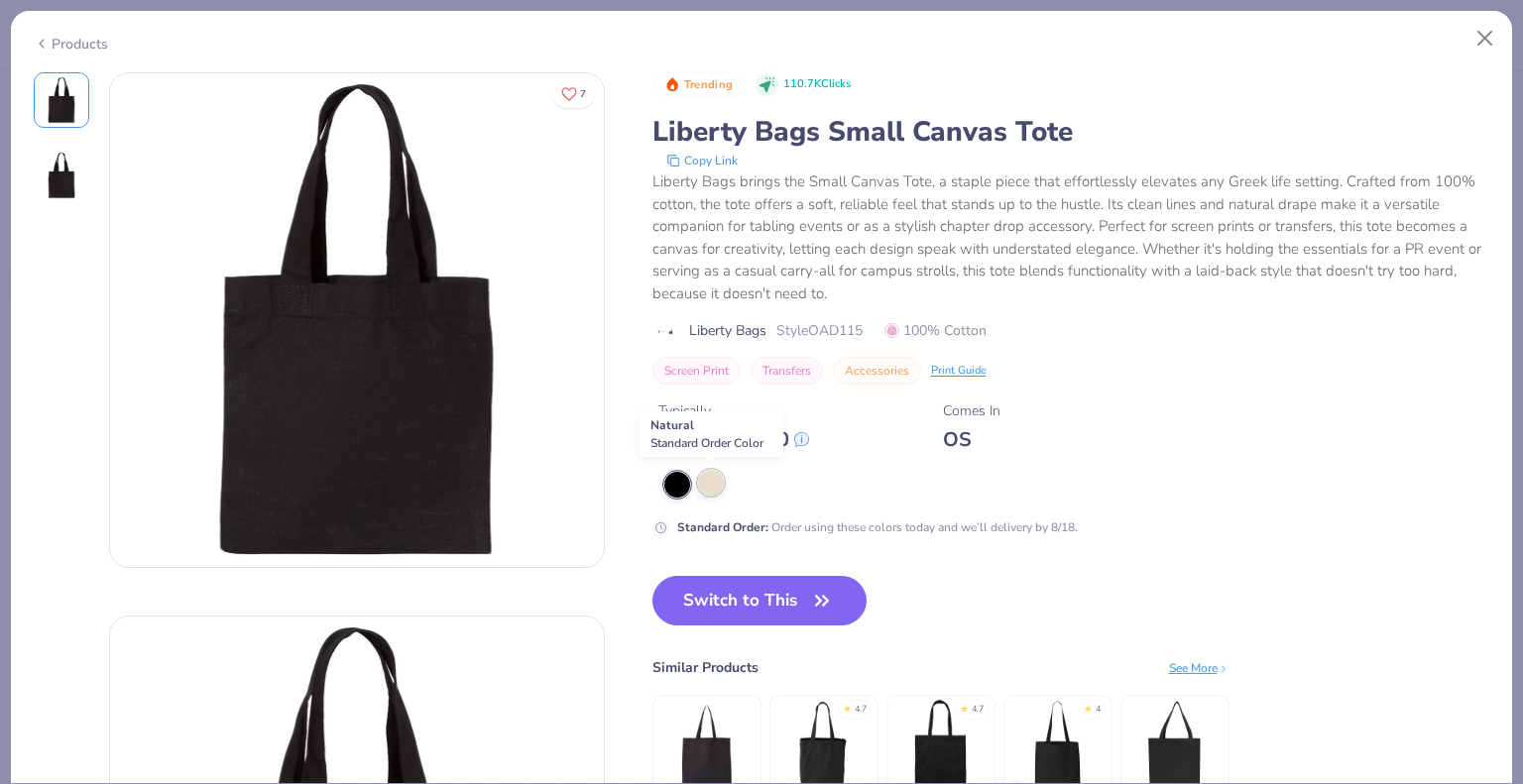 click at bounding box center [711, 483] 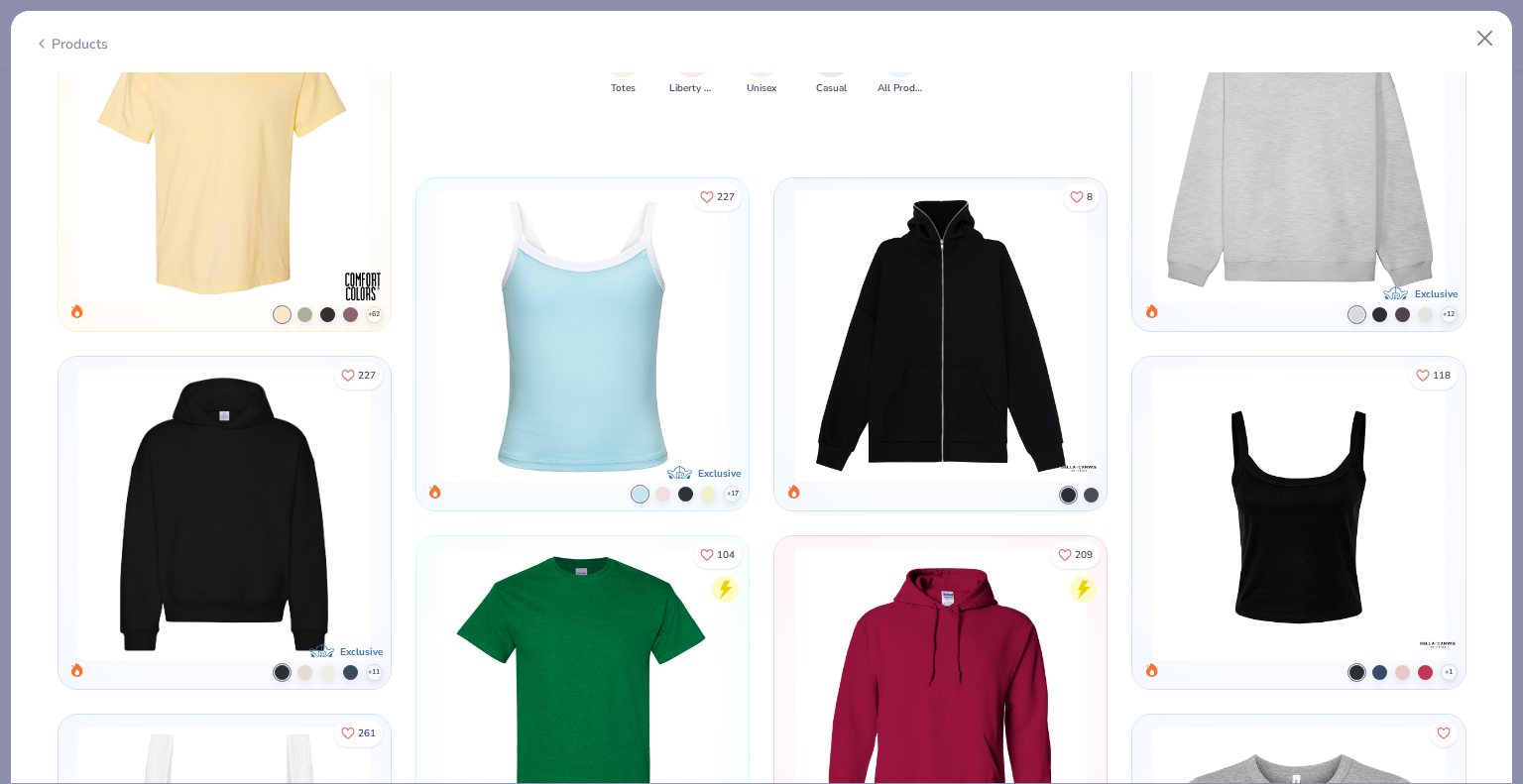 scroll, scrollTop: 1288, scrollLeft: 0, axis: vertical 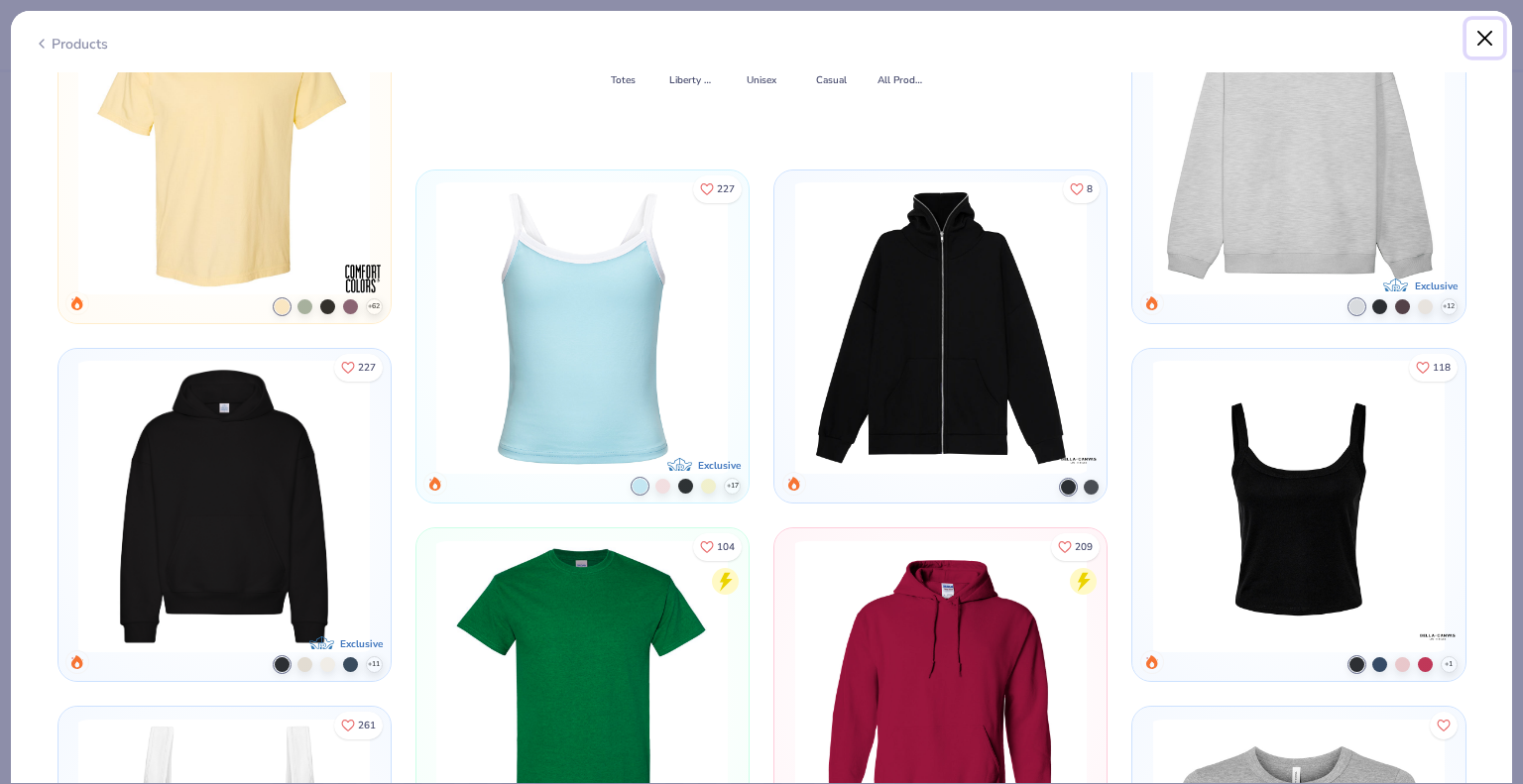 click at bounding box center [1485, 39] 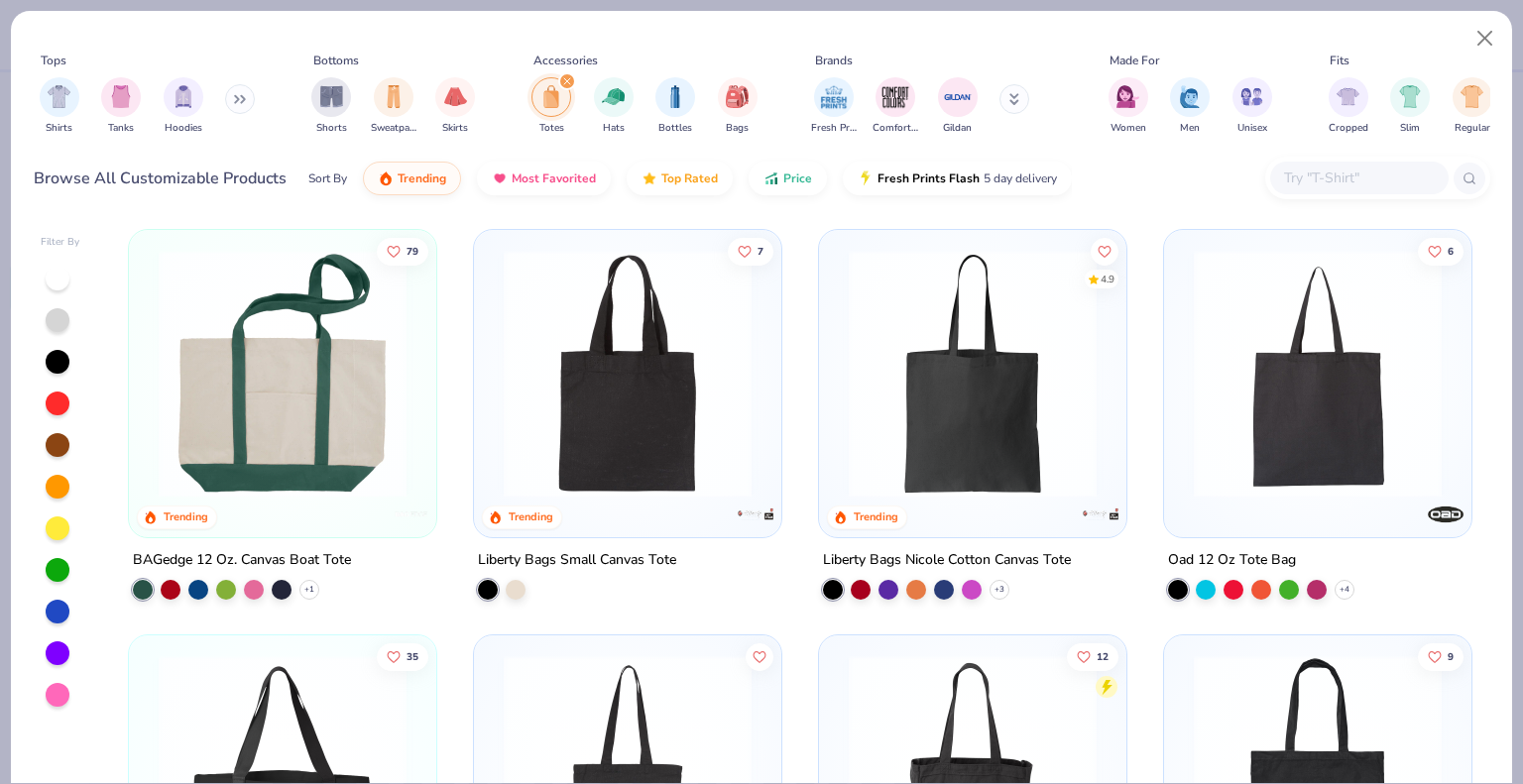 click at bounding box center (973, 374) 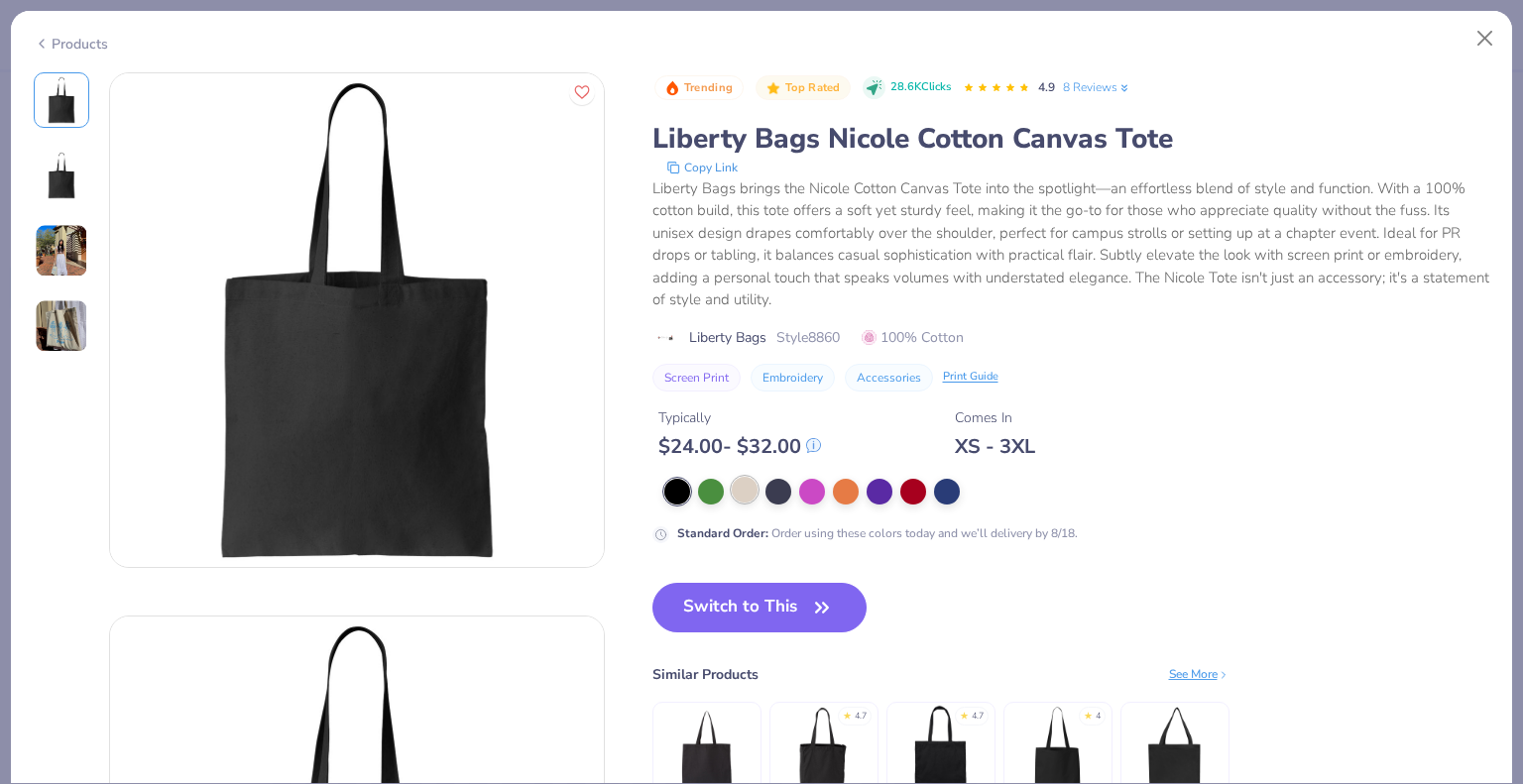 click at bounding box center (745, 490) 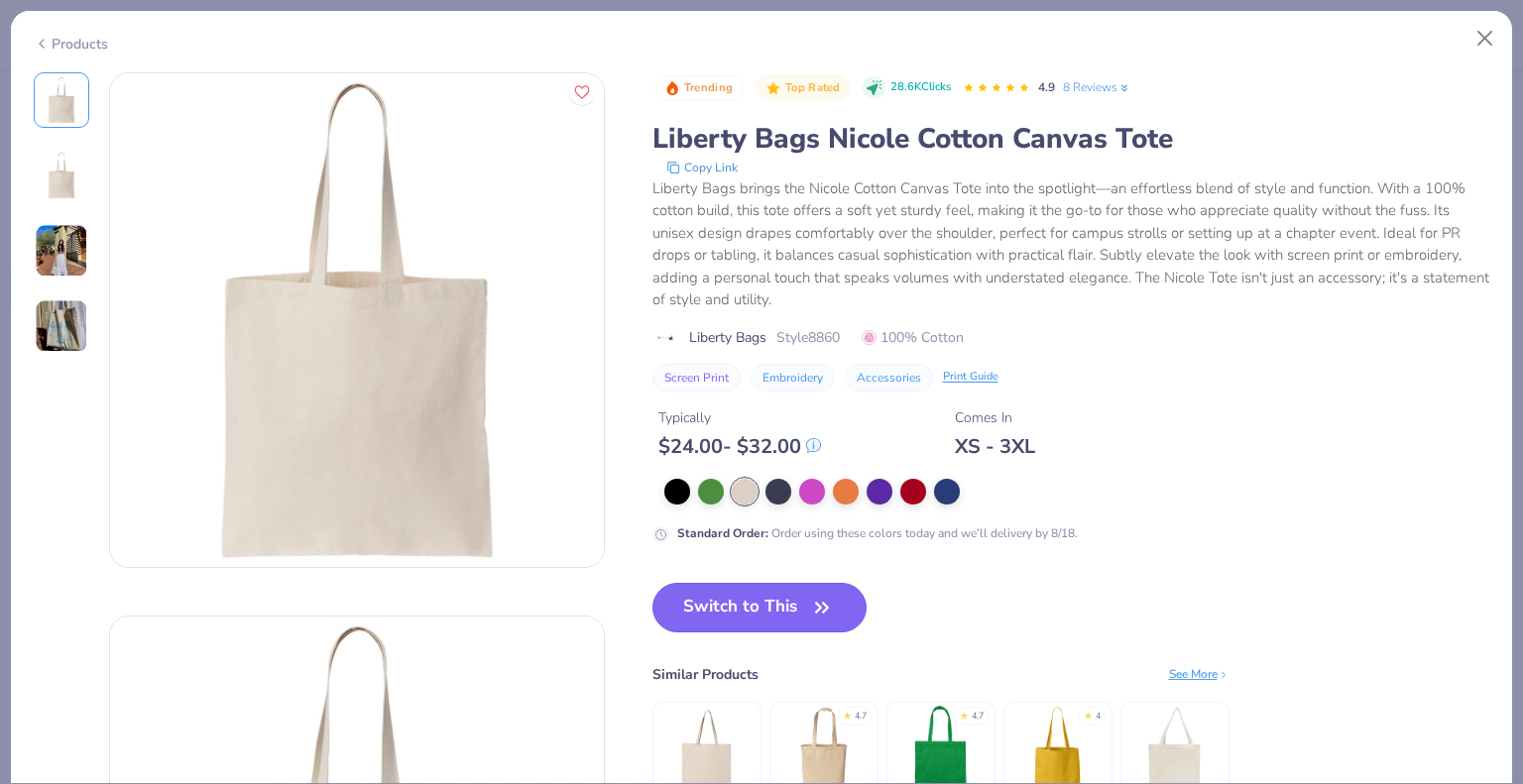 click on "Switch to This" at bounding box center [760, 608] 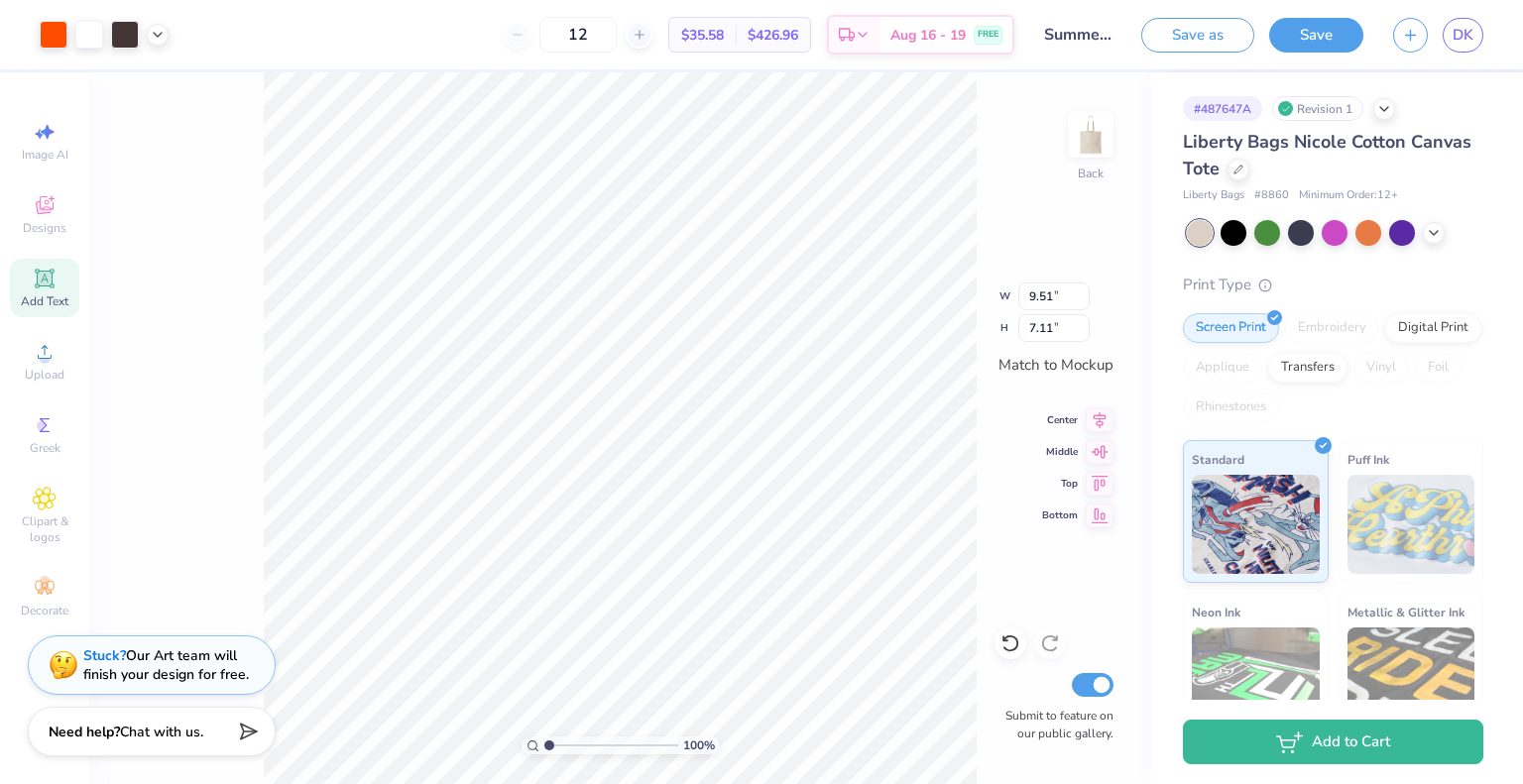 type on "9.51" 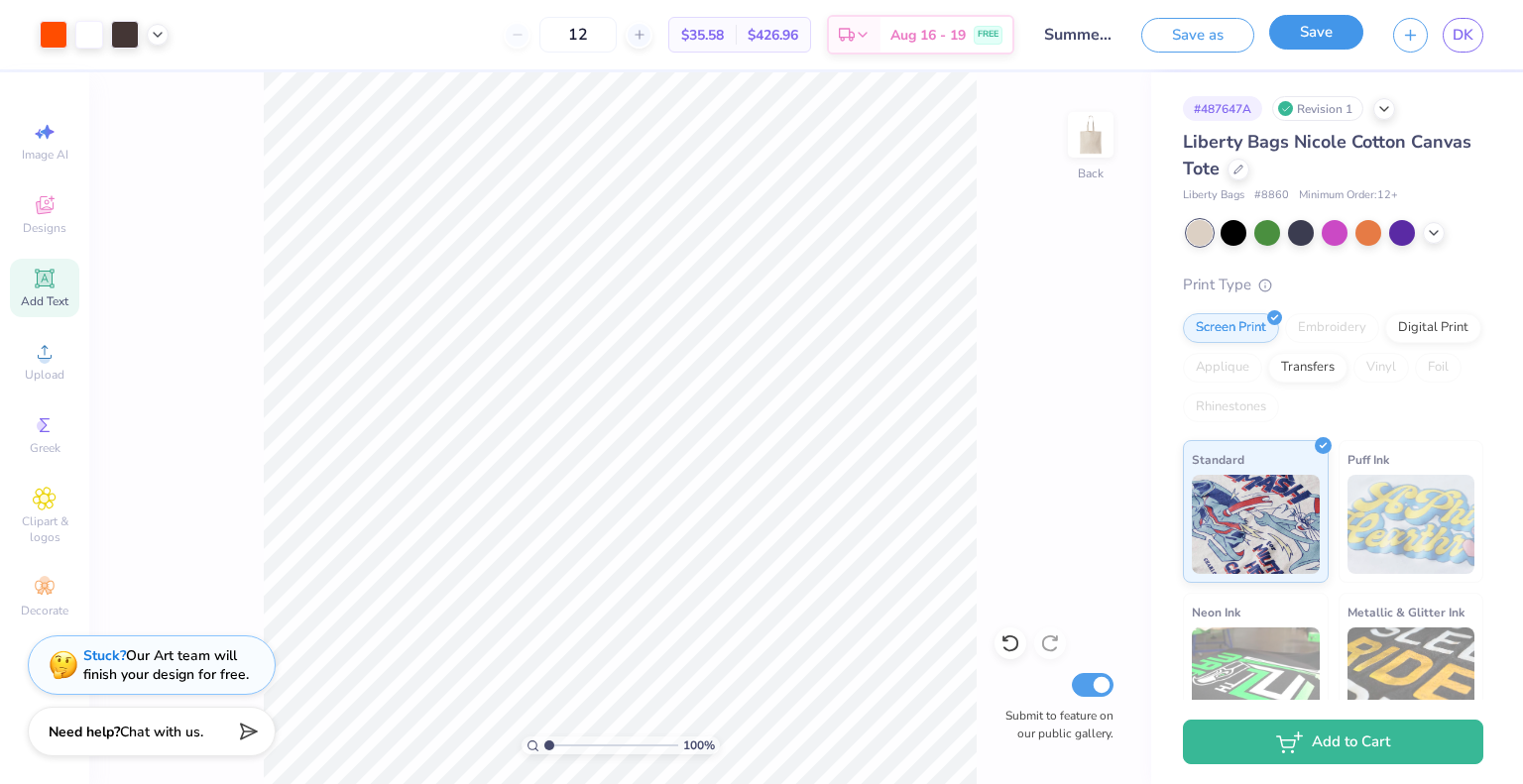 click on "Save" at bounding box center [1316, 32] 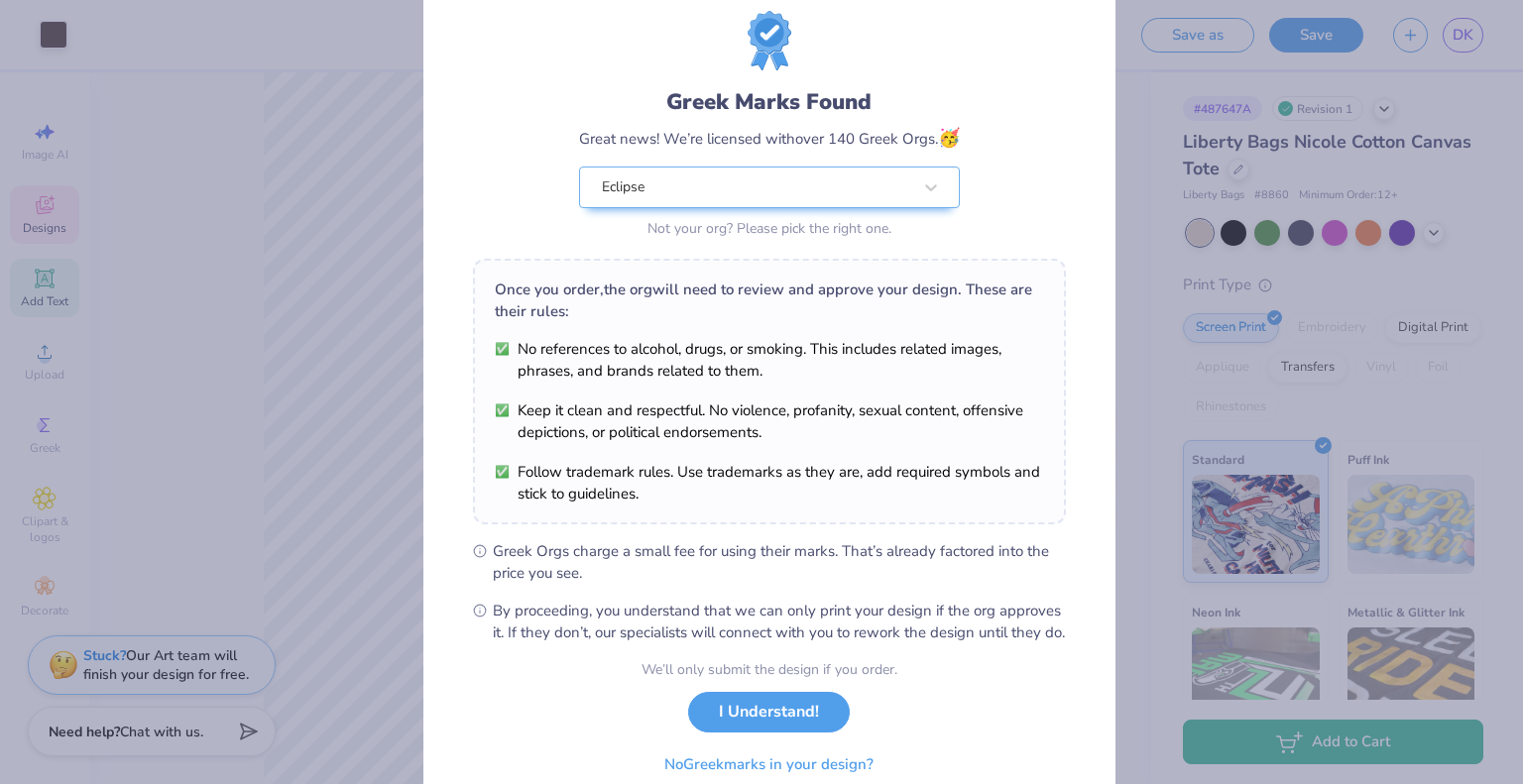 scroll, scrollTop: 142, scrollLeft: 0, axis: vertical 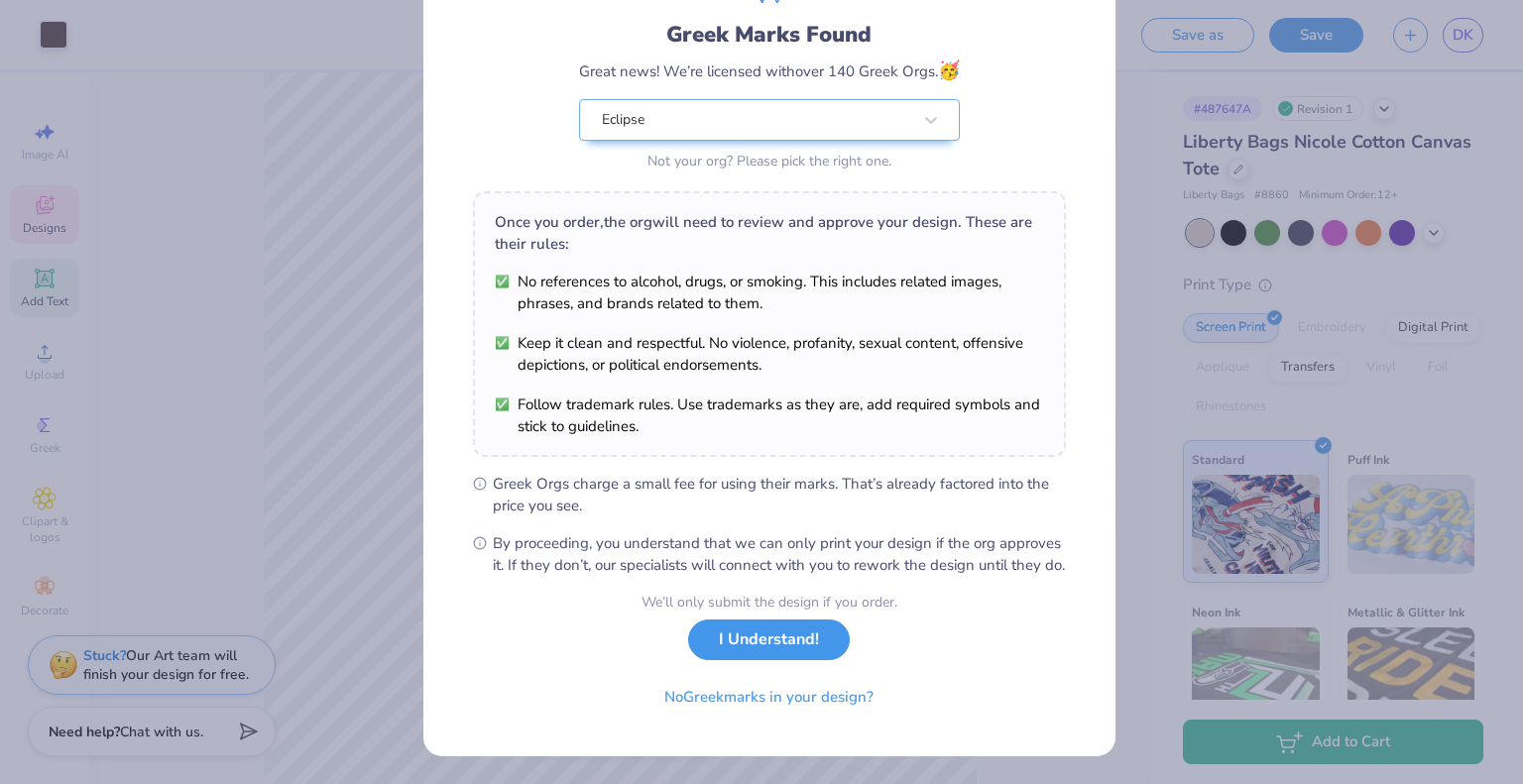 click on "I Understand!" at bounding box center (768, 639) 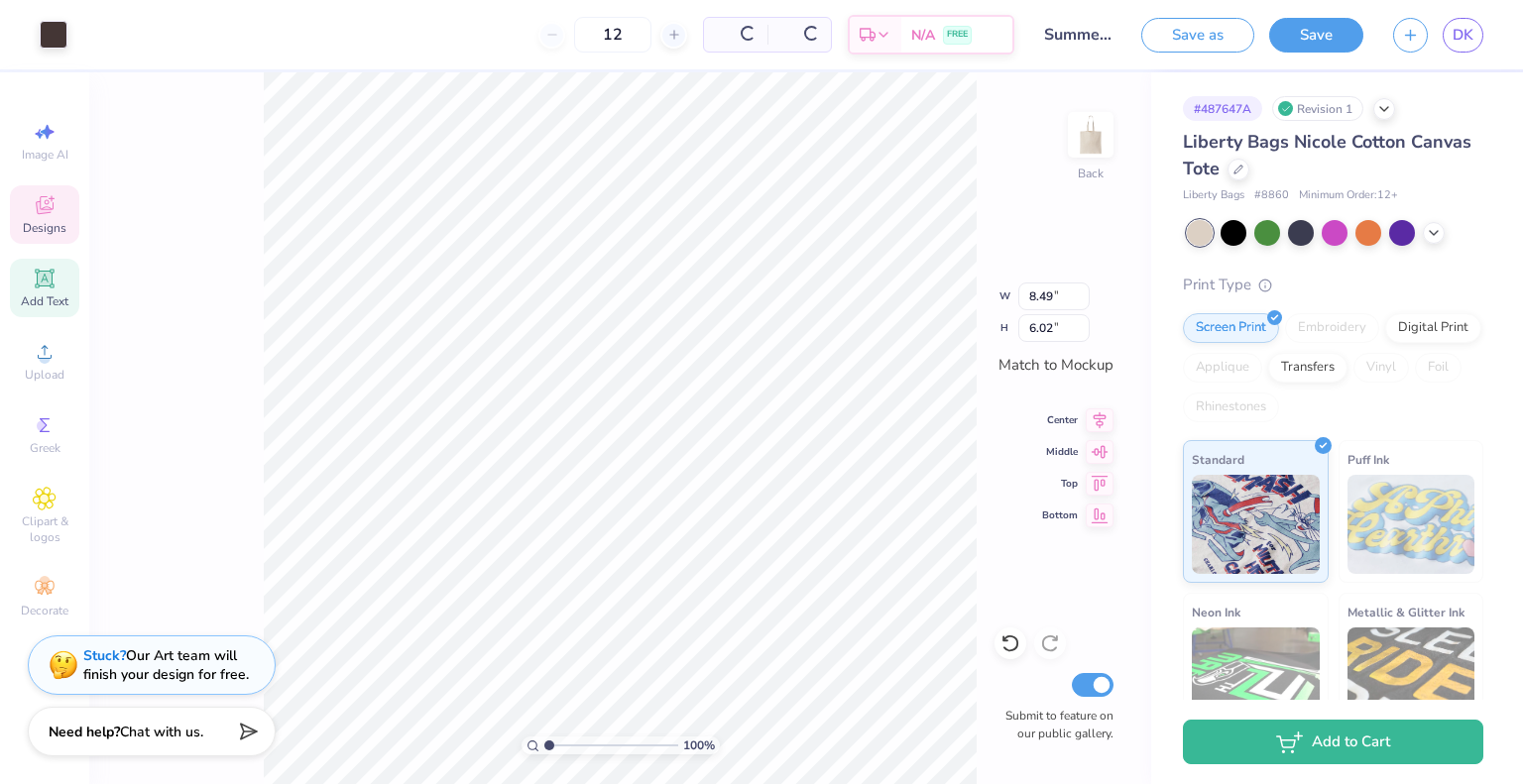 scroll, scrollTop: 0, scrollLeft: 0, axis: both 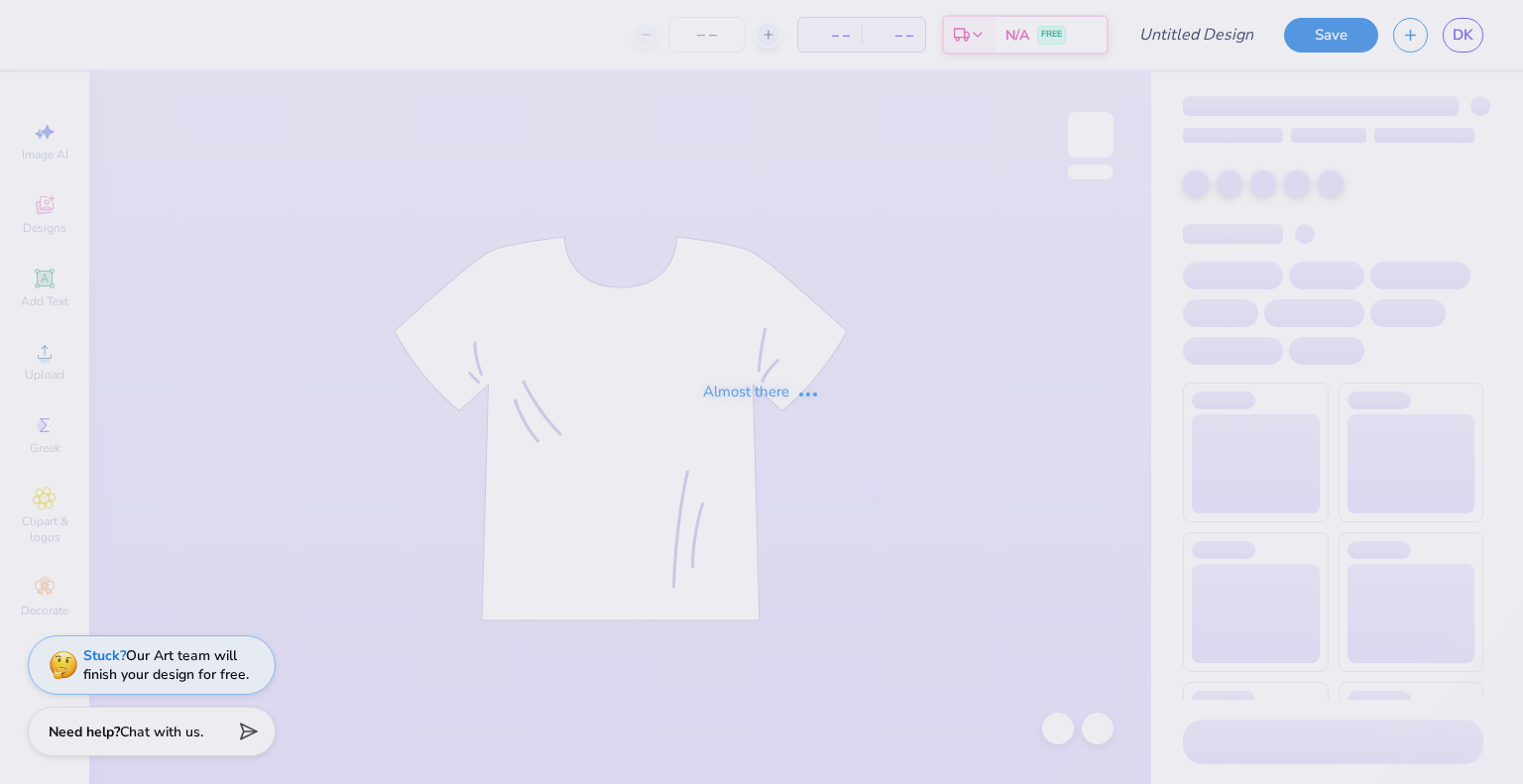 type on "Summer idea 1" 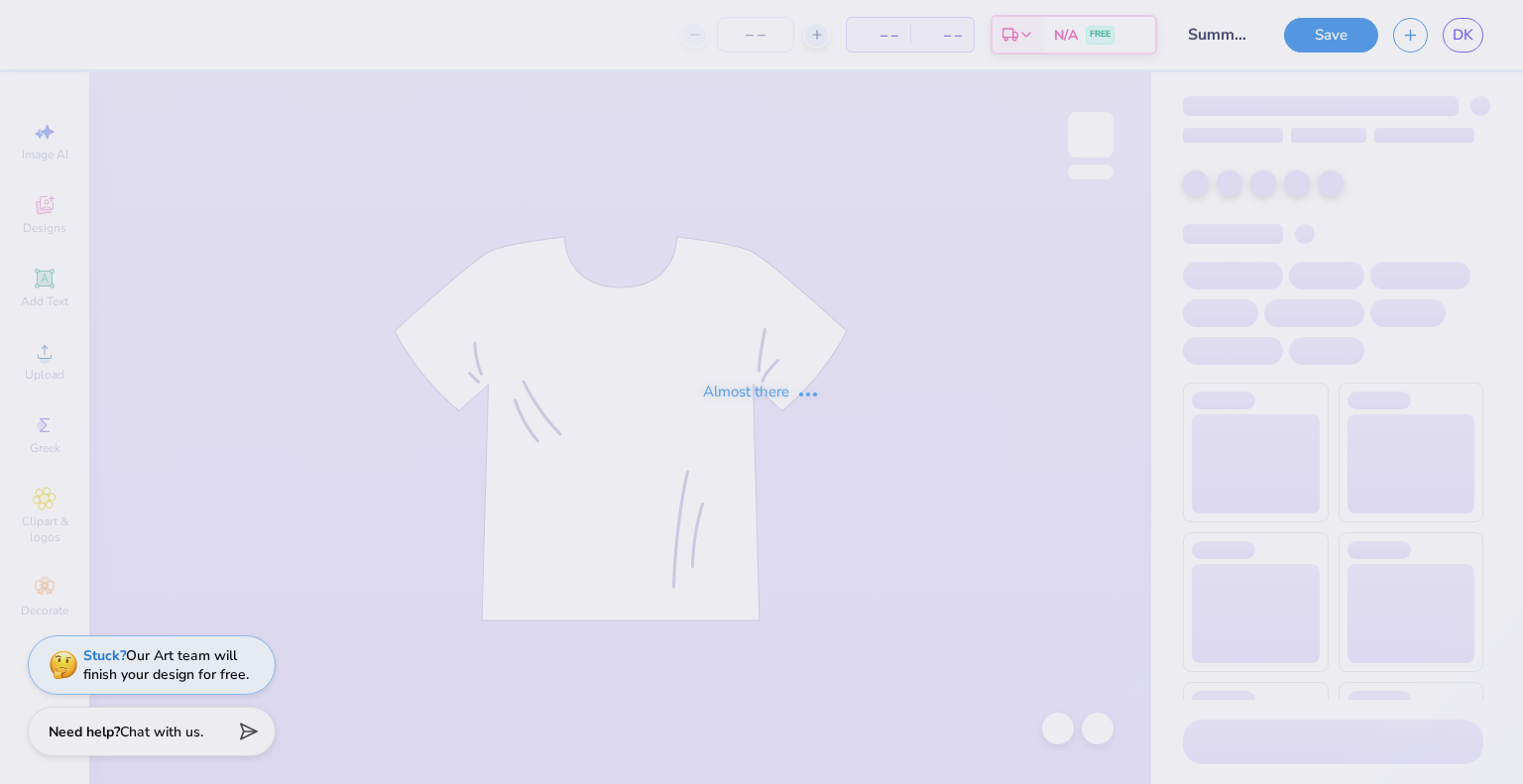 type on "12" 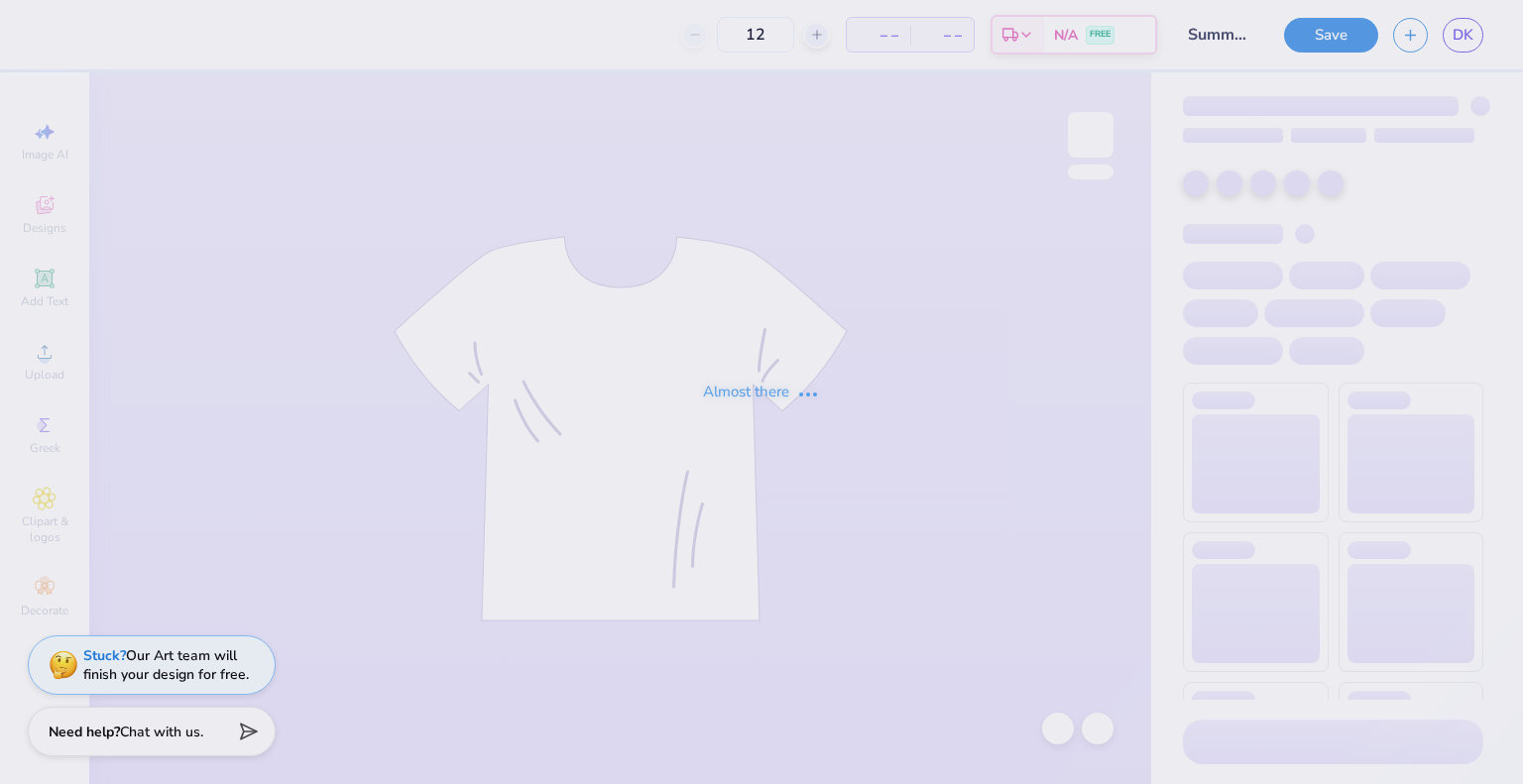 scroll, scrollTop: 0, scrollLeft: 0, axis: both 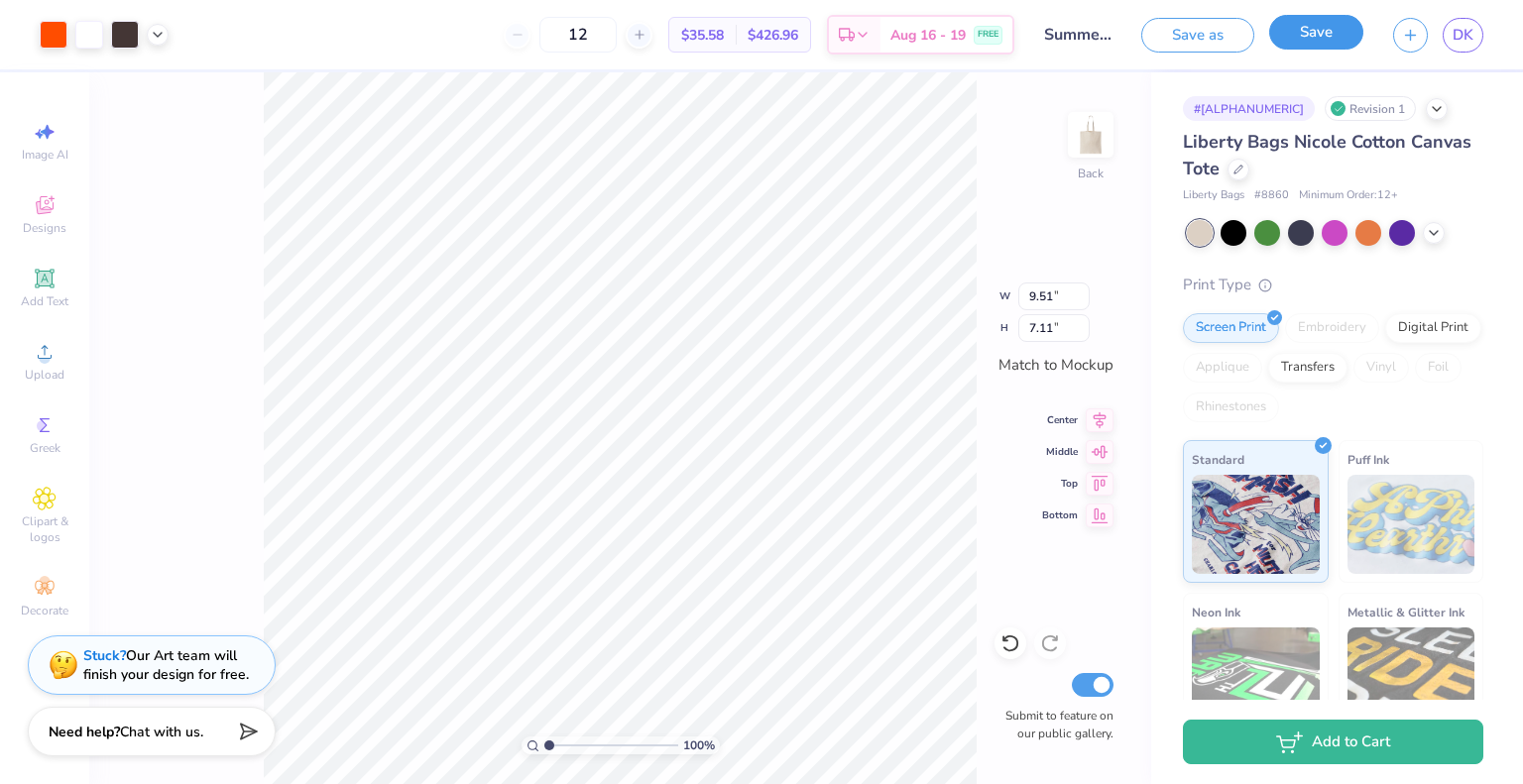 click on "Save" at bounding box center [1316, 32] 